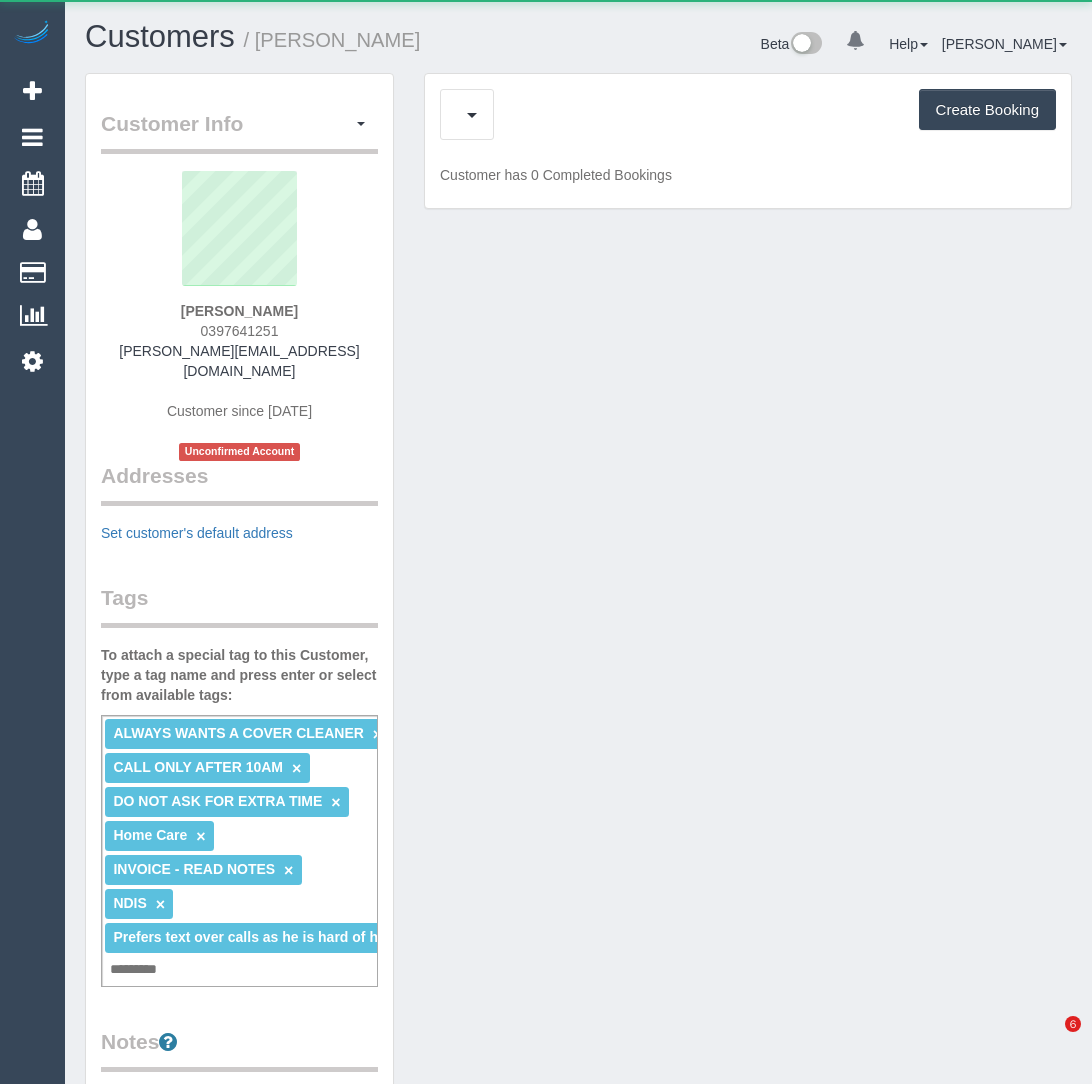 scroll, scrollTop: 0, scrollLeft: 0, axis: both 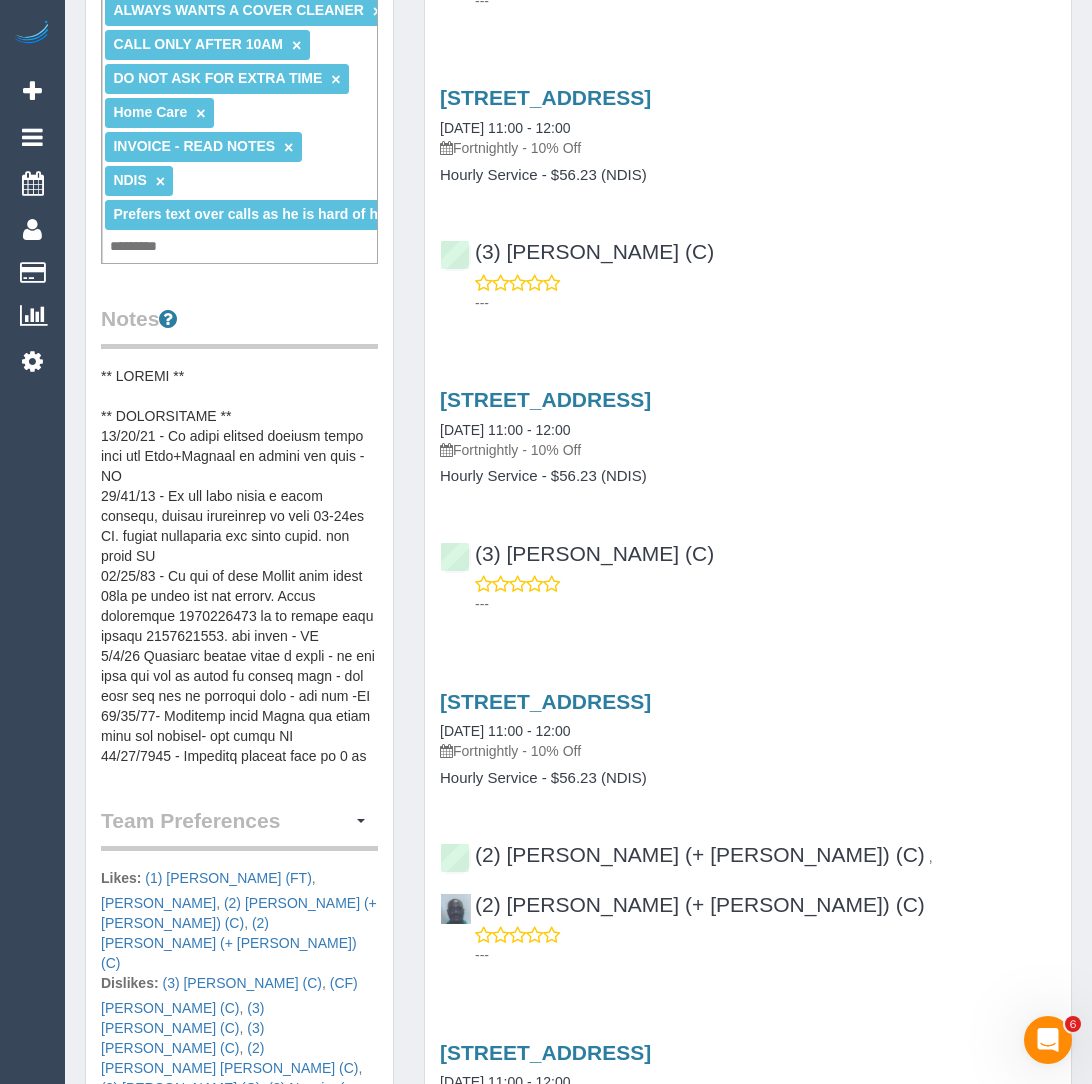 click at bounding box center (239, 566) 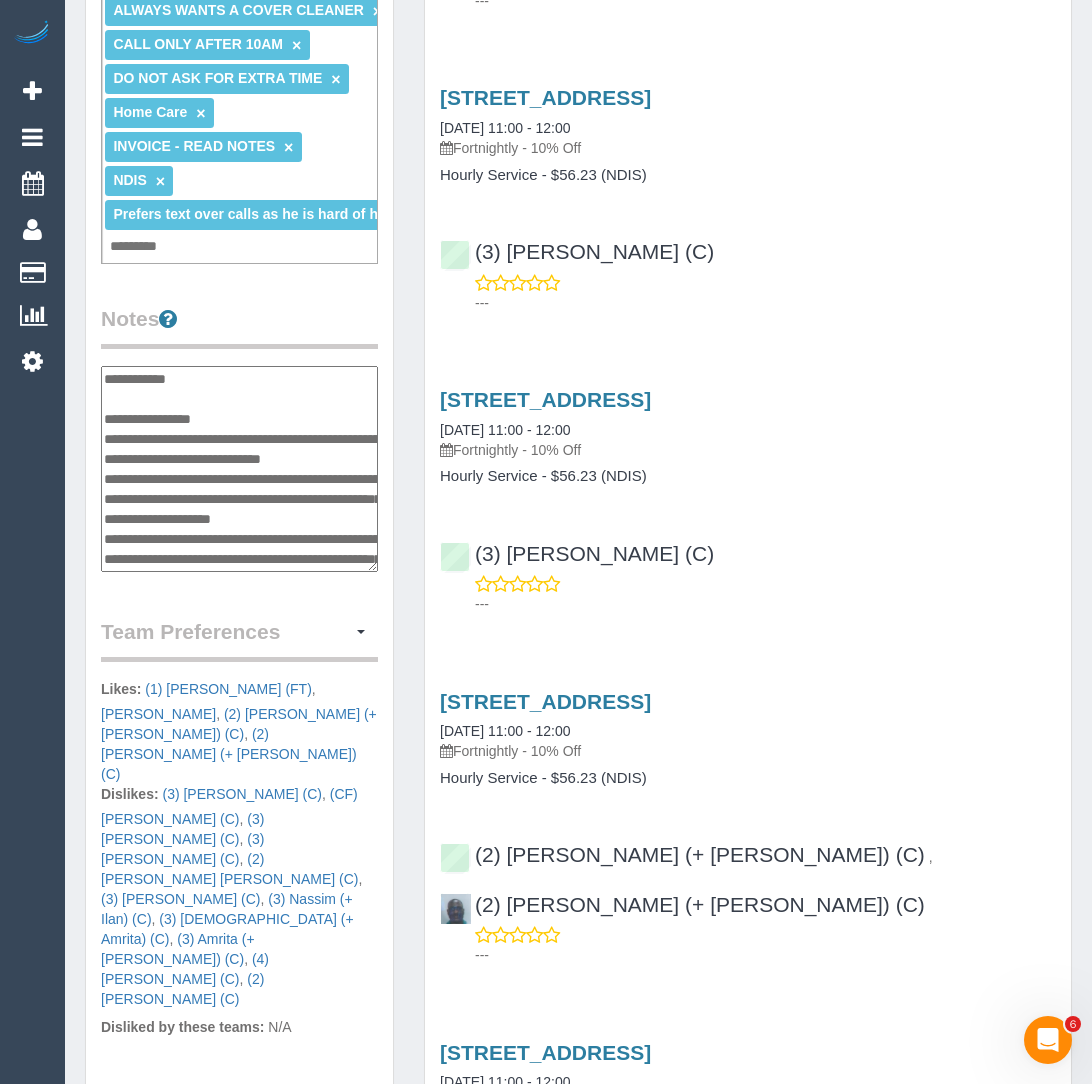 scroll, scrollTop: 820, scrollLeft: 0, axis: vertical 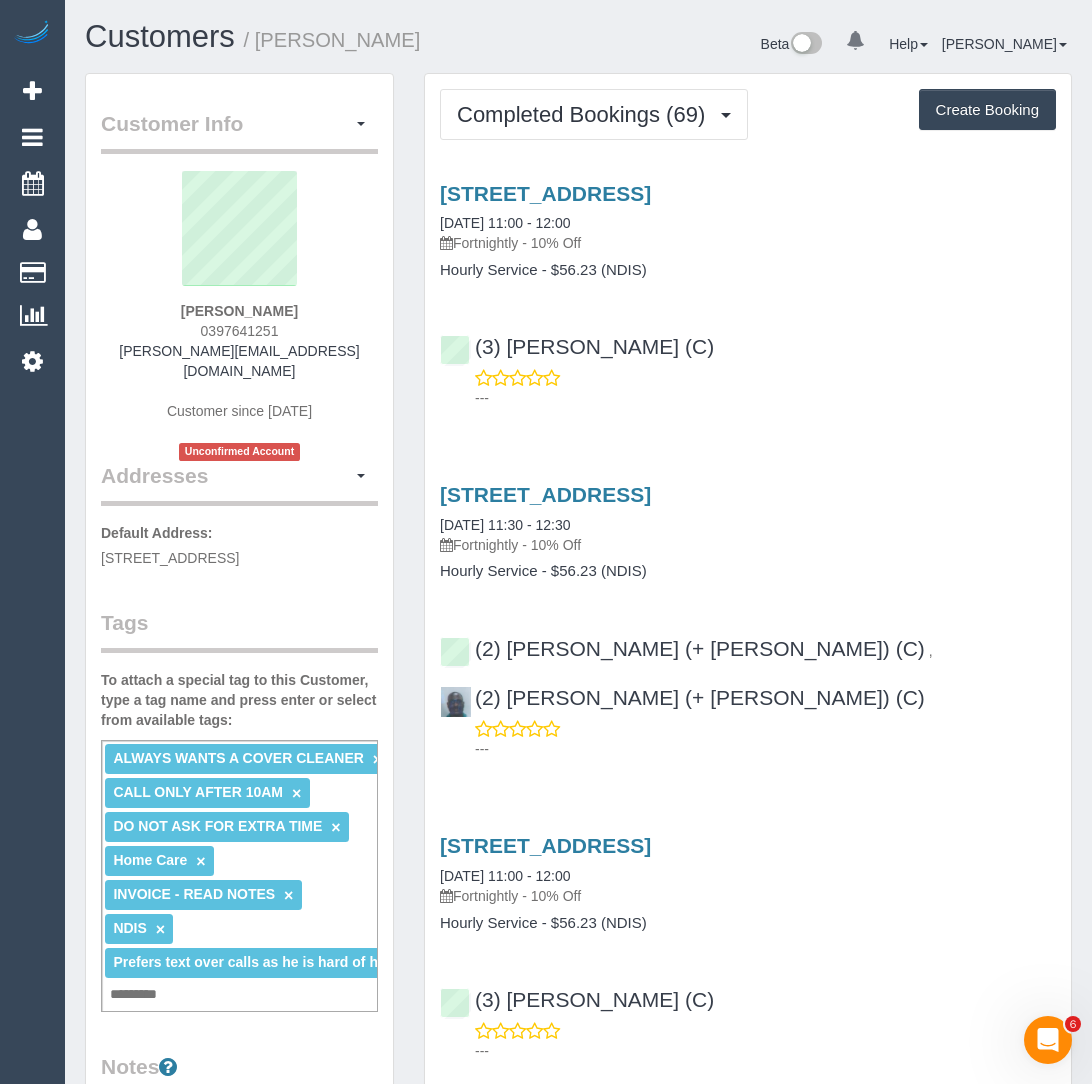 click on "DO NOT ASK FOR EXTRA TIME" at bounding box center [217, 826] 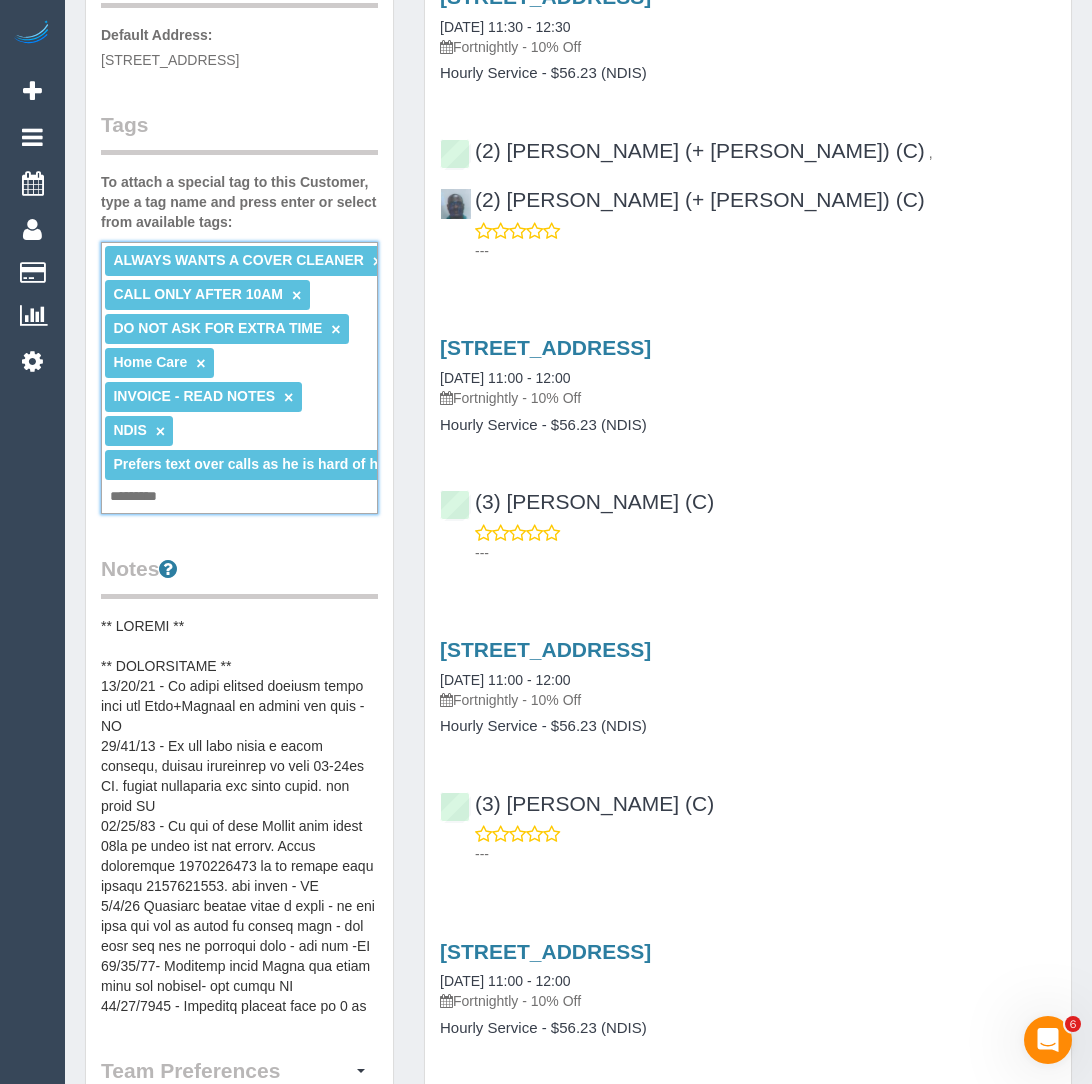 scroll, scrollTop: 499, scrollLeft: 0, axis: vertical 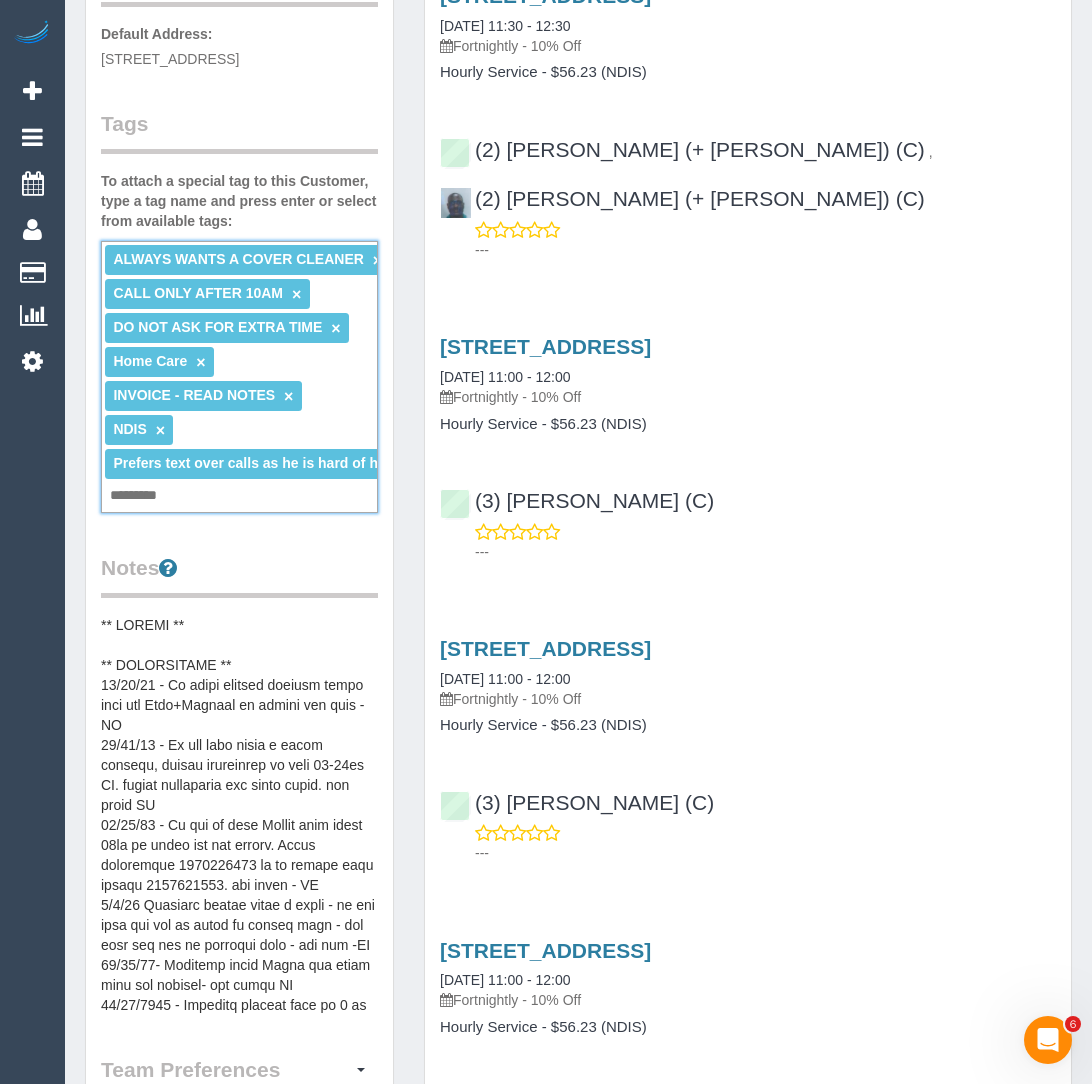 click at bounding box center (239, 815) 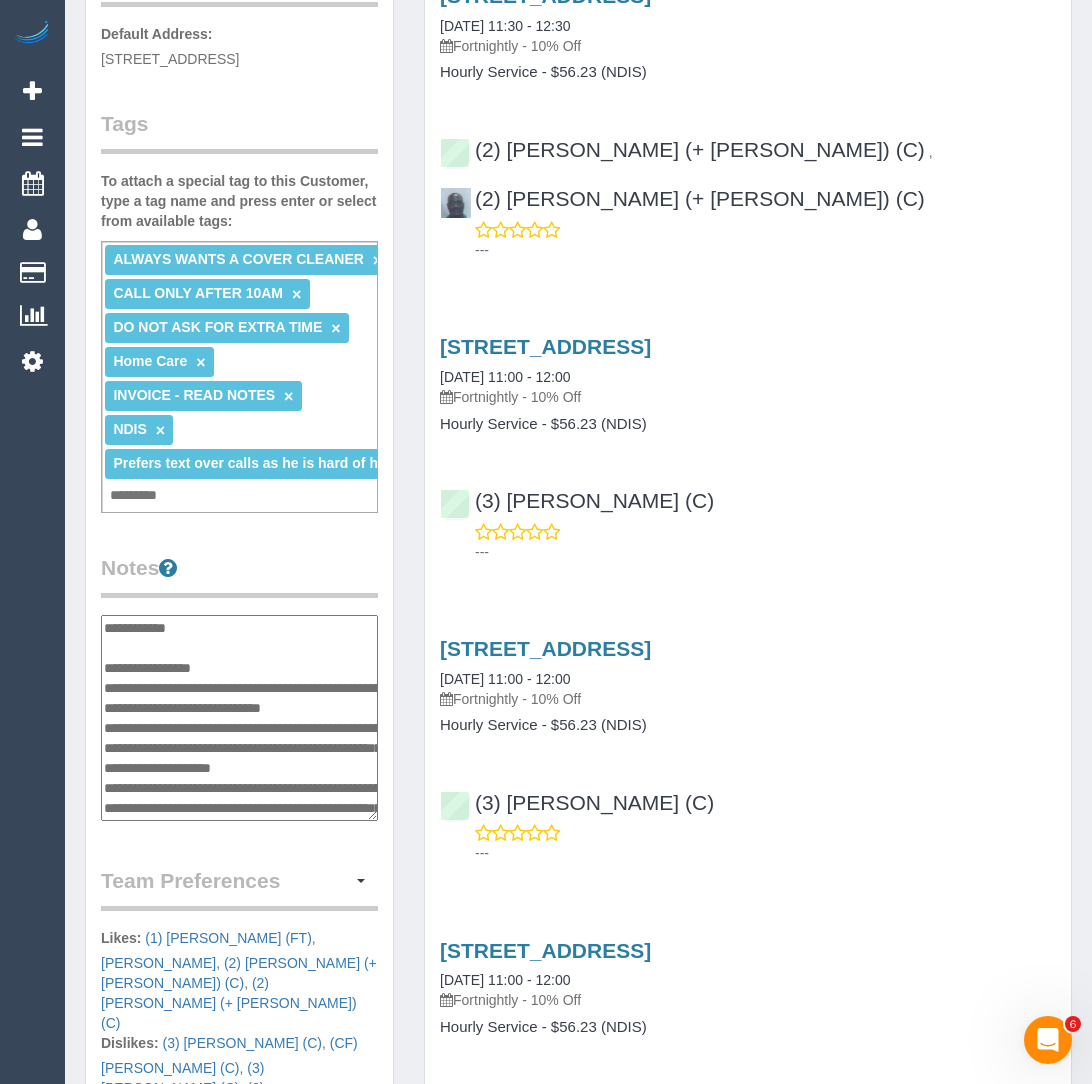 scroll, scrollTop: 820, scrollLeft: 0, axis: vertical 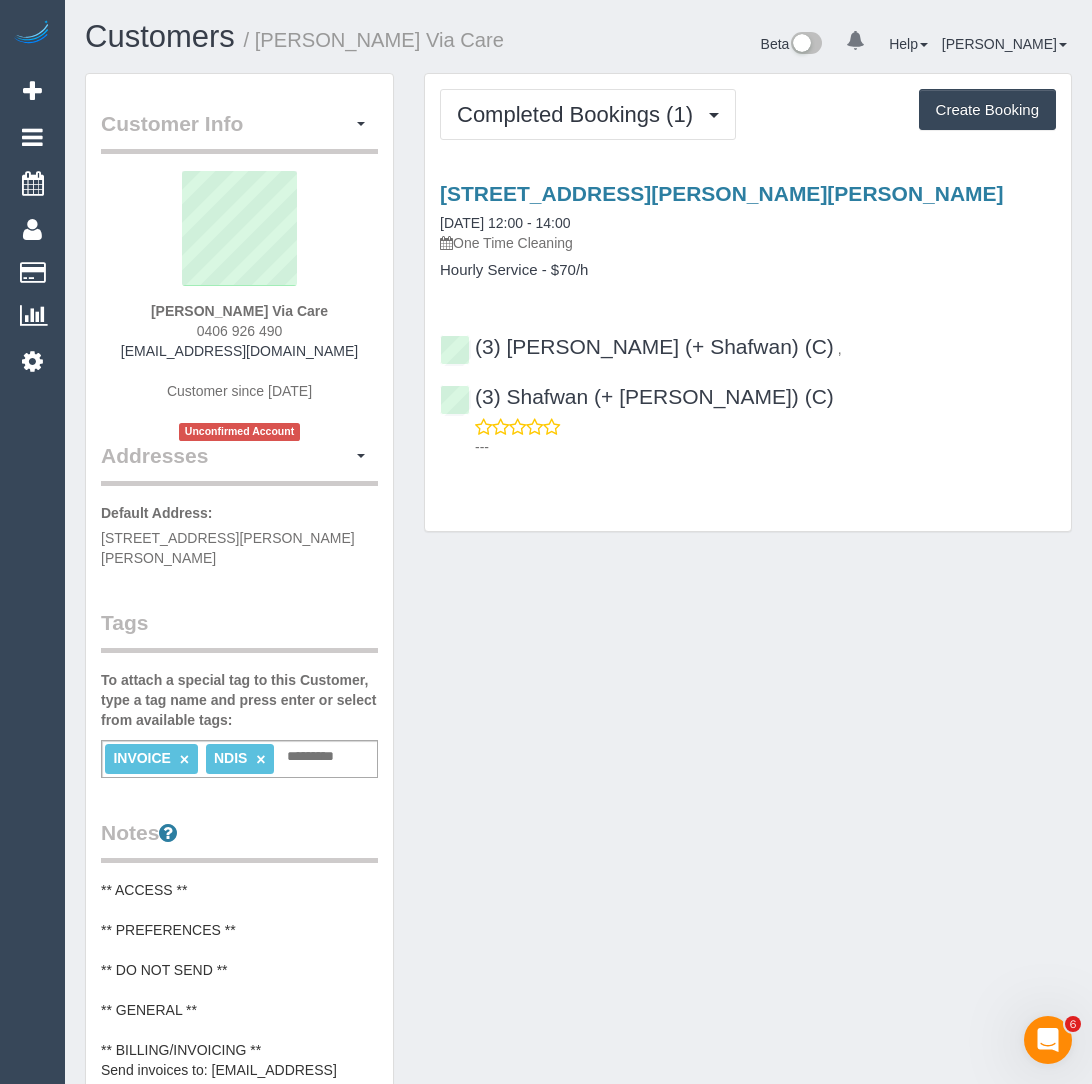 click on "Customer Info
Edit Contact Info
Send Message
Email Preferences
Special Sales Tax
View Changes
Send Confirm Account email
Block this Customer
Archive Account
Delete Account
[PERSON_NAME] Via Care" at bounding box center (578, 932) 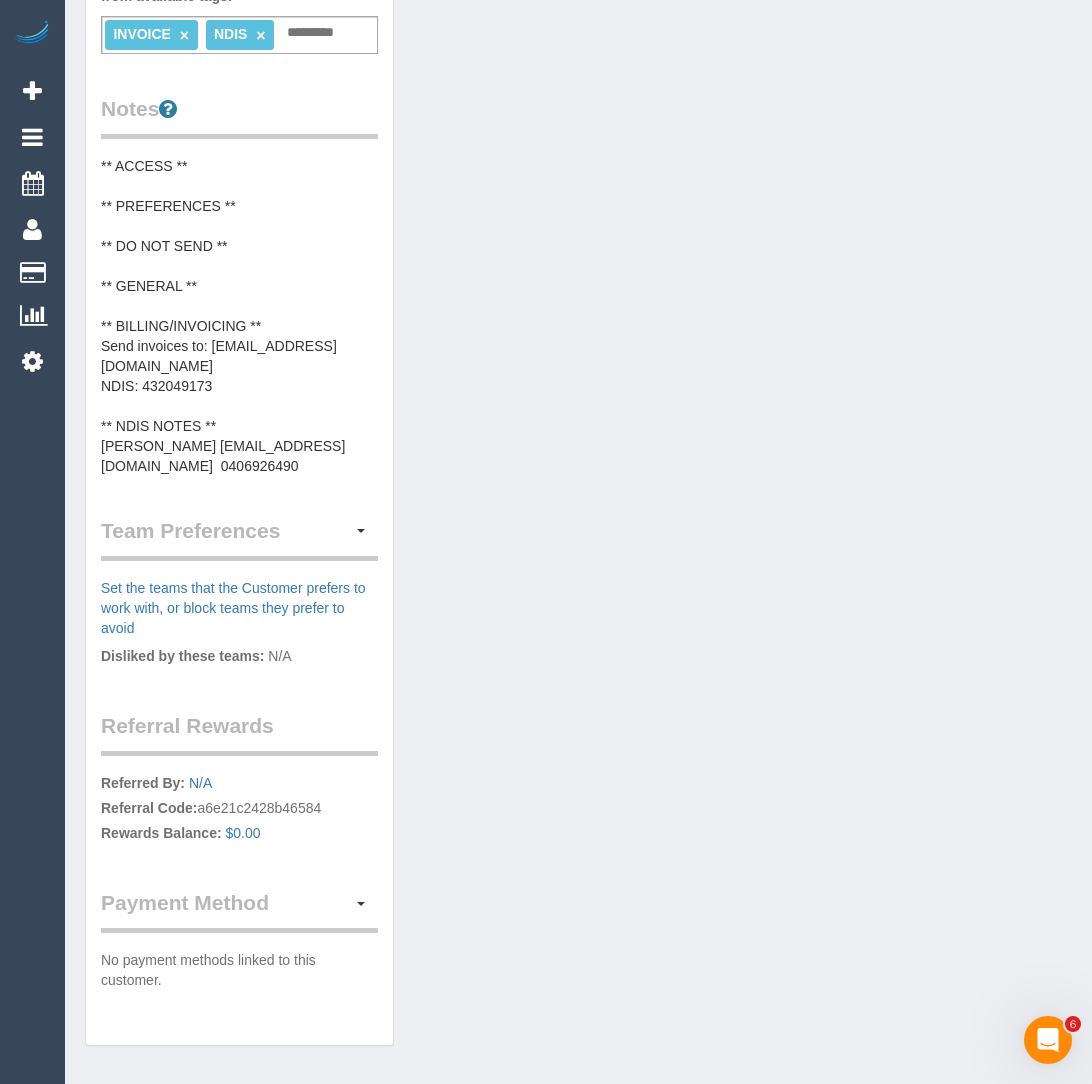 scroll, scrollTop: 770, scrollLeft: 0, axis: vertical 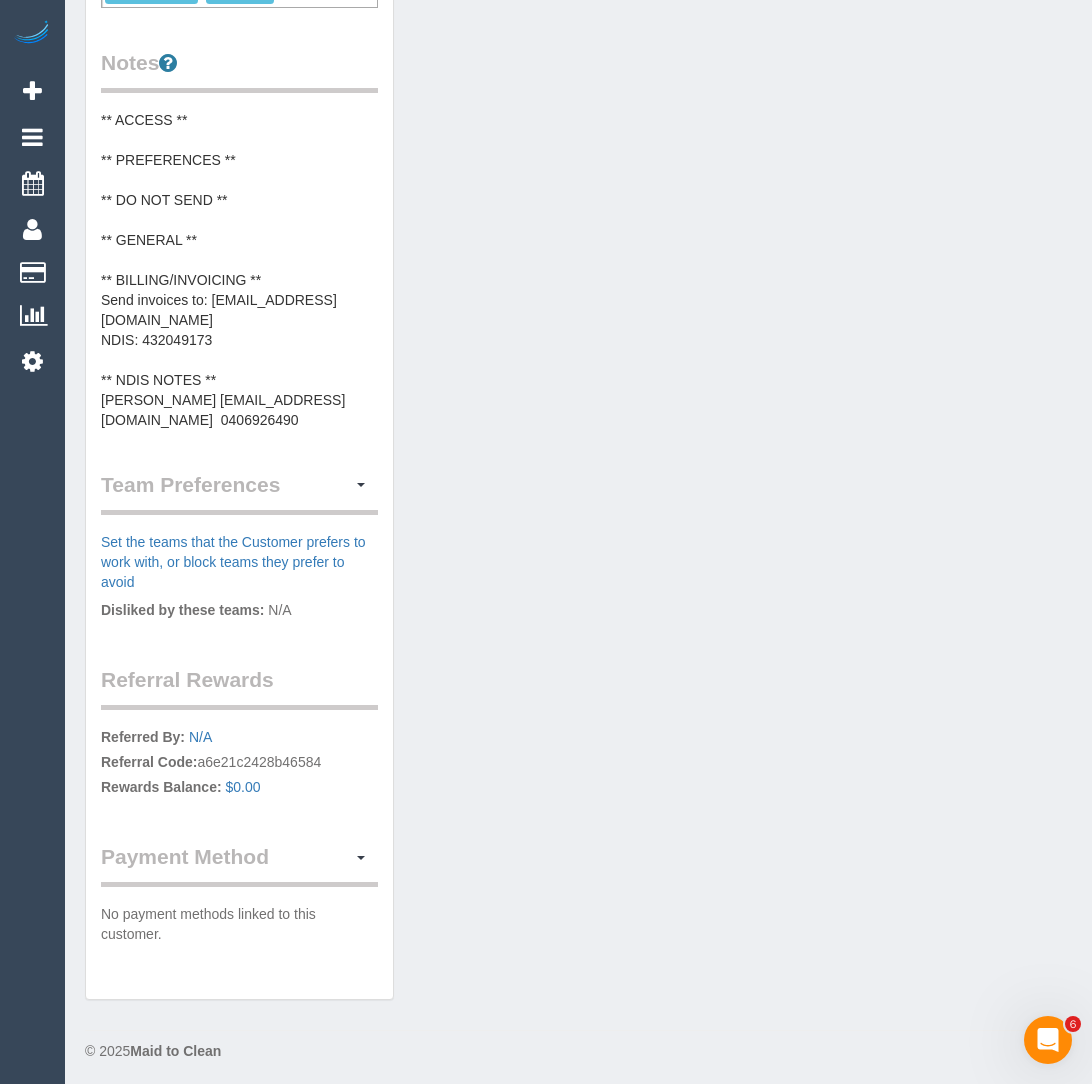click on "** ACCESS **
** PREFERENCES **
** DO NOT SEND **
** GENERAL **
** BILLING/INVOICING **
Send invoices to: [EMAIL_ADDRESS][DOMAIN_NAME]
NDIS: 432049173
** NDIS NOTES **
[PERSON_NAME] [EMAIL_ADDRESS][DOMAIN_NAME]  0406926490" at bounding box center [239, 270] 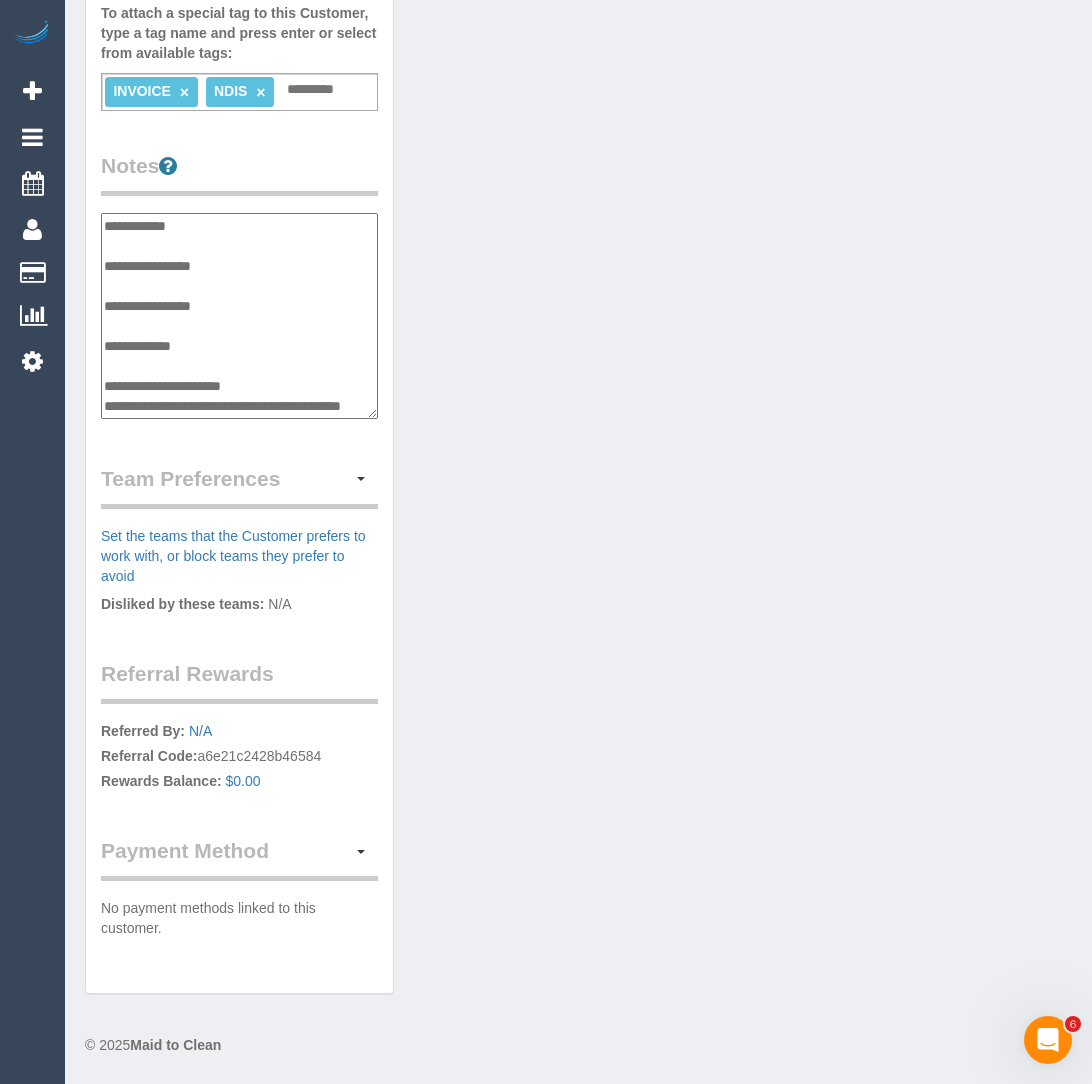 scroll, scrollTop: 640, scrollLeft: 0, axis: vertical 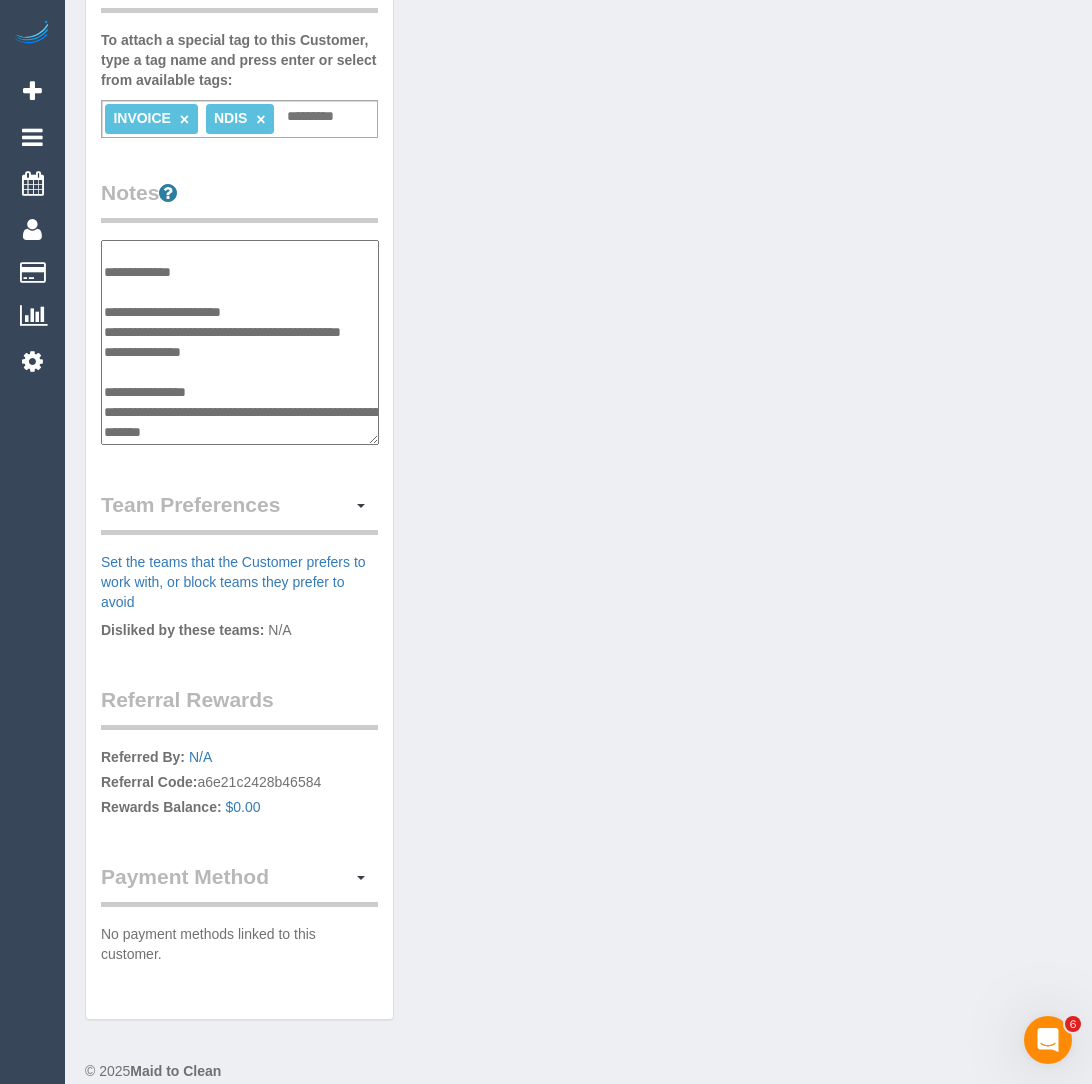 drag, startPoint x: 237, startPoint y: 313, endPoint x: 107, endPoint y: 309, distance: 130.06152 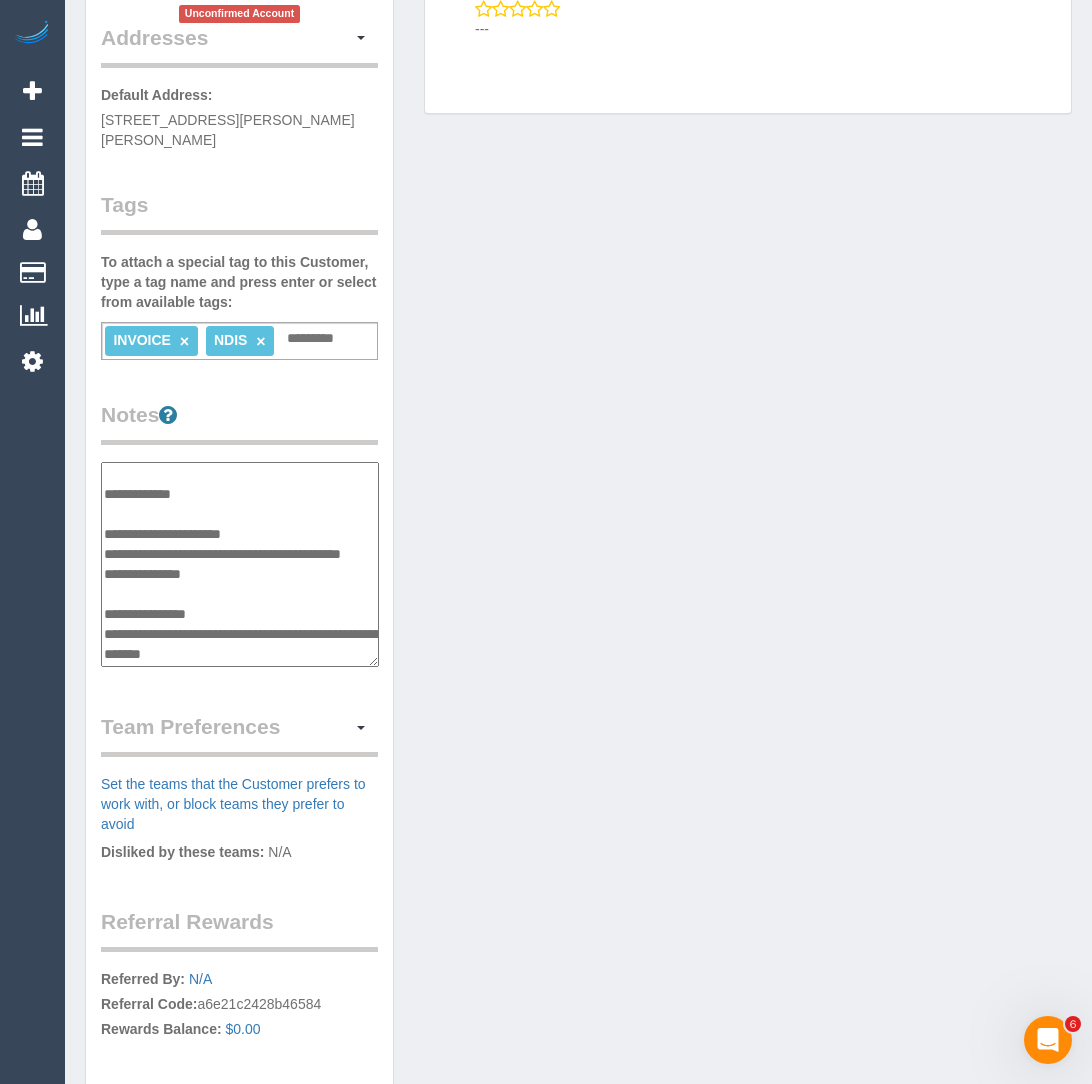 scroll, scrollTop: 0, scrollLeft: 0, axis: both 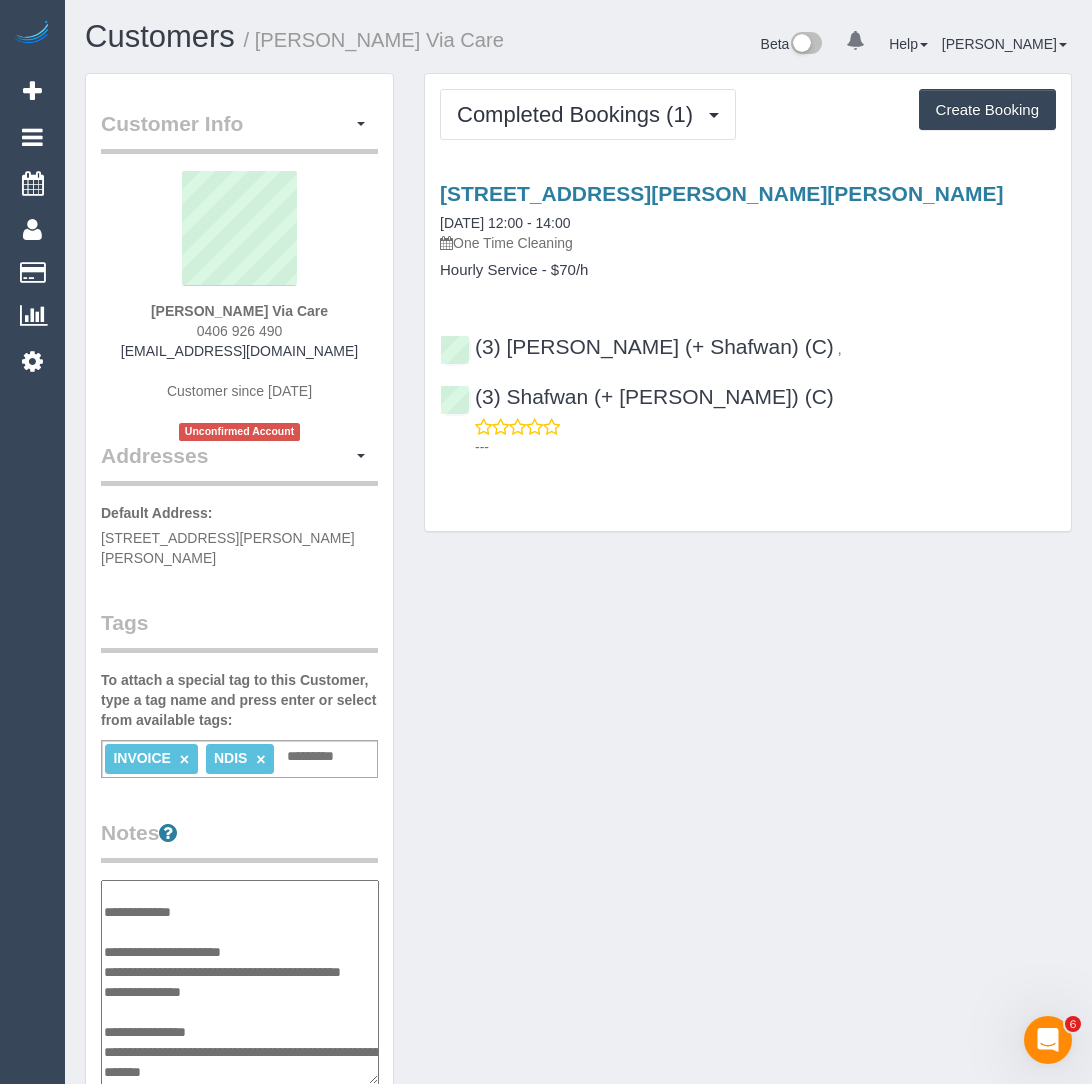 click on "**********" at bounding box center (240, 982) 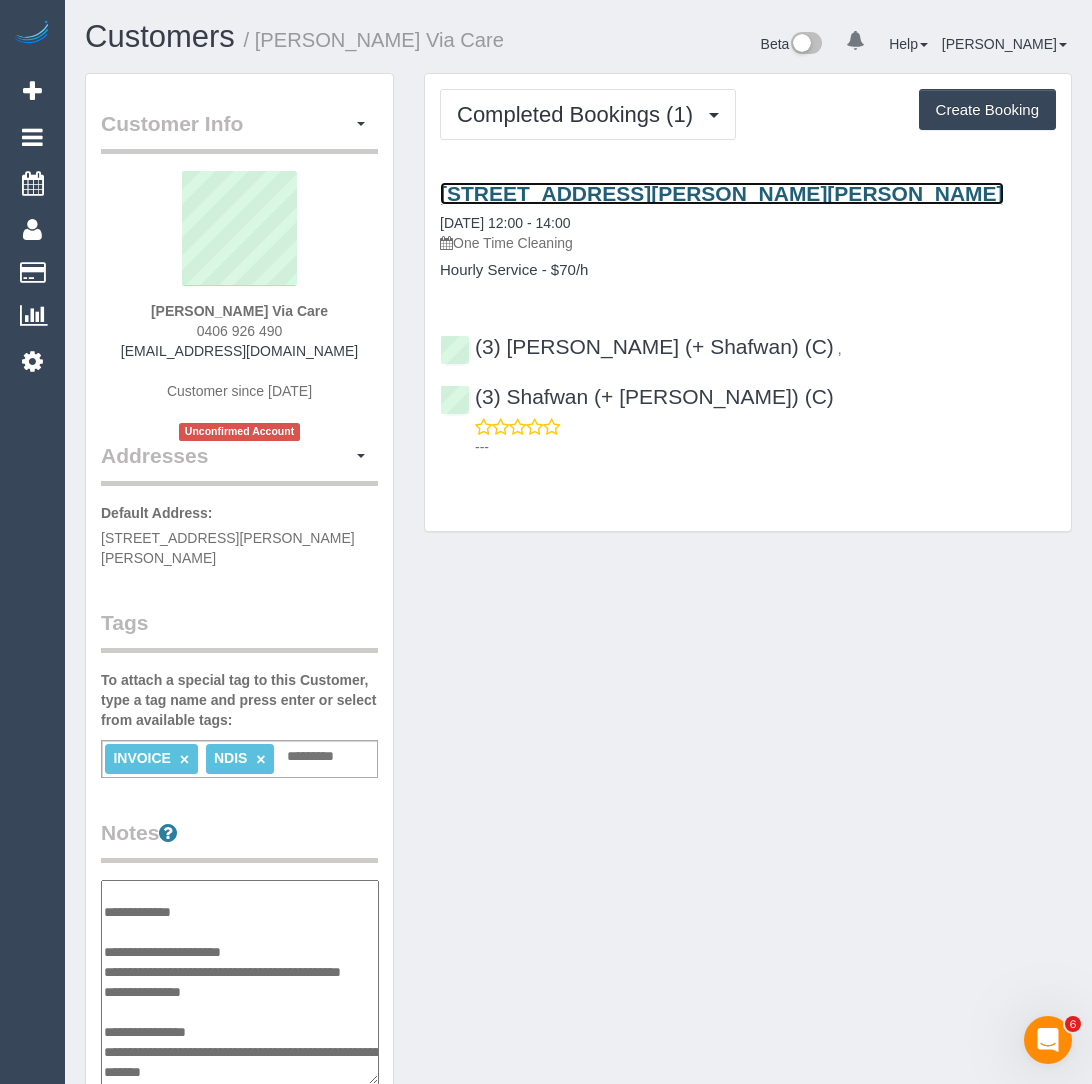 click on "[STREET_ADDRESS][PERSON_NAME][PERSON_NAME]" at bounding box center [722, 193] 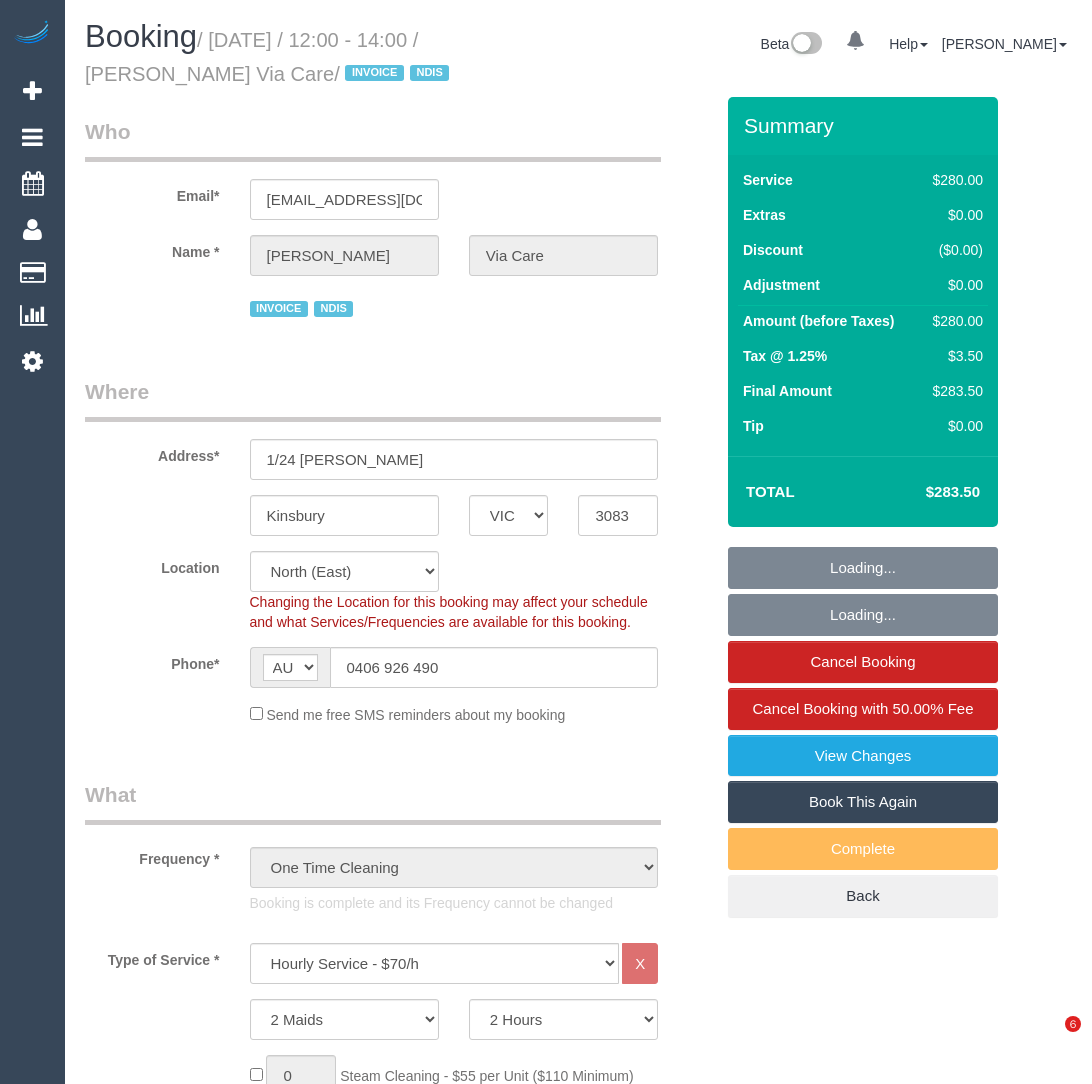 select on "VIC" 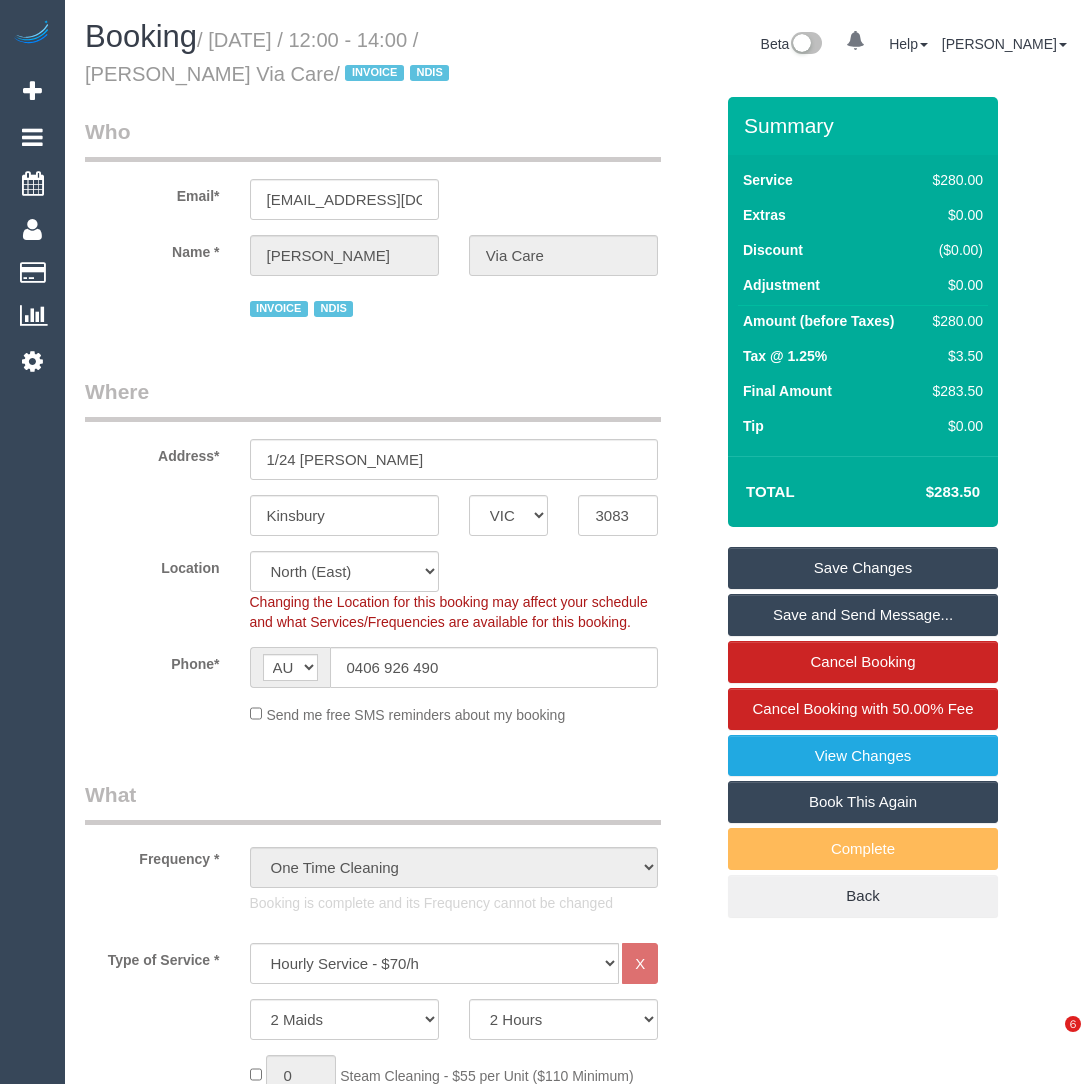 scroll, scrollTop: 0, scrollLeft: 0, axis: both 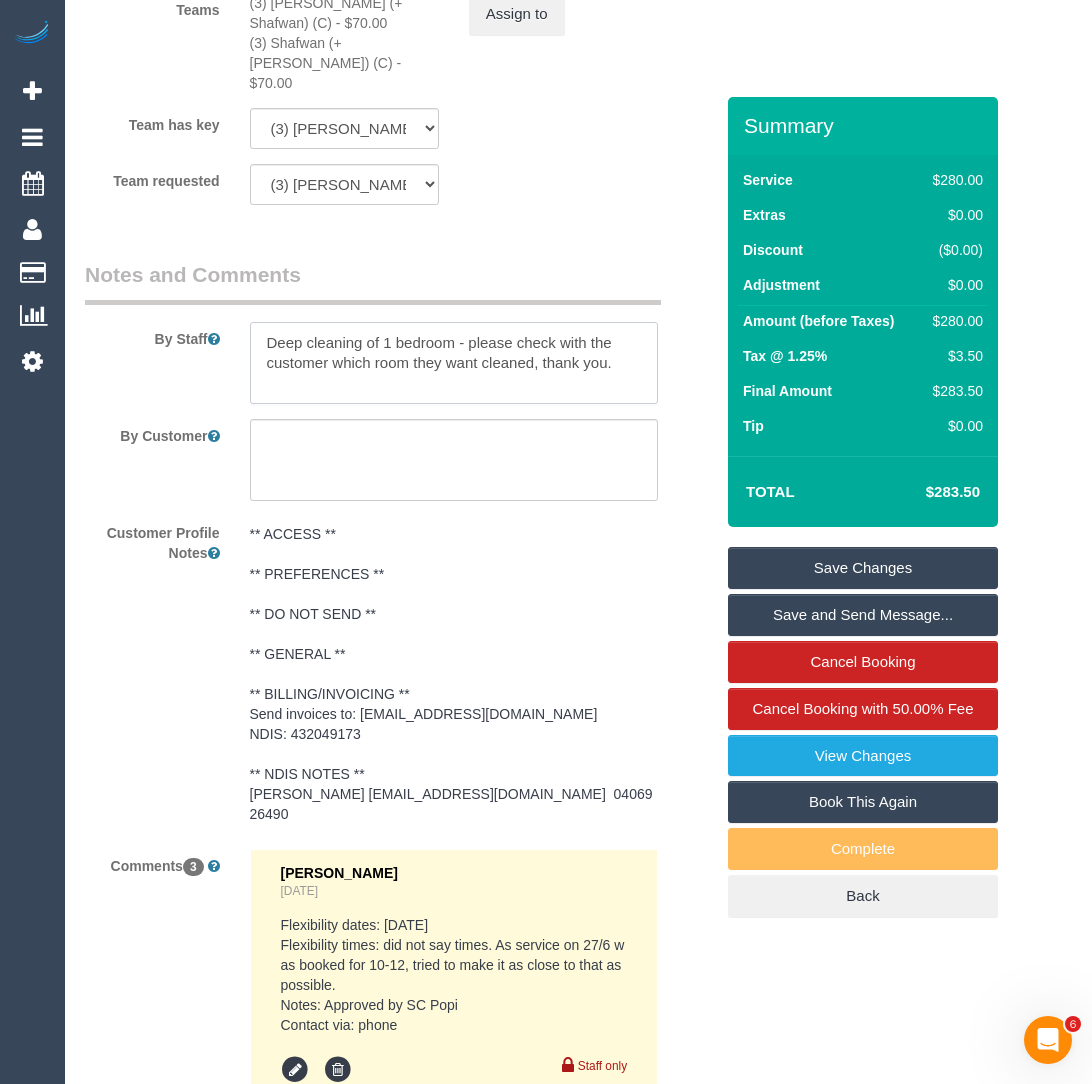 click at bounding box center [454, 363] 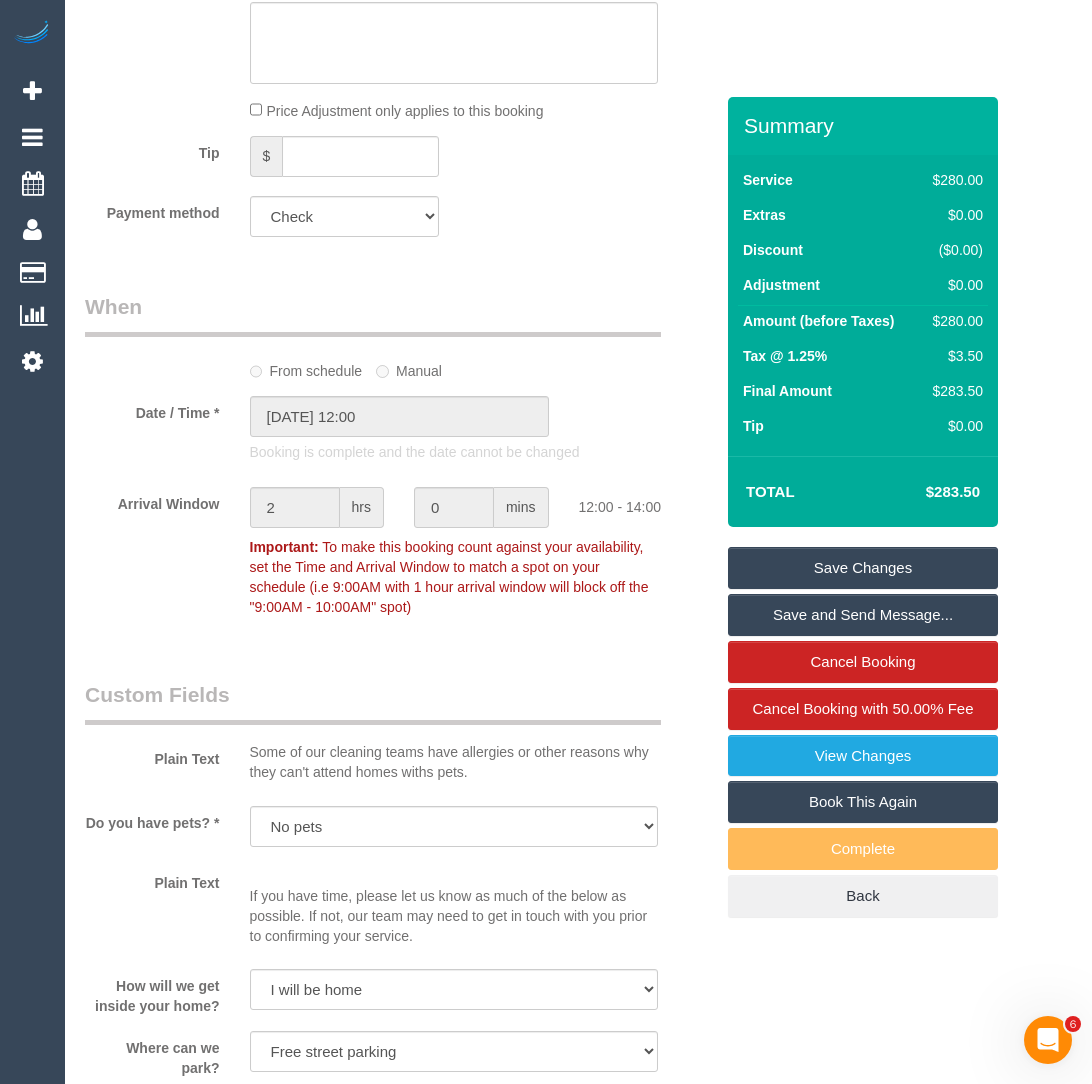 scroll, scrollTop: 1873, scrollLeft: 0, axis: vertical 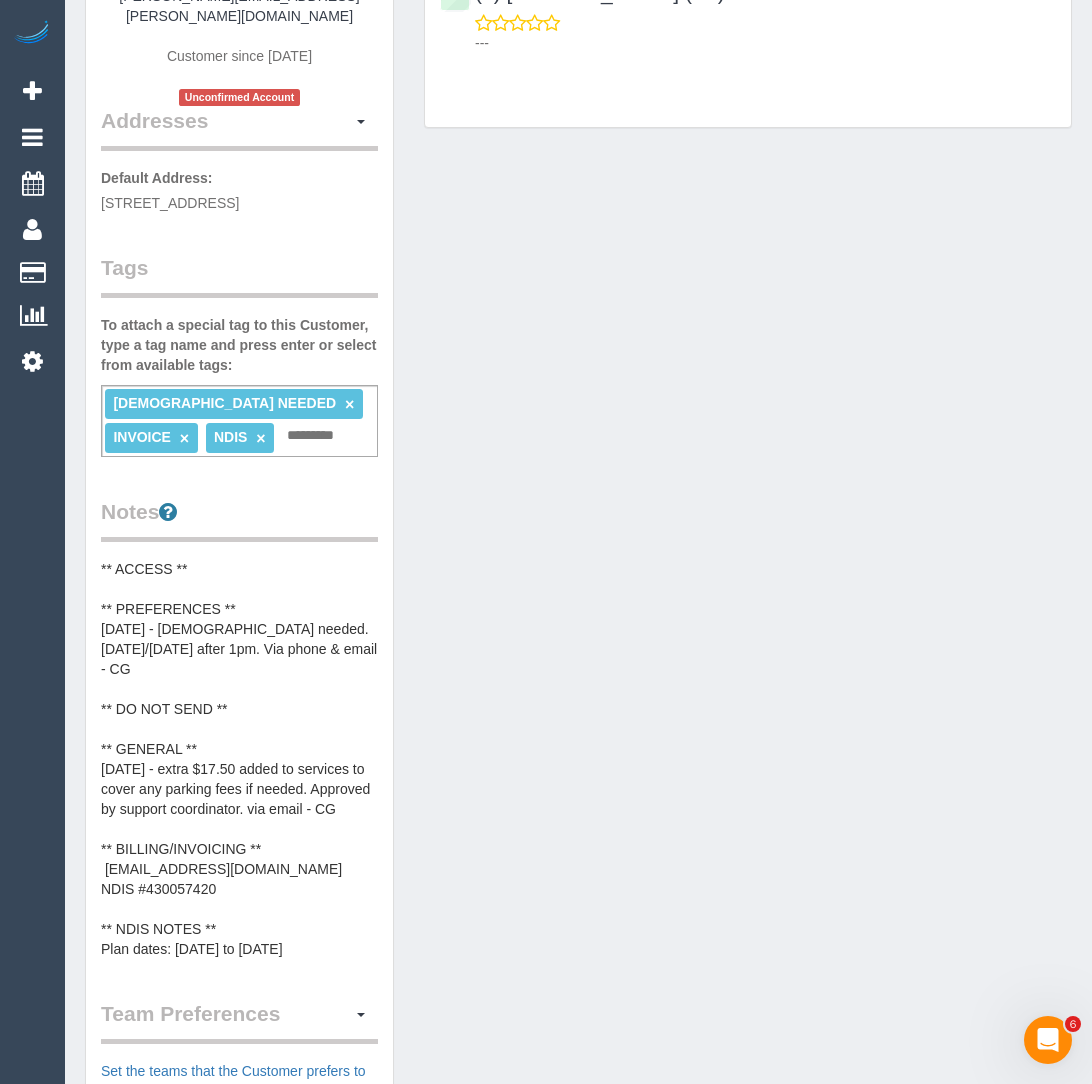 click on "** ACCESS **
** PREFERENCES **
24/06/25 - Female needed. Monday/Friday after 1pm. Via phone & email - CG
** DO NOT SEND **
** GENERAL **
24/06/25 - extra $17.50 added to services to cover any parking fees if needed. Approved by support coordinator. via email - CG
** BILLING/INVOICING **
accounts@myplanmanager.com.au
NDIS #430057420
** NDIS NOTES **
Plan dates: 30/05/25 to 29/05/27
Kiran Sidhu ksidhu@wintringham.org.au
Hours: Monday to Friday 9:30am – 3:30pm T: 03 9376 1122 M: 0488 692 347" at bounding box center (239, 759) 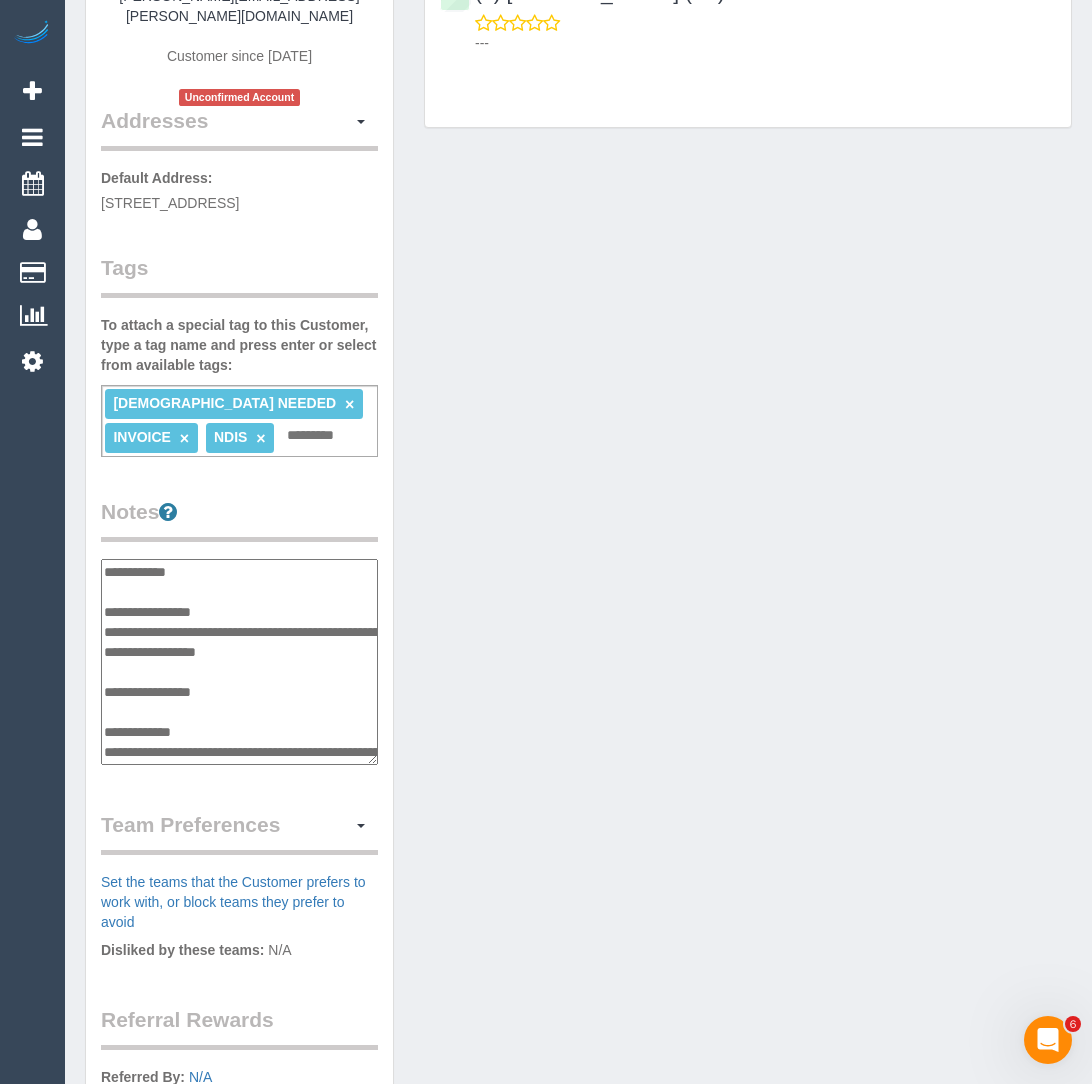 scroll, scrollTop: 260, scrollLeft: 0, axis: vertical 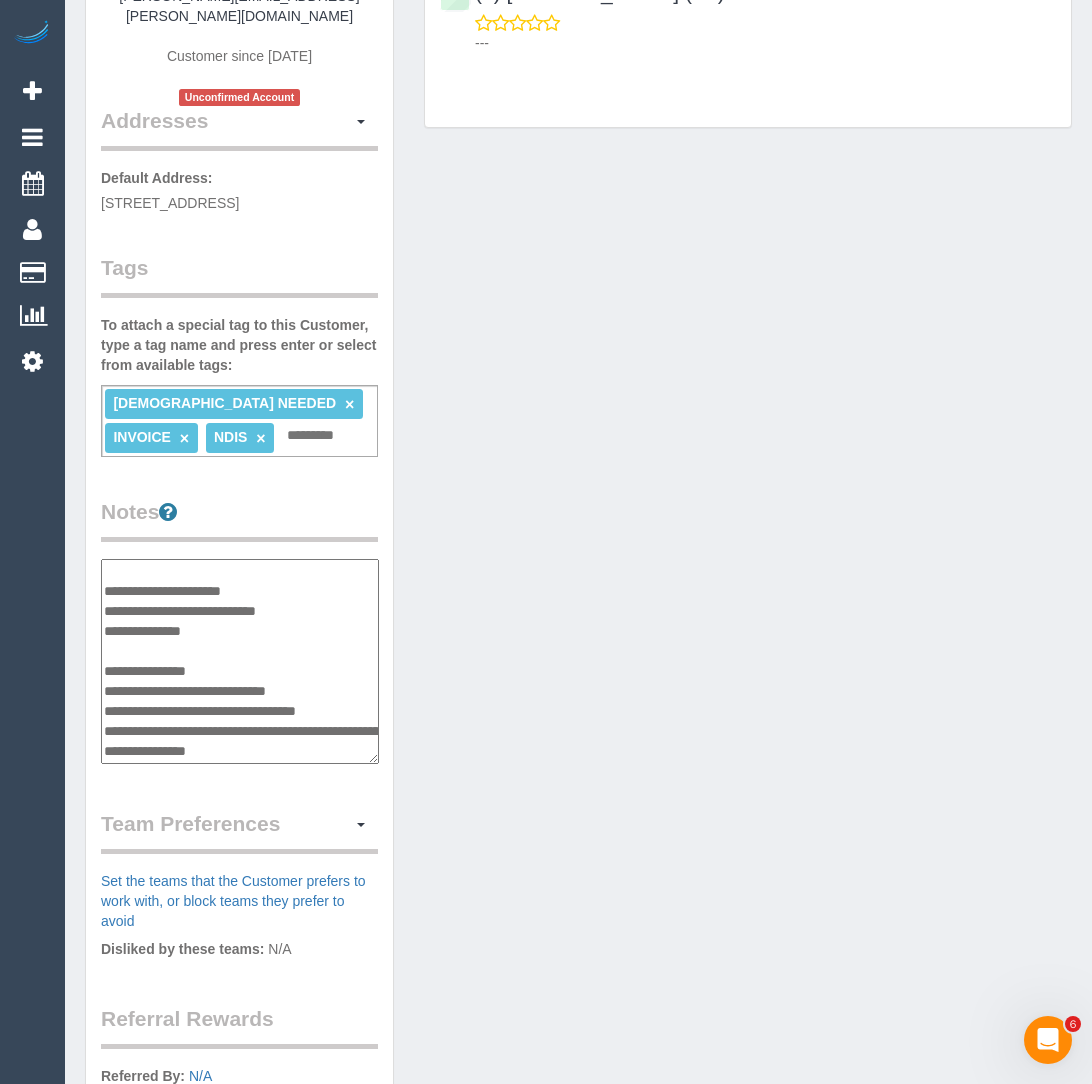 drag, startPoint x: 336, startPoint y: 586, endPoint x: 111, endPoint y: 583, distance: 225.02 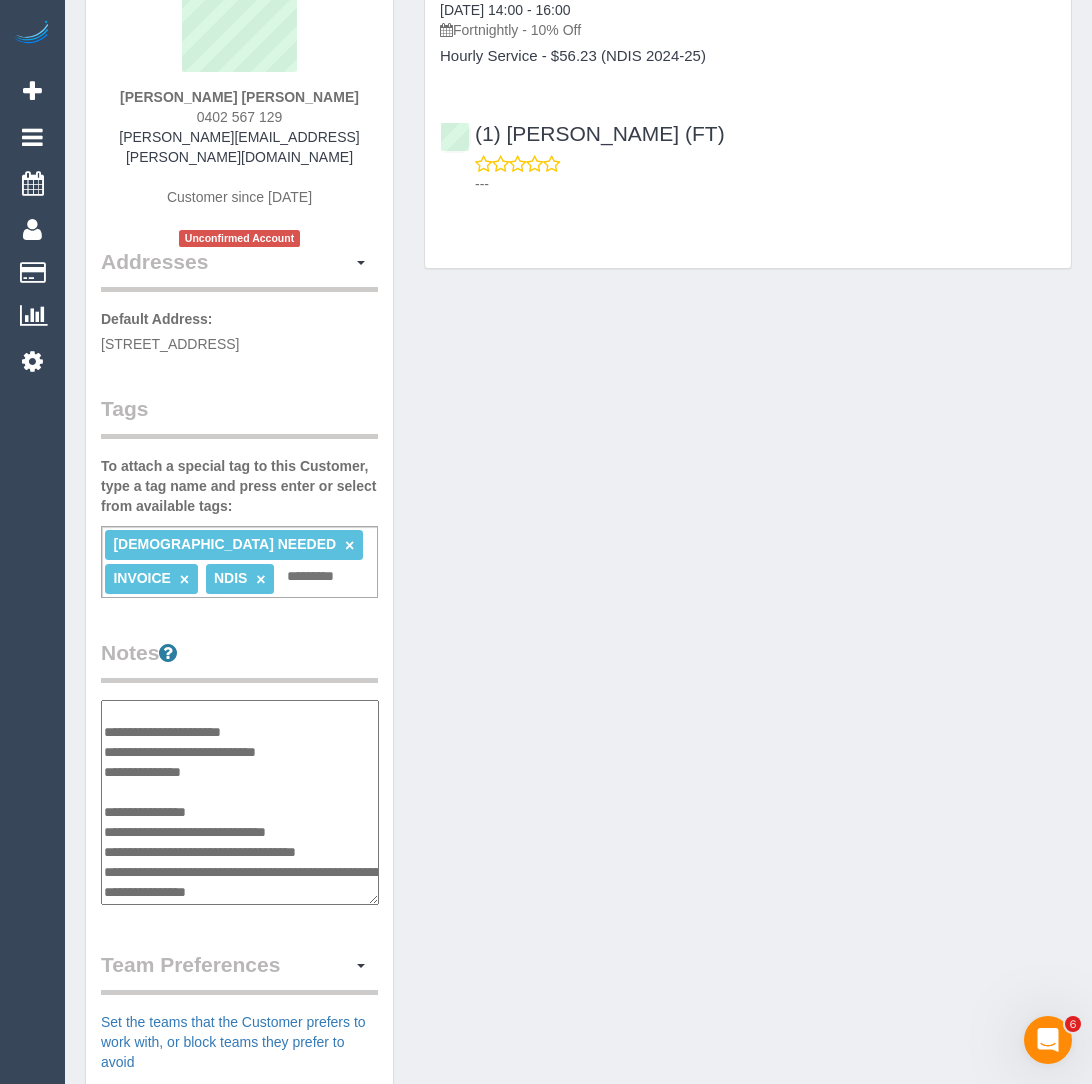 scroll, scrollTop: 0, scrollLeft: 0, axis: both 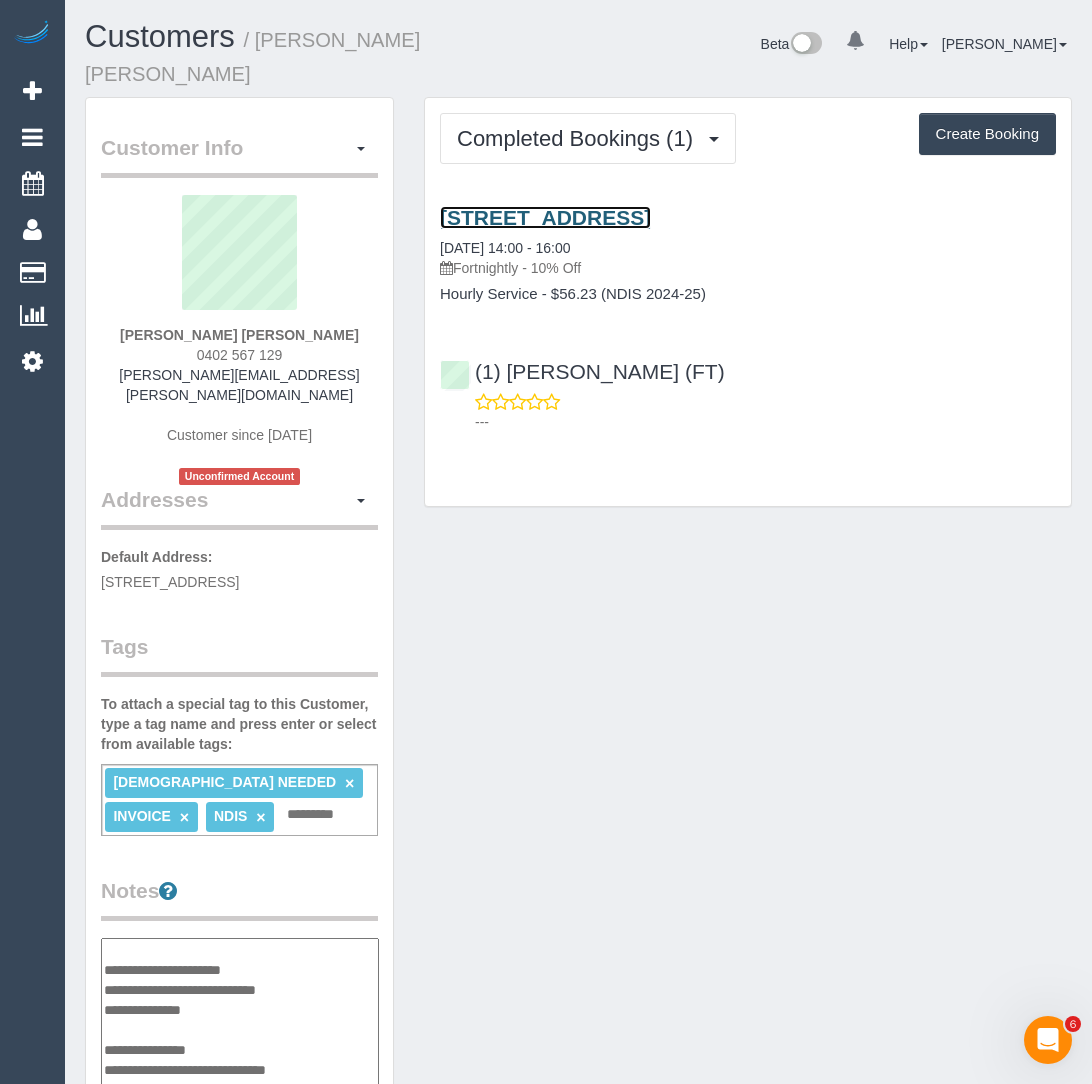 click on "Unit 502, 18 20 Lincoln Sq, Carlton Nth, VIC 3053" at bounding box center (545, 217) 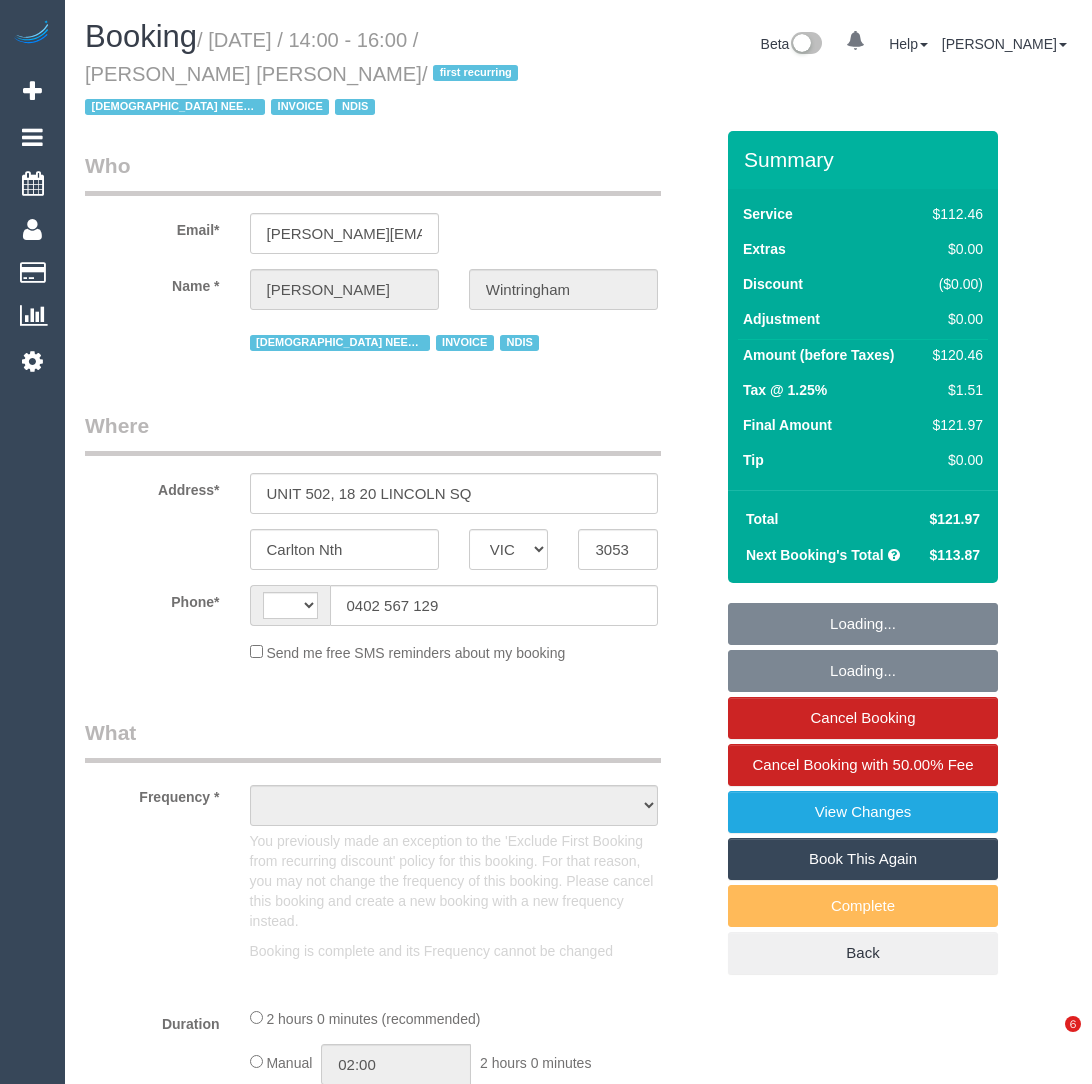 select on "VIC" 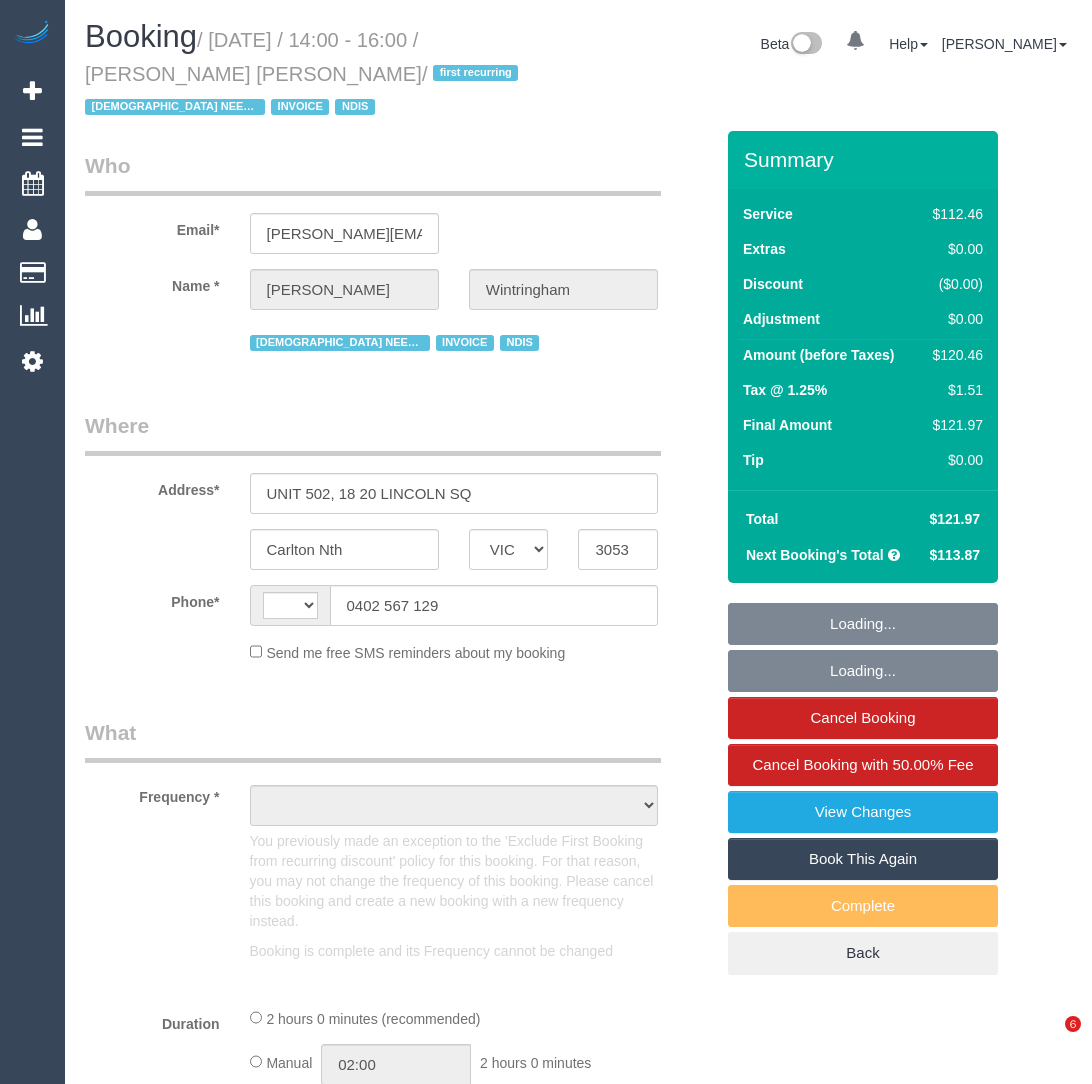 scroll, scrollTop: 0, scrollLeft: 0, axis: both 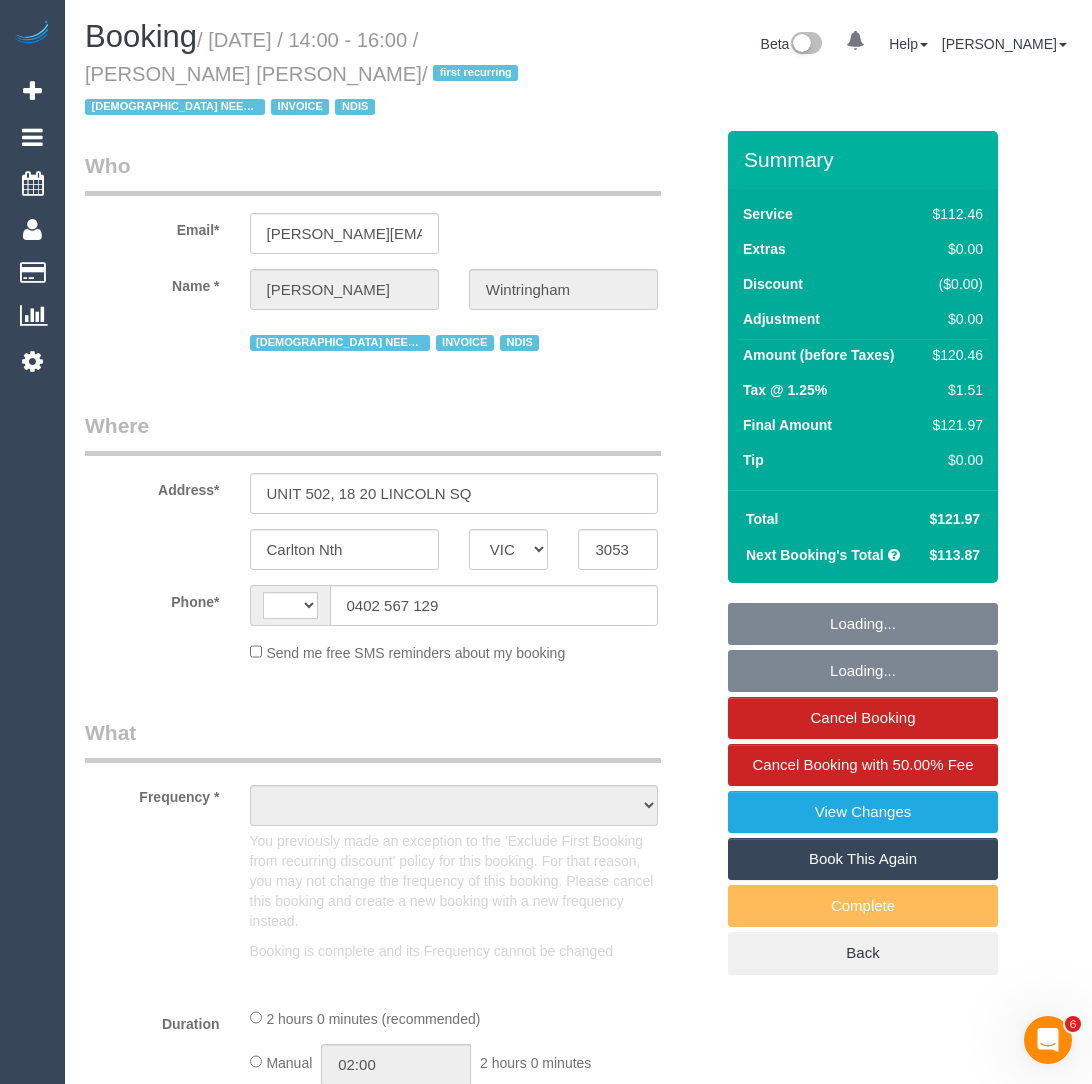 select on "string:AU" 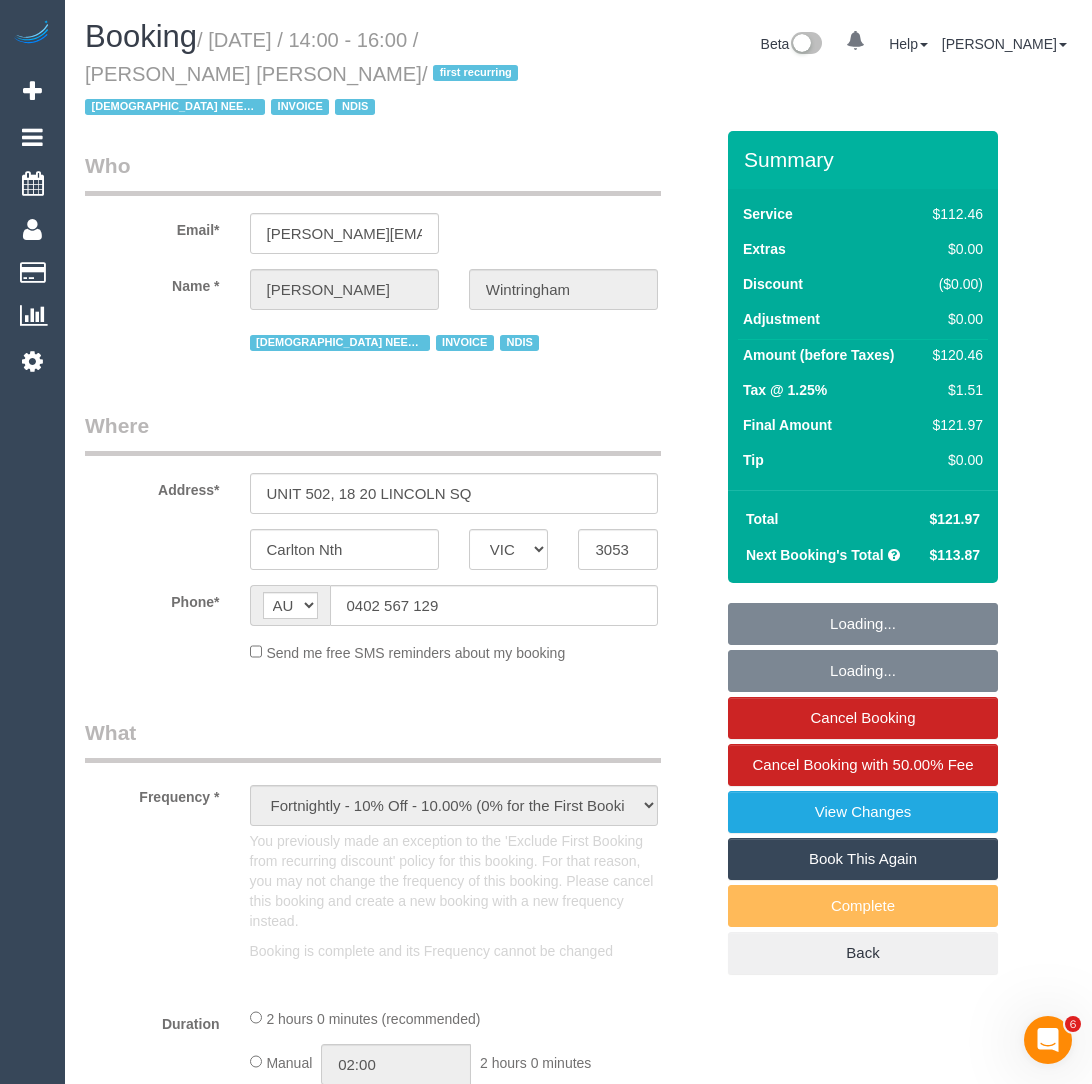 select on "number:28" 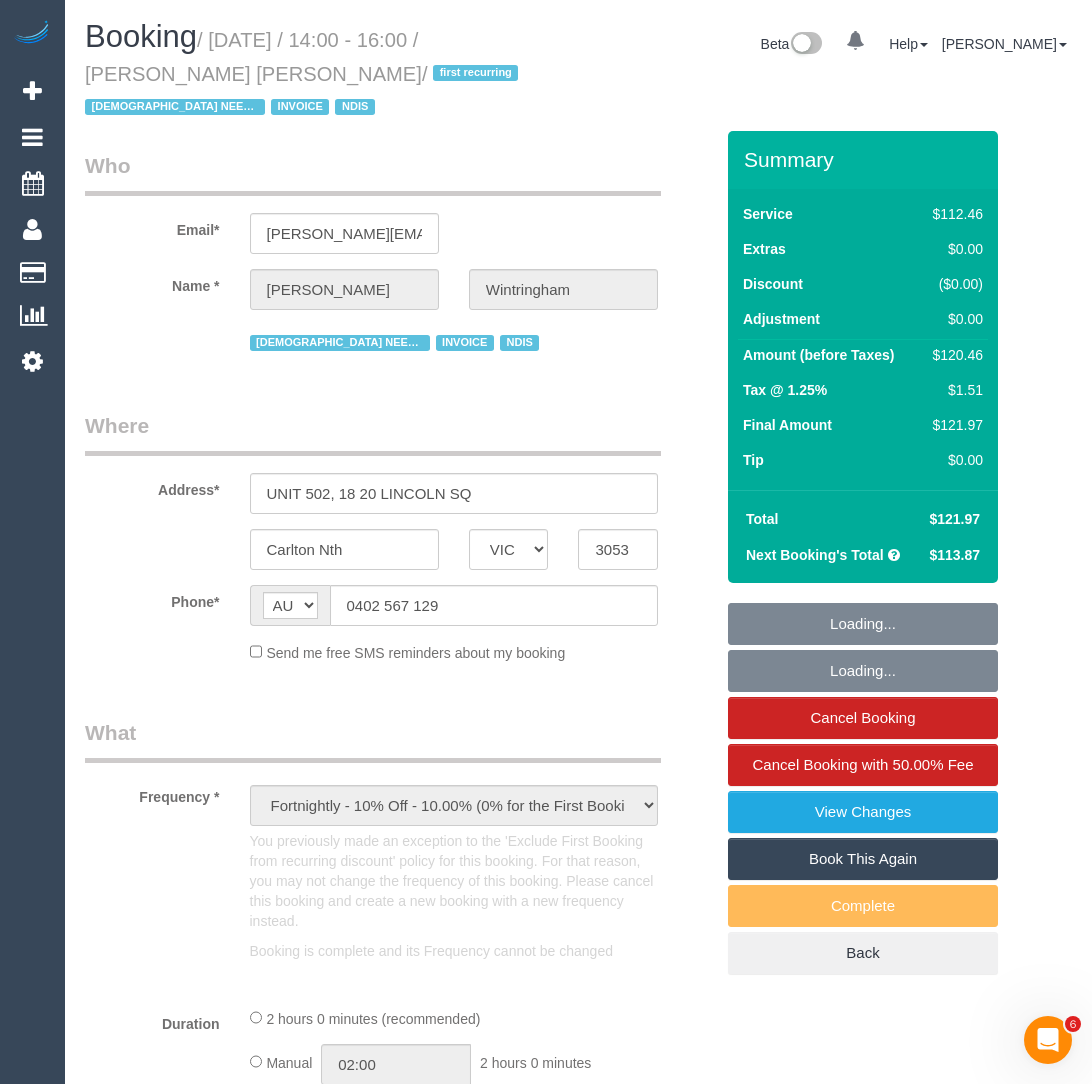 select on "number:14" 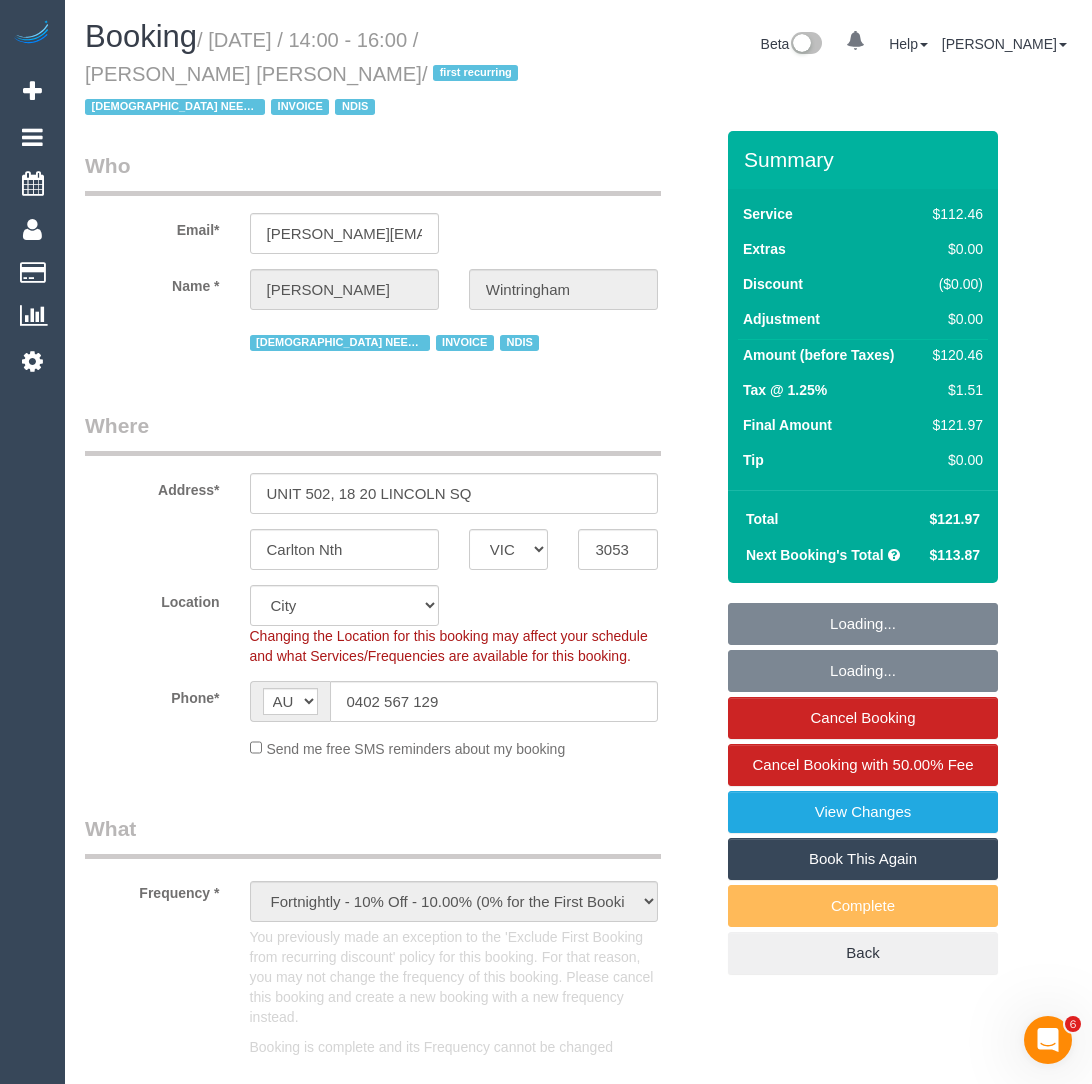 select on "object:782" 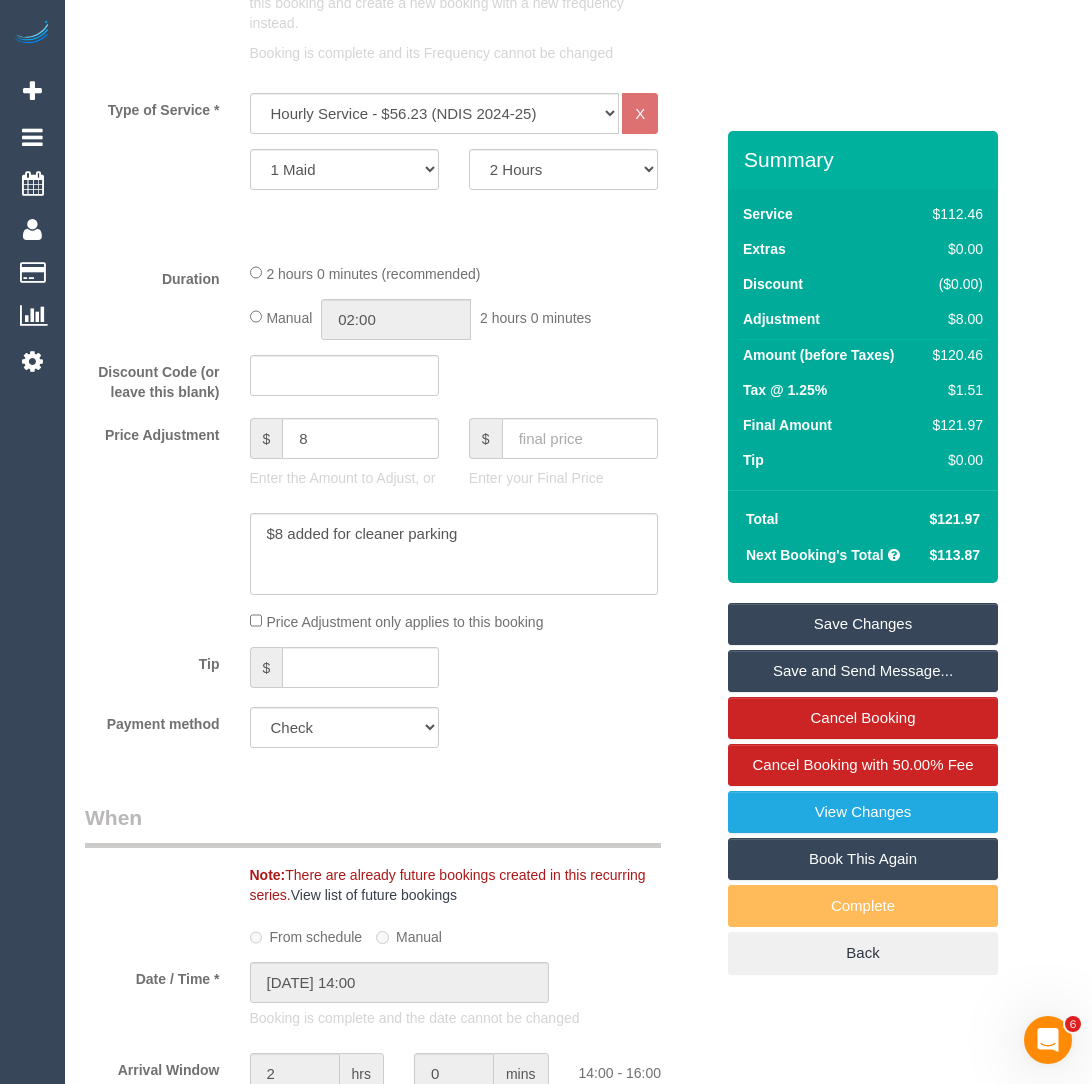 scroll, scrollTop: 997, scrollLeft: 0, axis: vertical 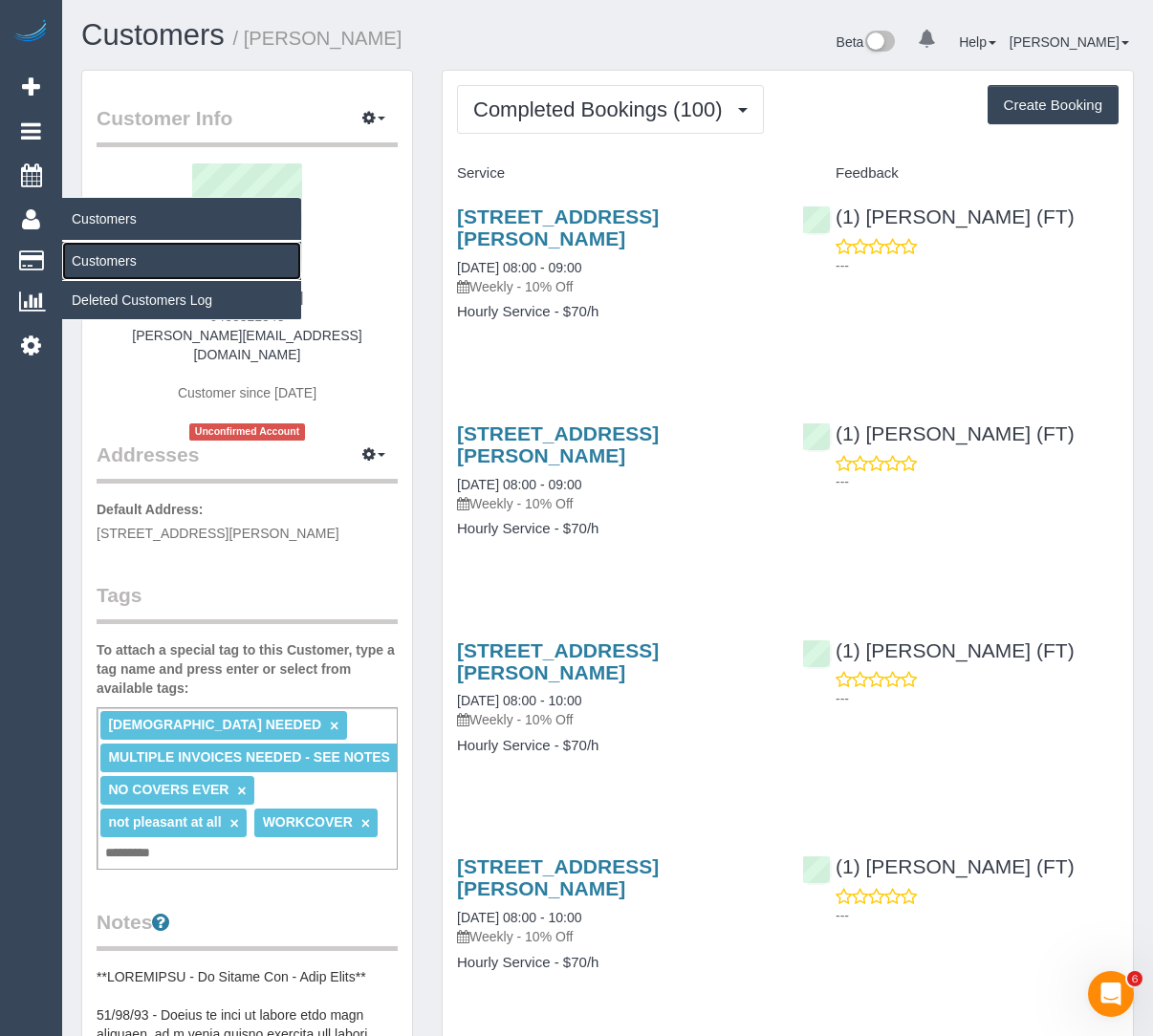 click on "Customers" at bounding box center [182, 261] 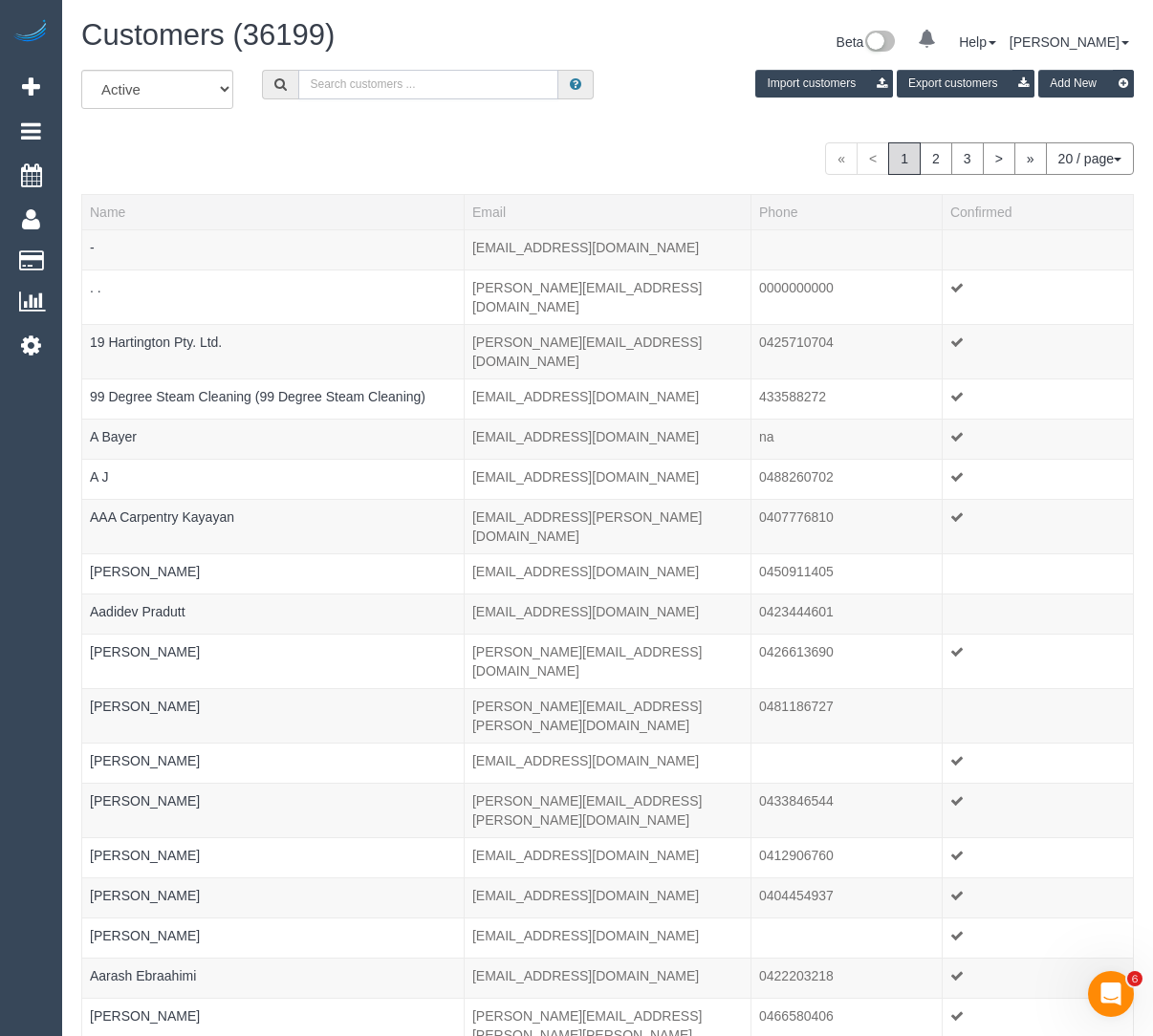 click at bounding box center (428, 84) 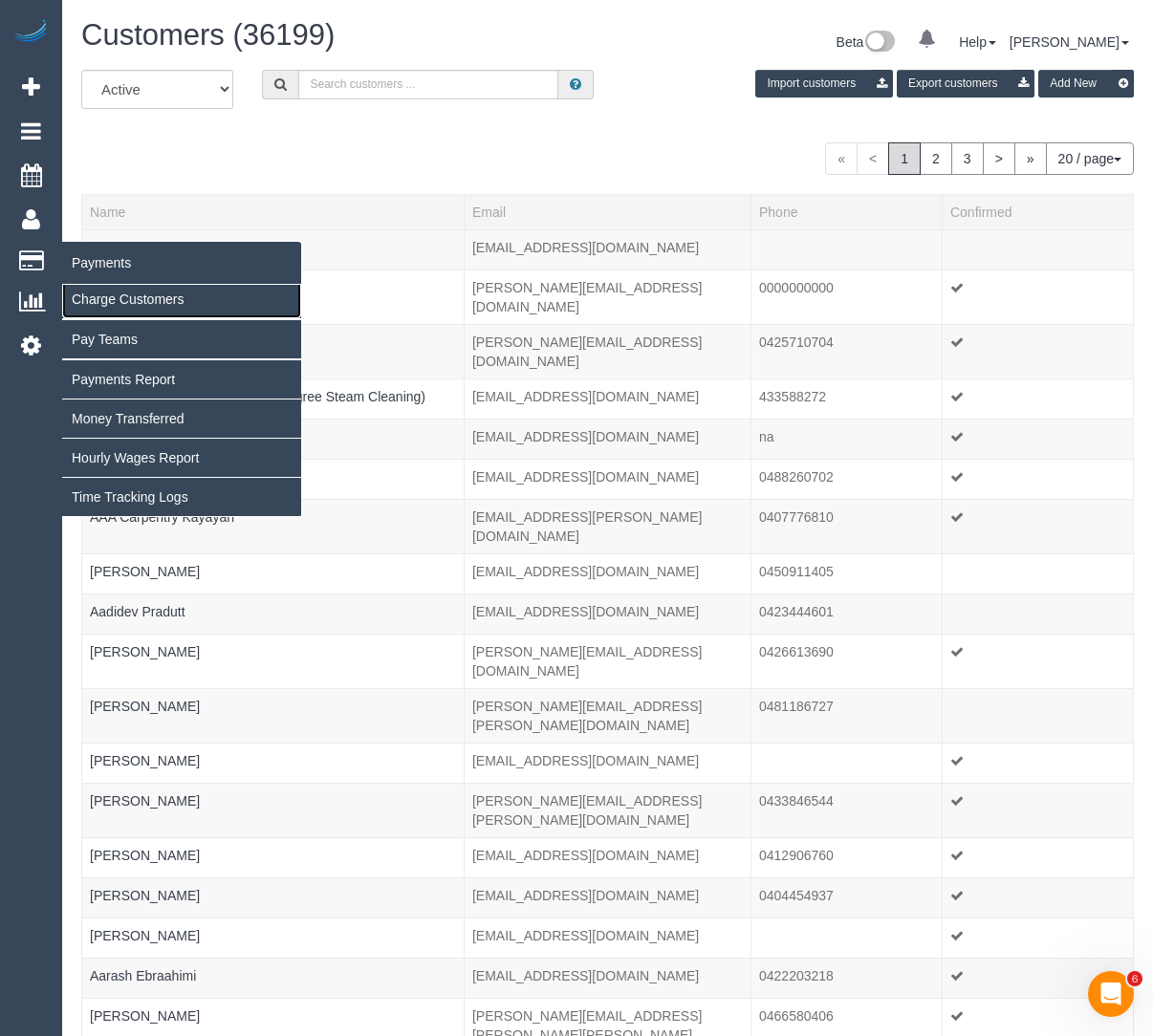 click on "Charge Customers" at bounding box center (182, 299) 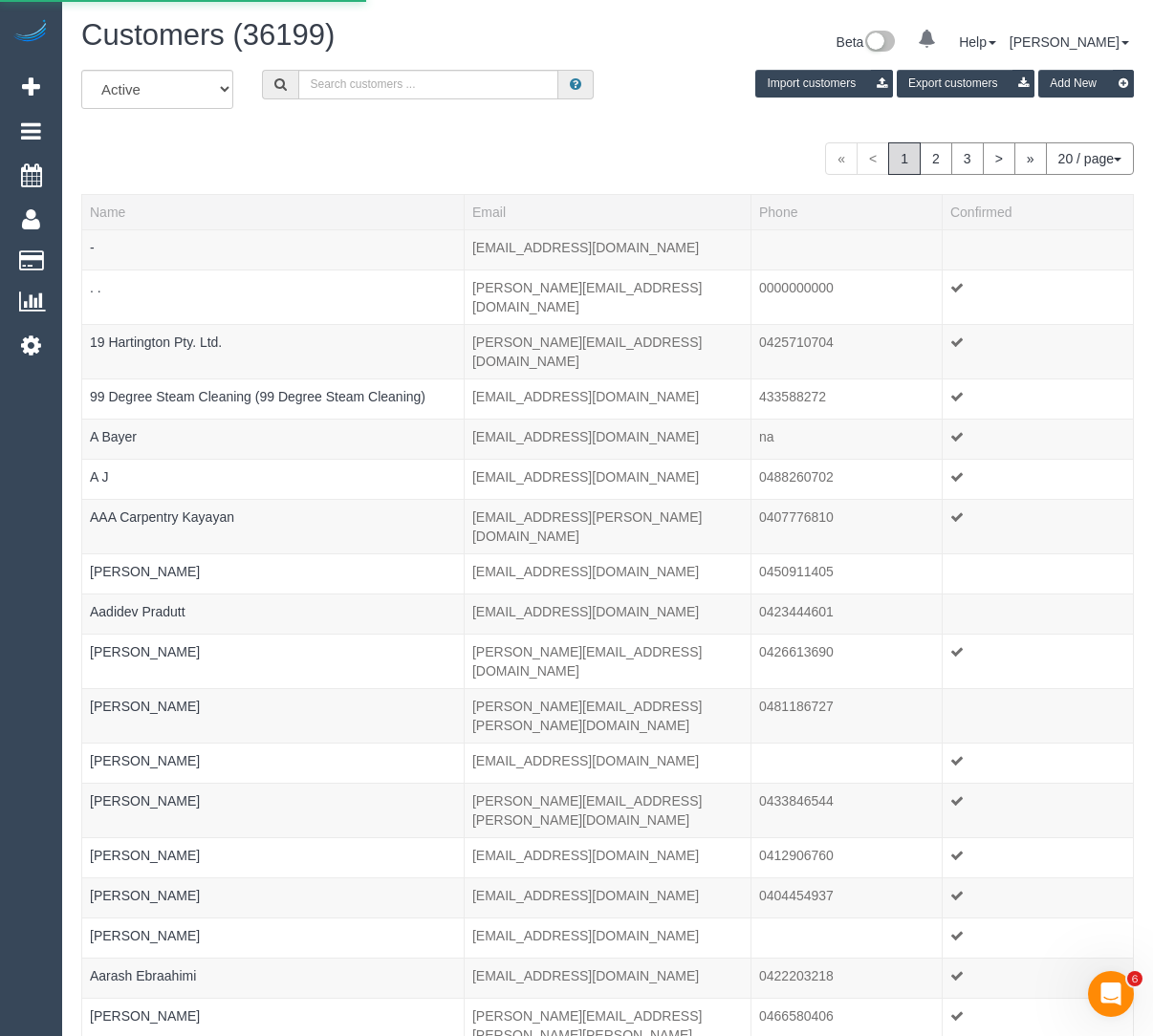 select 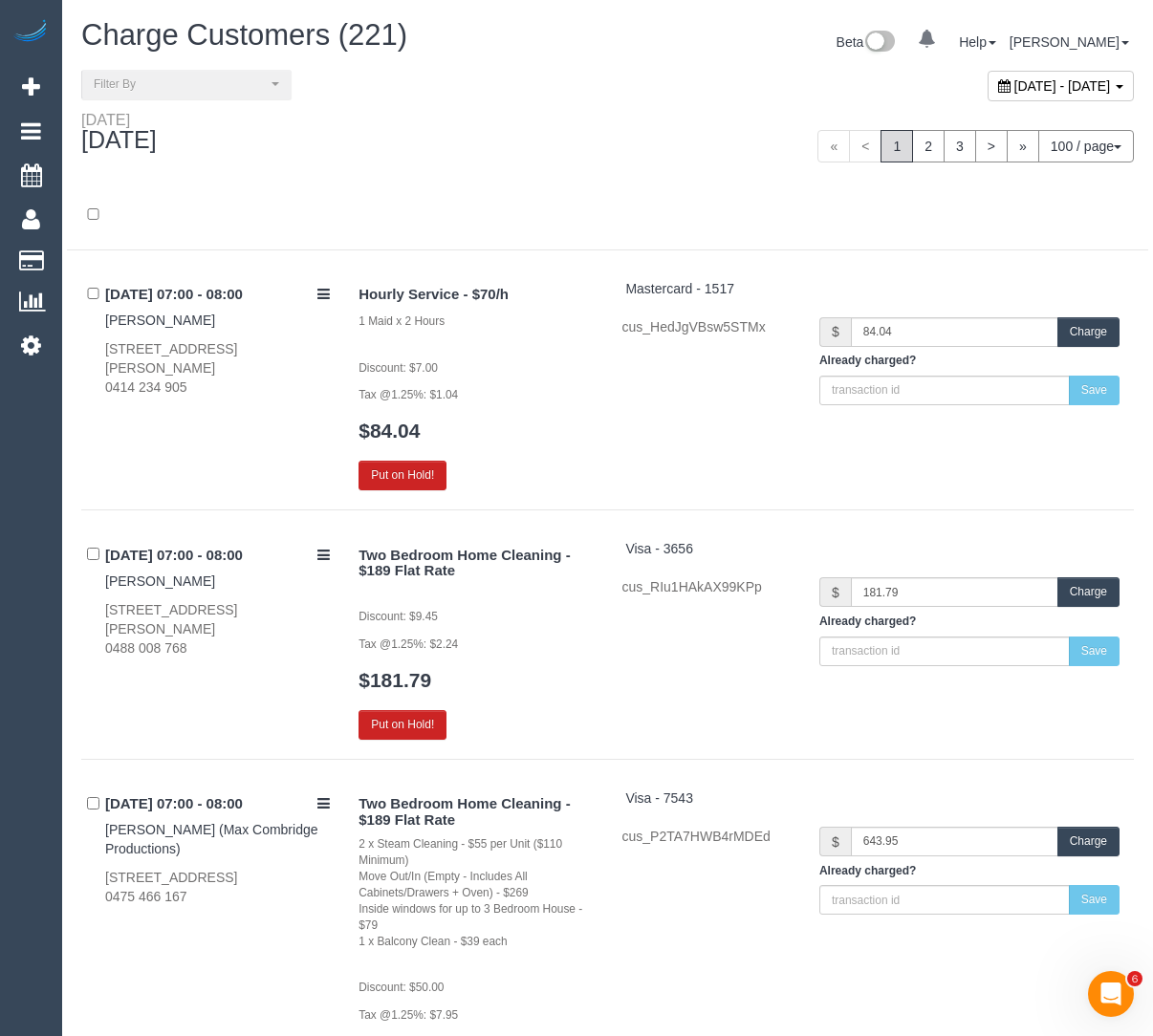 click on "July 01, 2025 - July 01, 2025" at bounding box center (1062, 86) 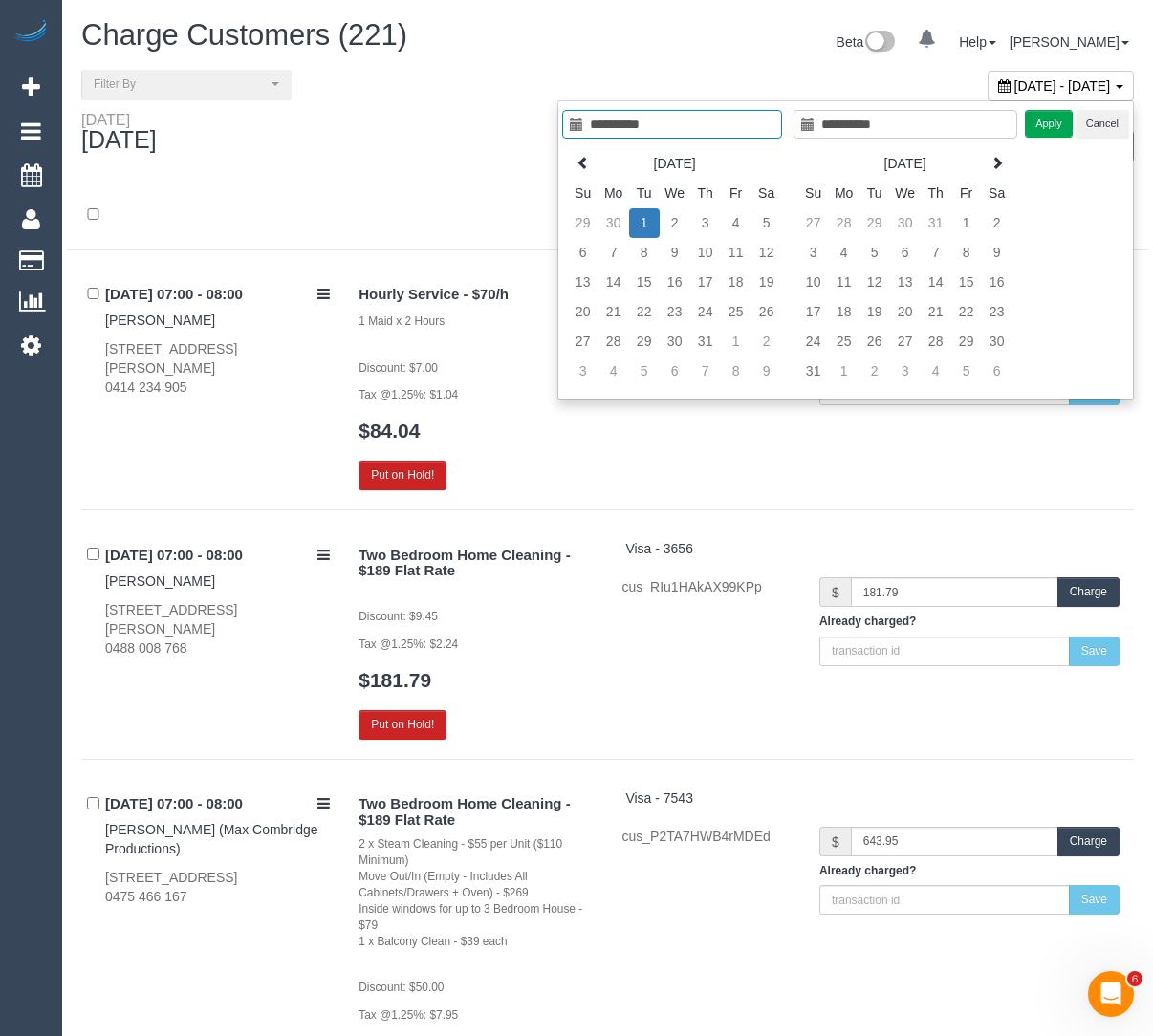 click on "July 01, 2025 - July 01, 2025" at bounding box center [1062, 86] 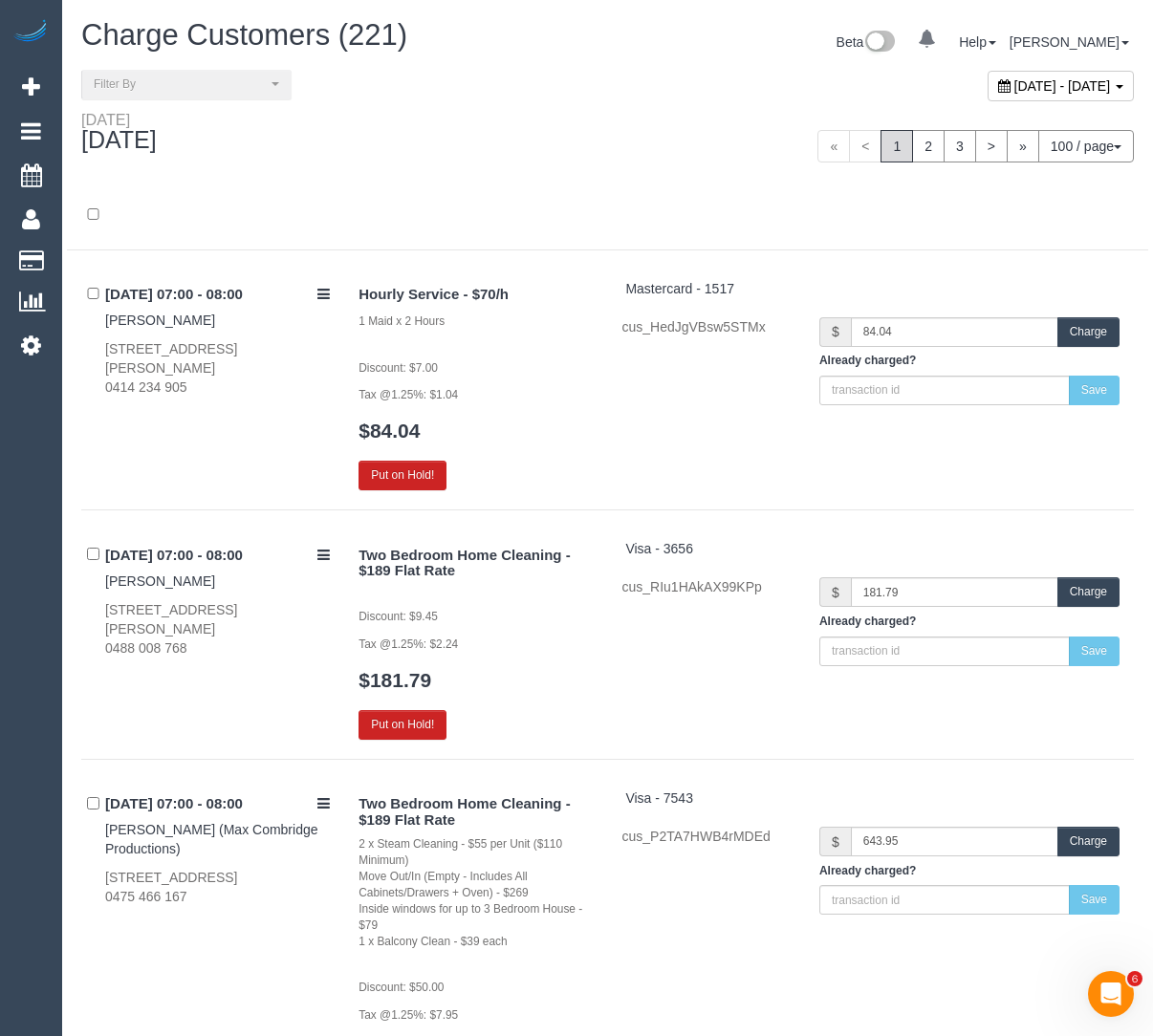 click on "July 01, 2025 - July 01, 2025" at bounding box center (1062, 86) 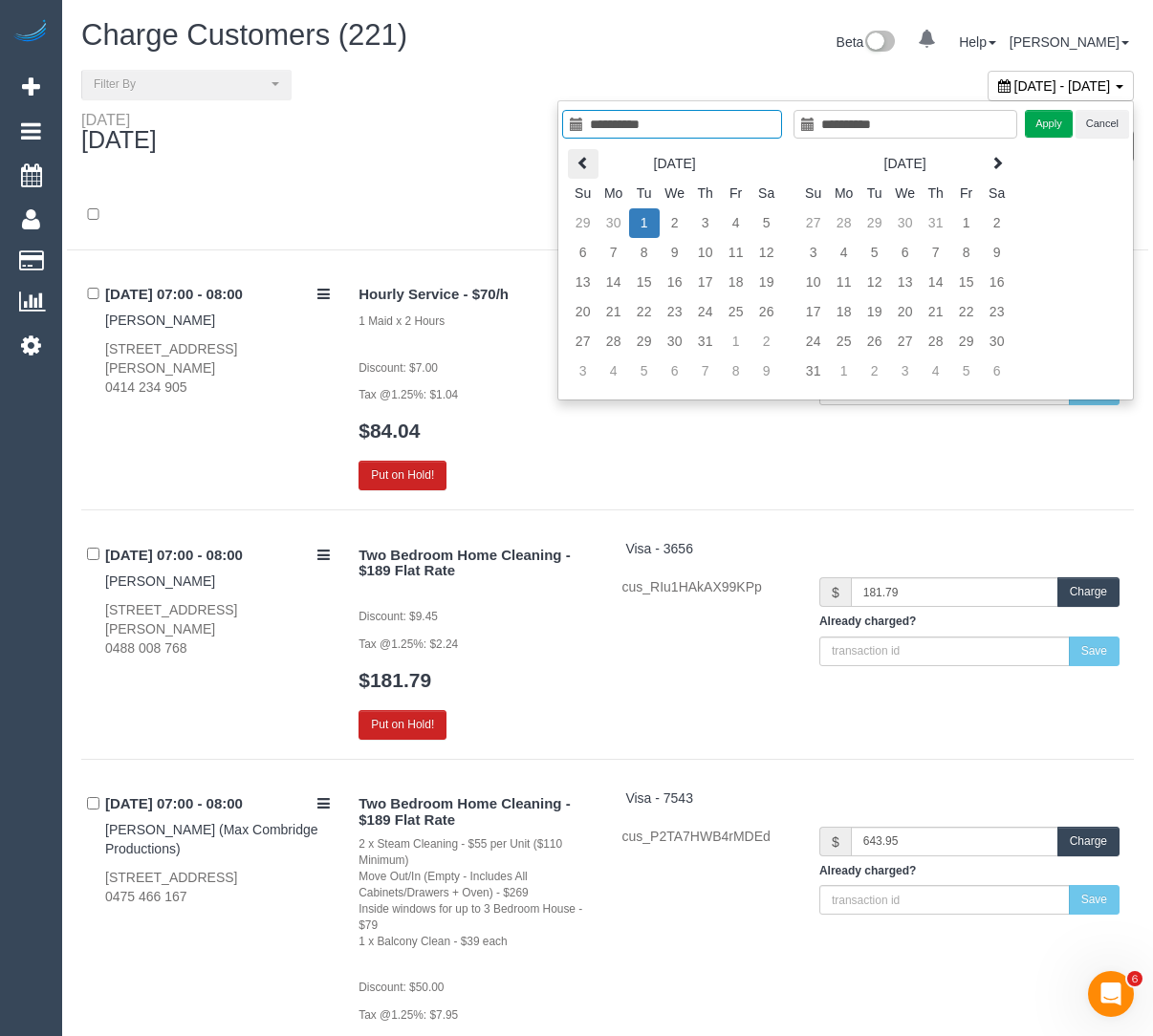 click at bounding box center [583, 163] 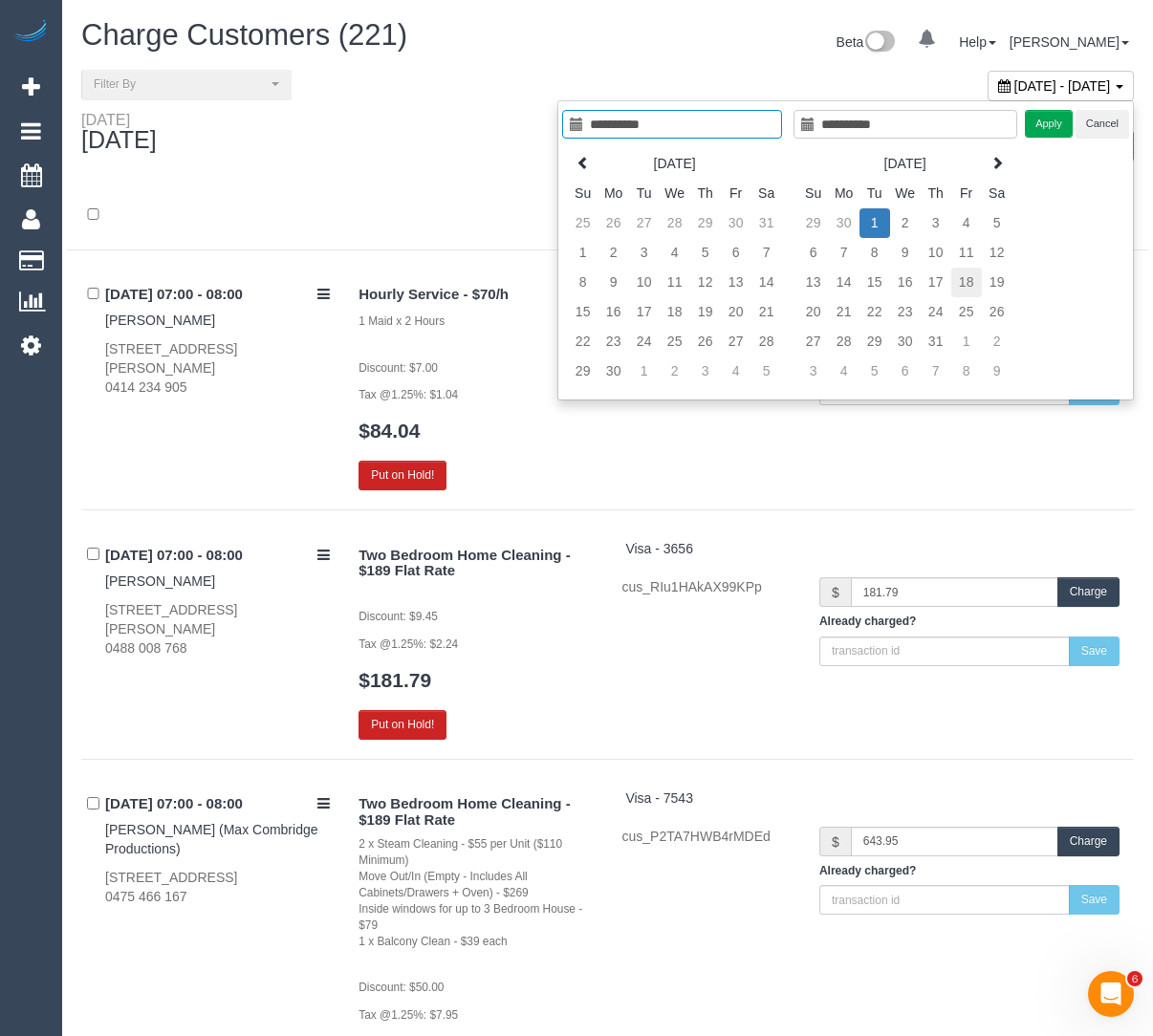 type on "**********" 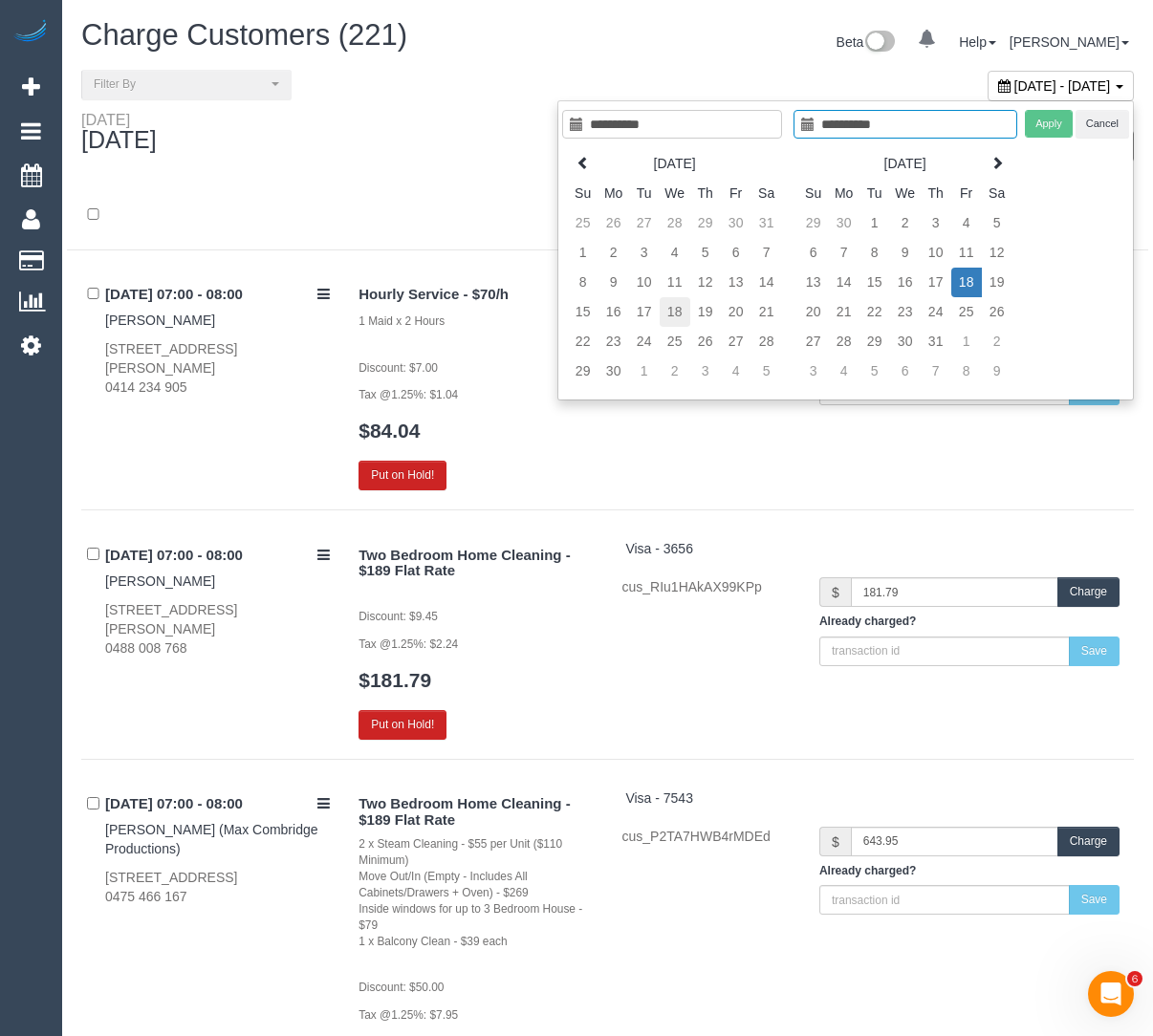 type on "**********" 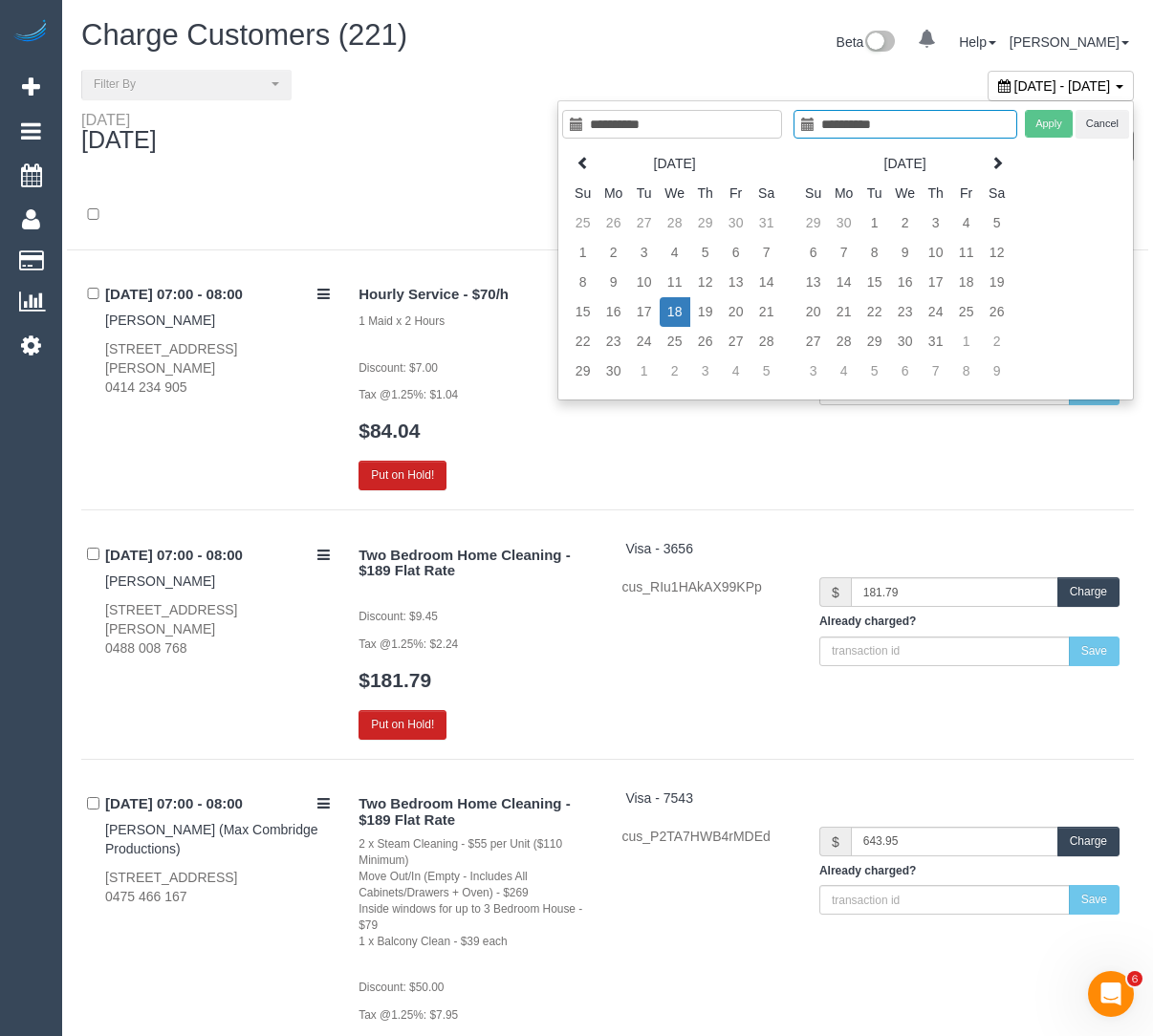 click on "18" at bounding box center (675, 312) 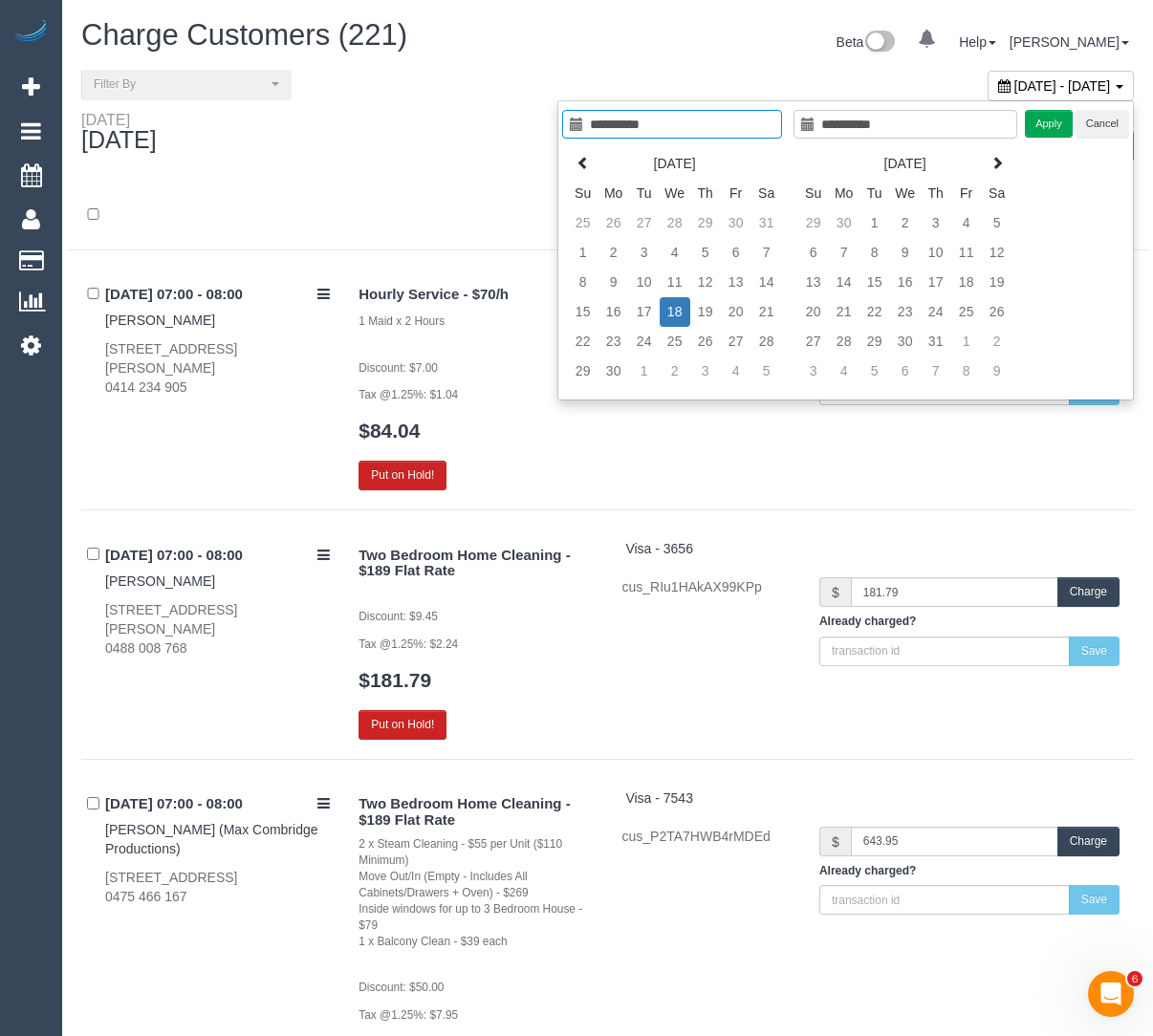 type on "**********" 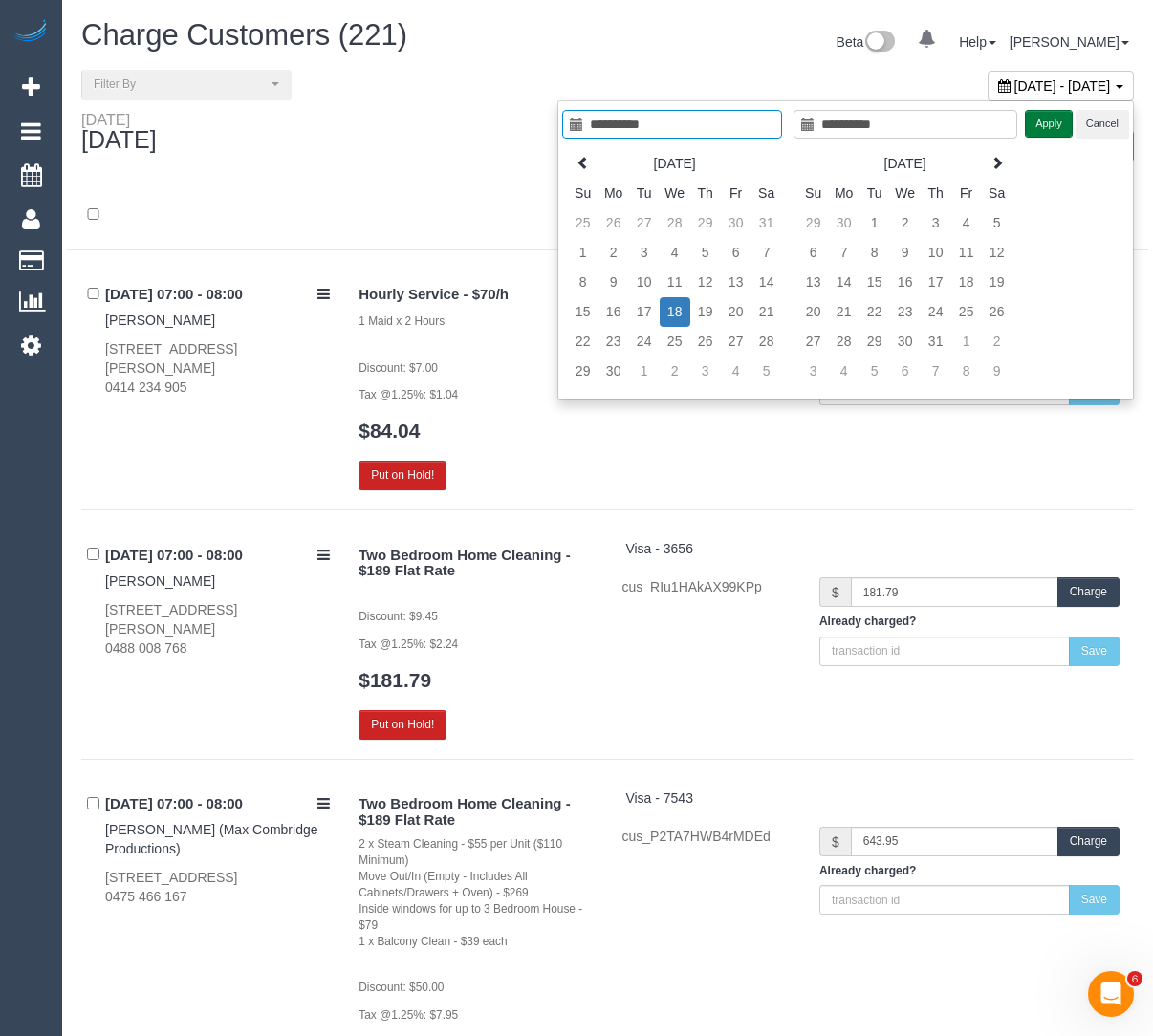 click on "Apply" at bounding box center (1049, 123) 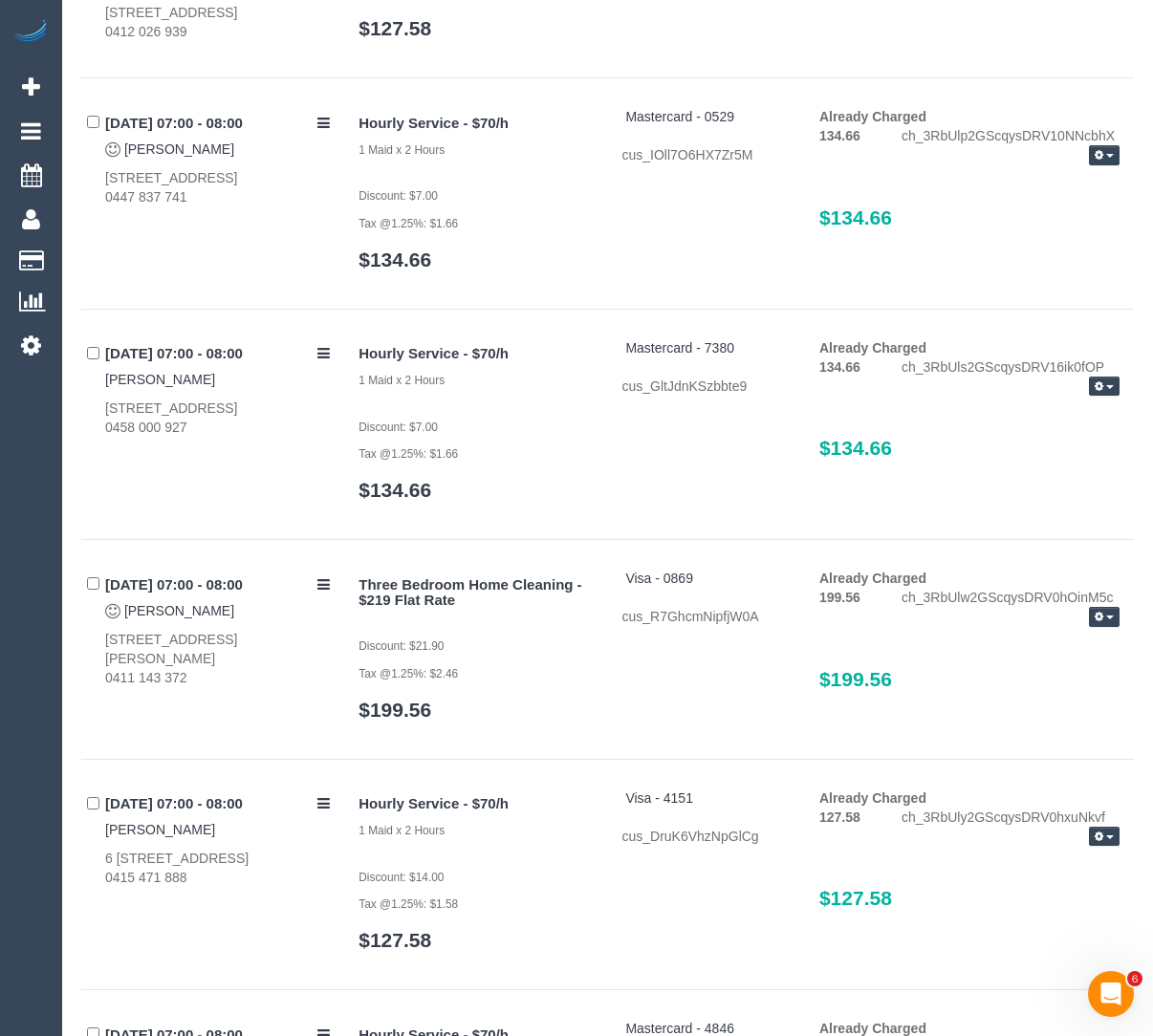 scroll, scrollTop: 0, scrollLeft: 0, axis: both 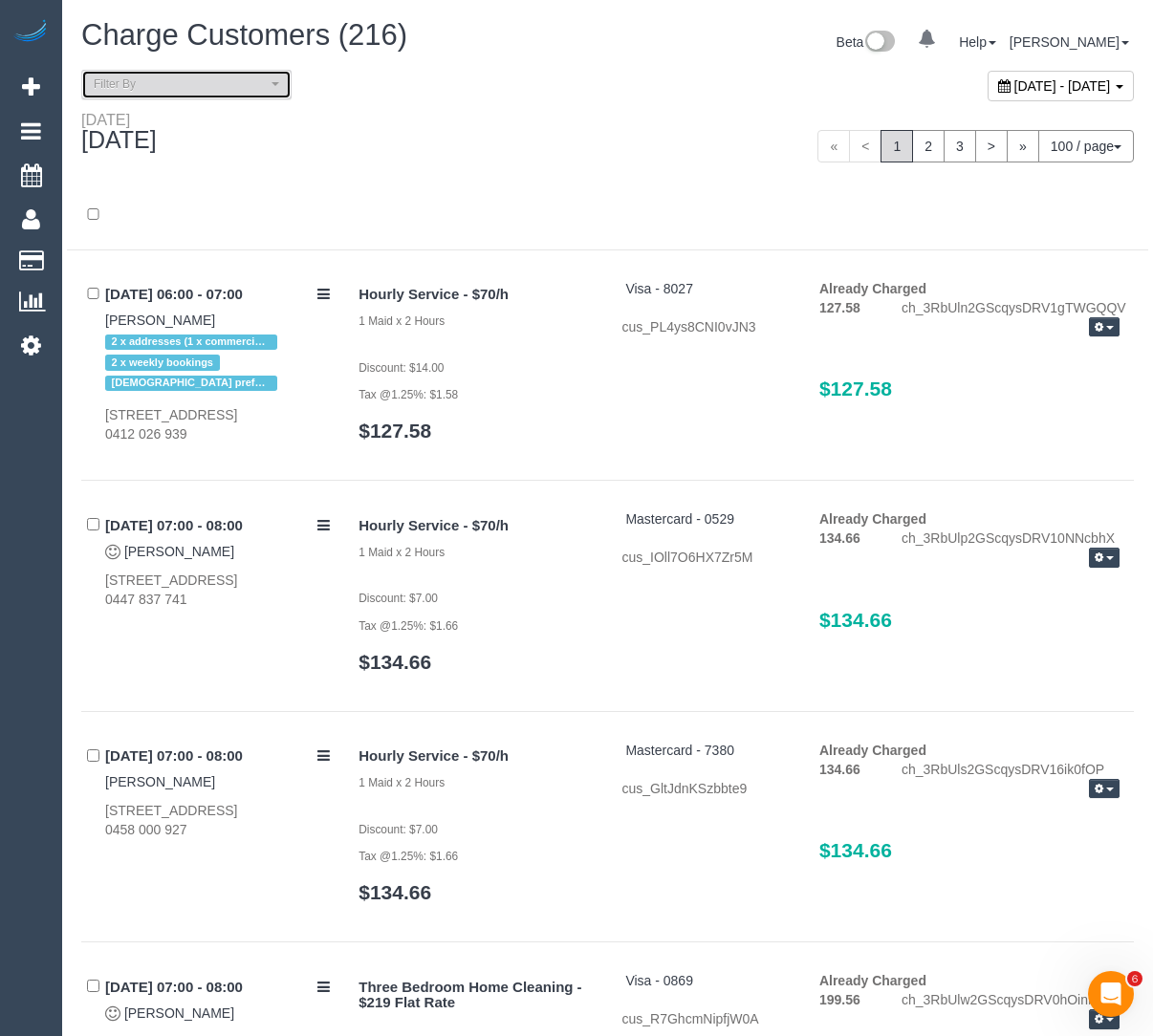click on "Filter By" at bounding box center (186, 84) 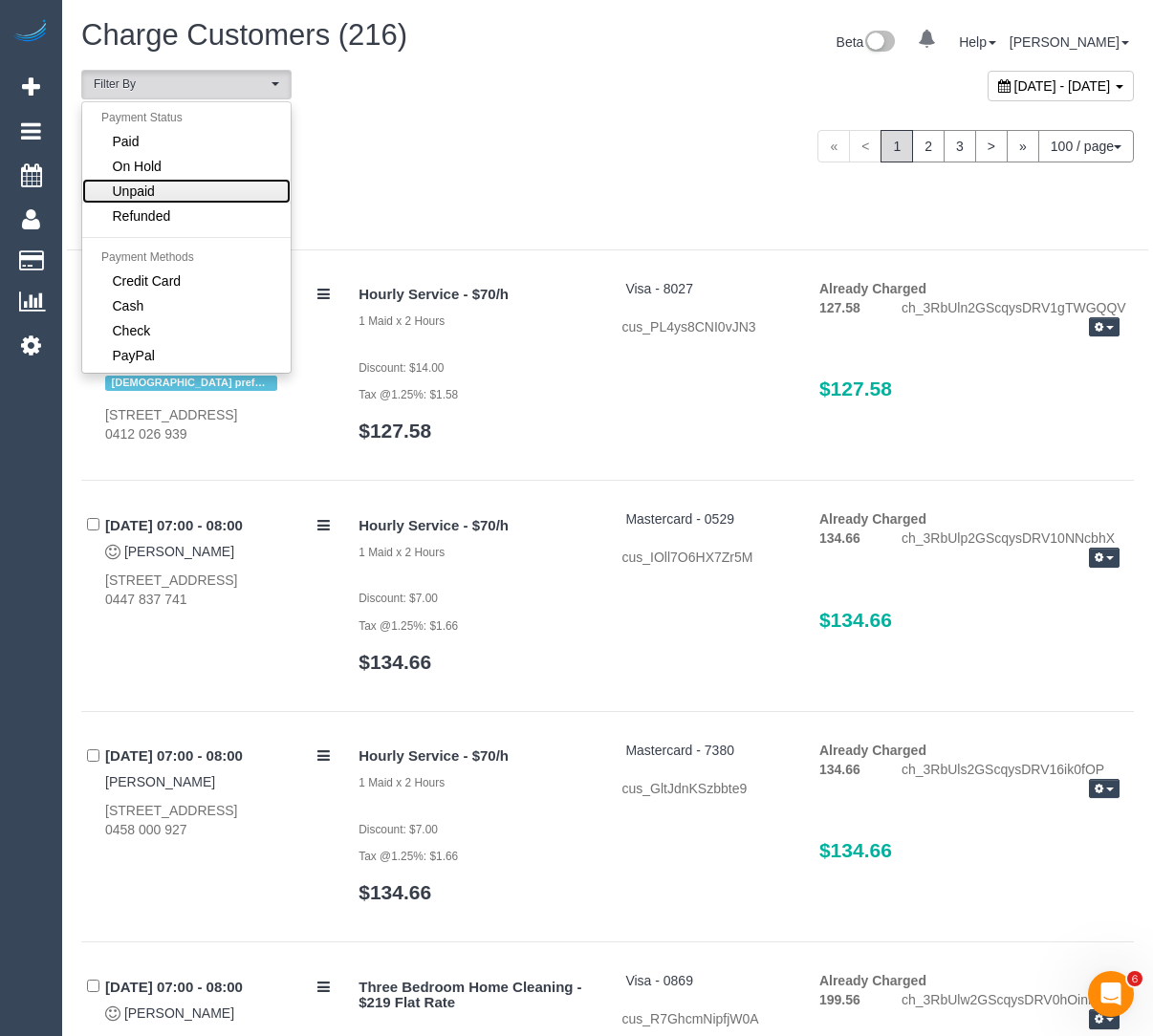 click on "Unpaid" at bounding box center (186, 191) 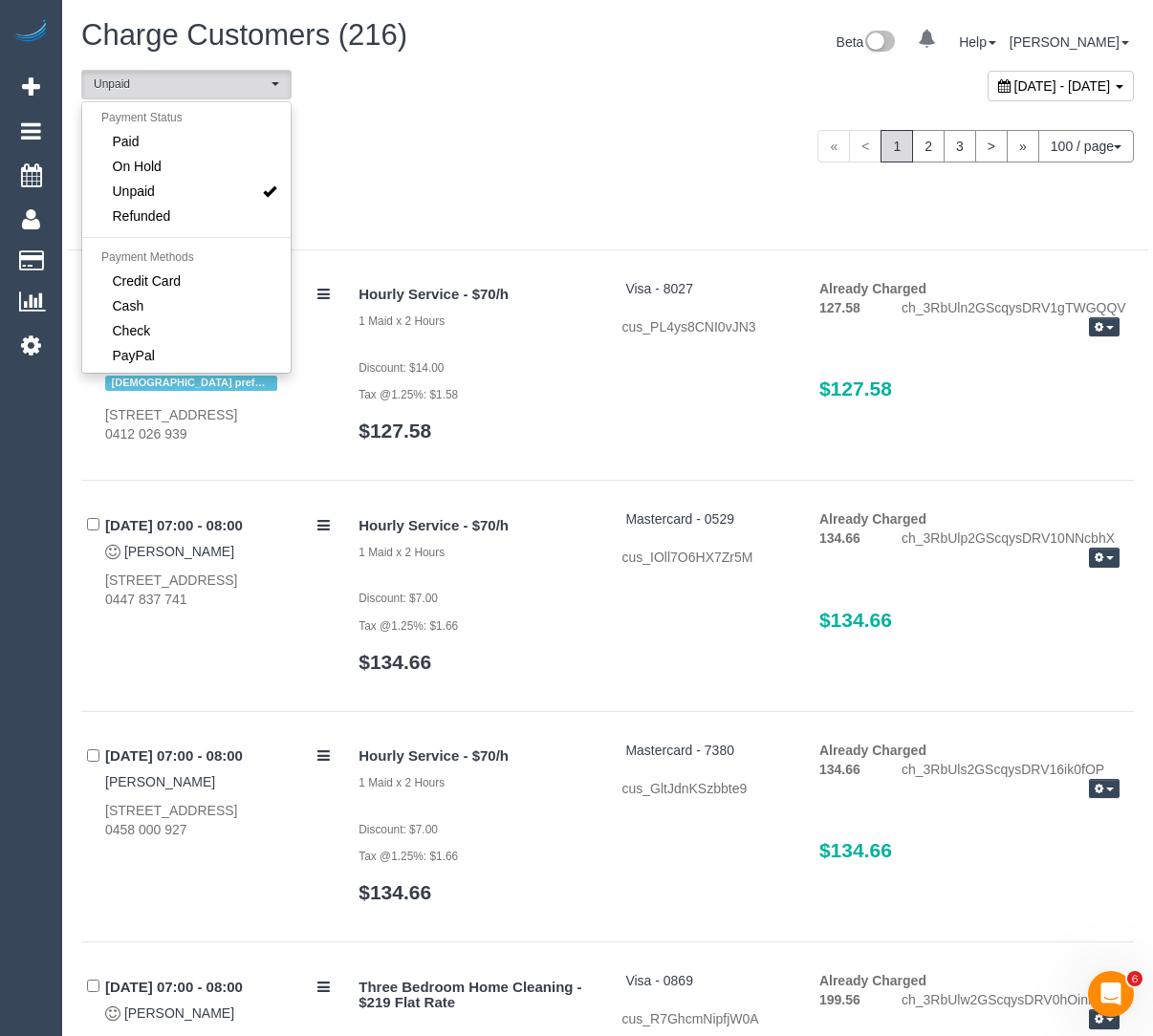 scroll, scrollTop: 40, scrollLeft: 0, axis: vertical 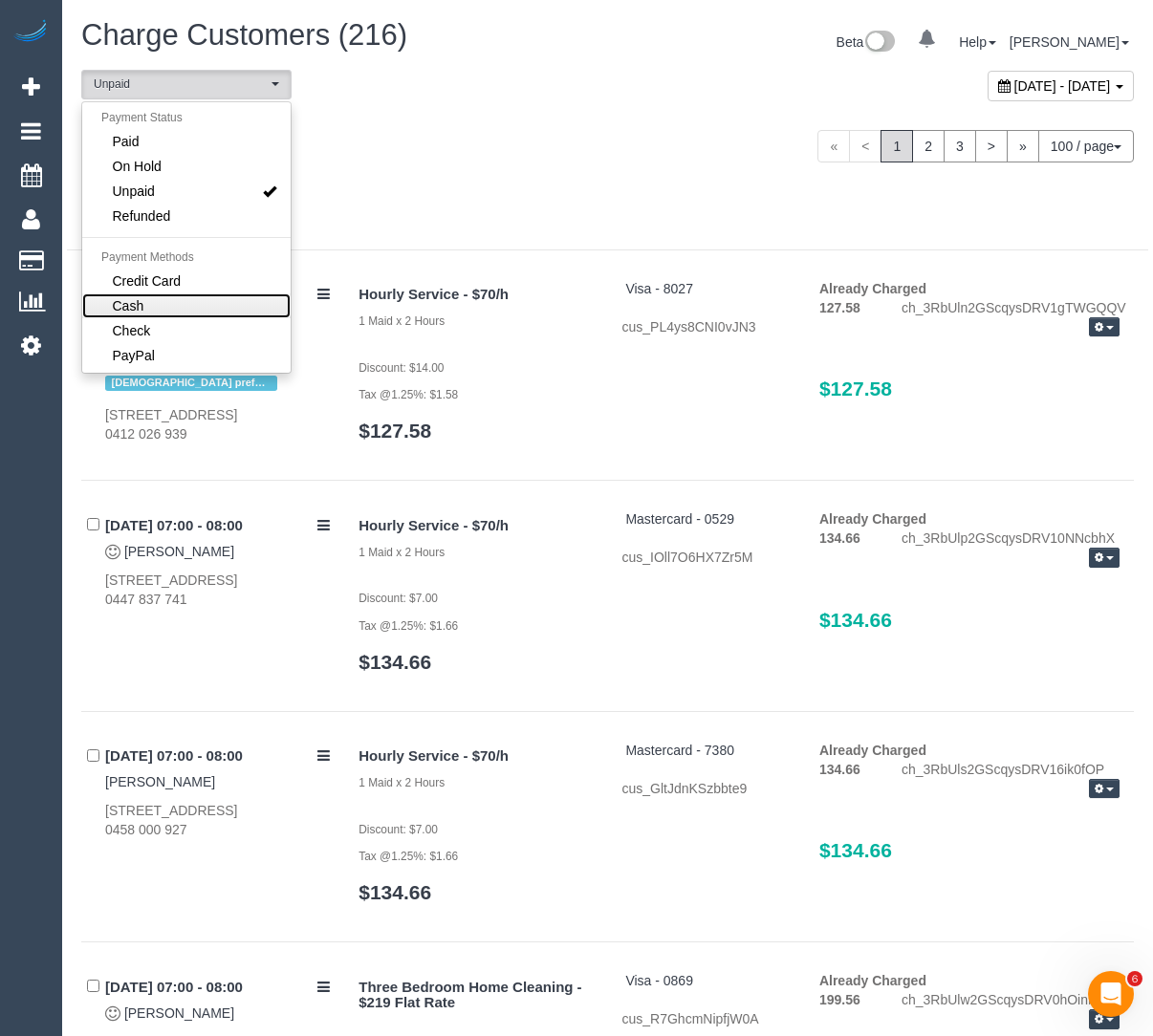 click on "Cash" at bounding box center (186, 306) 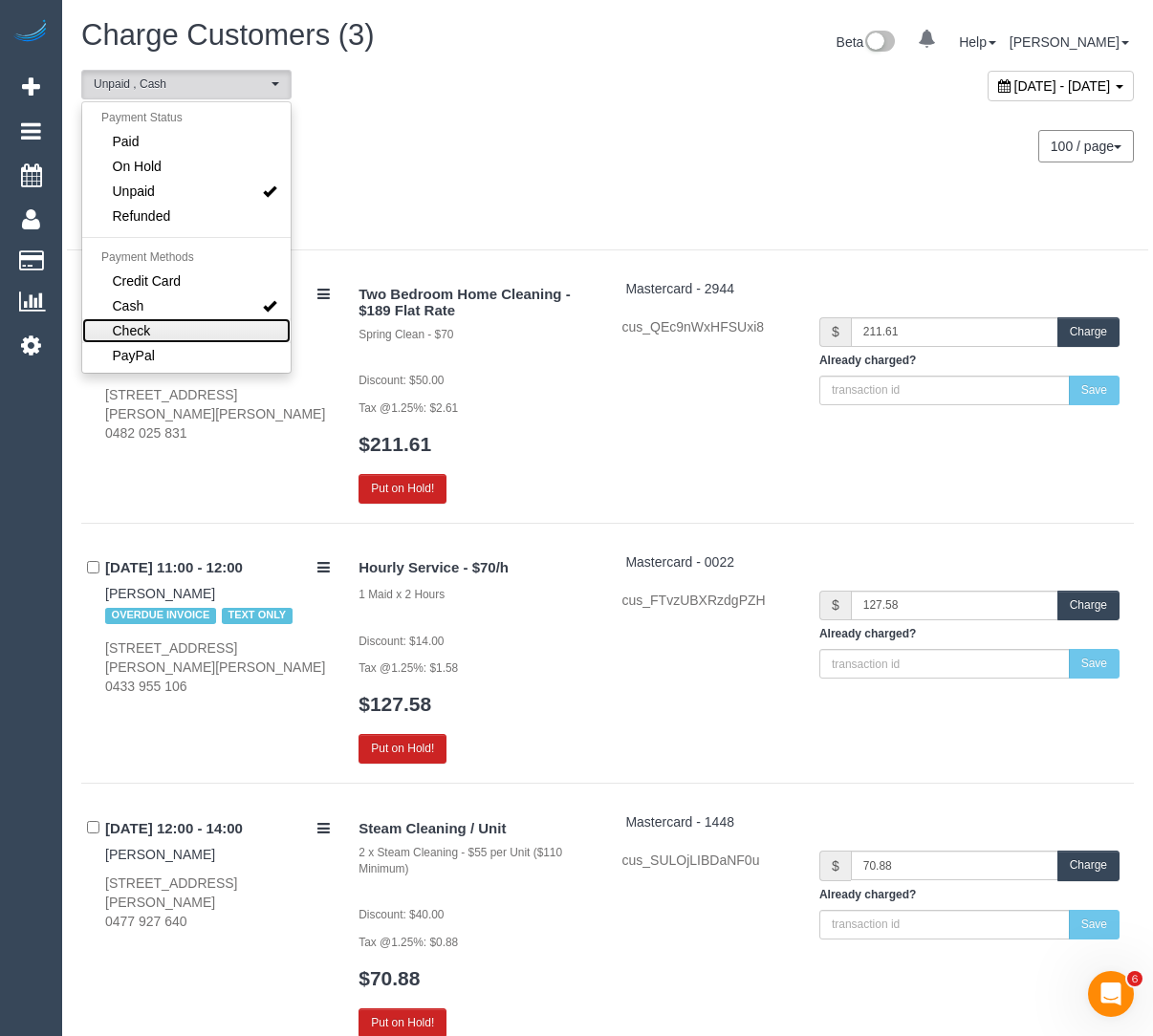 click on "Check" at bounding box center [186, 331] 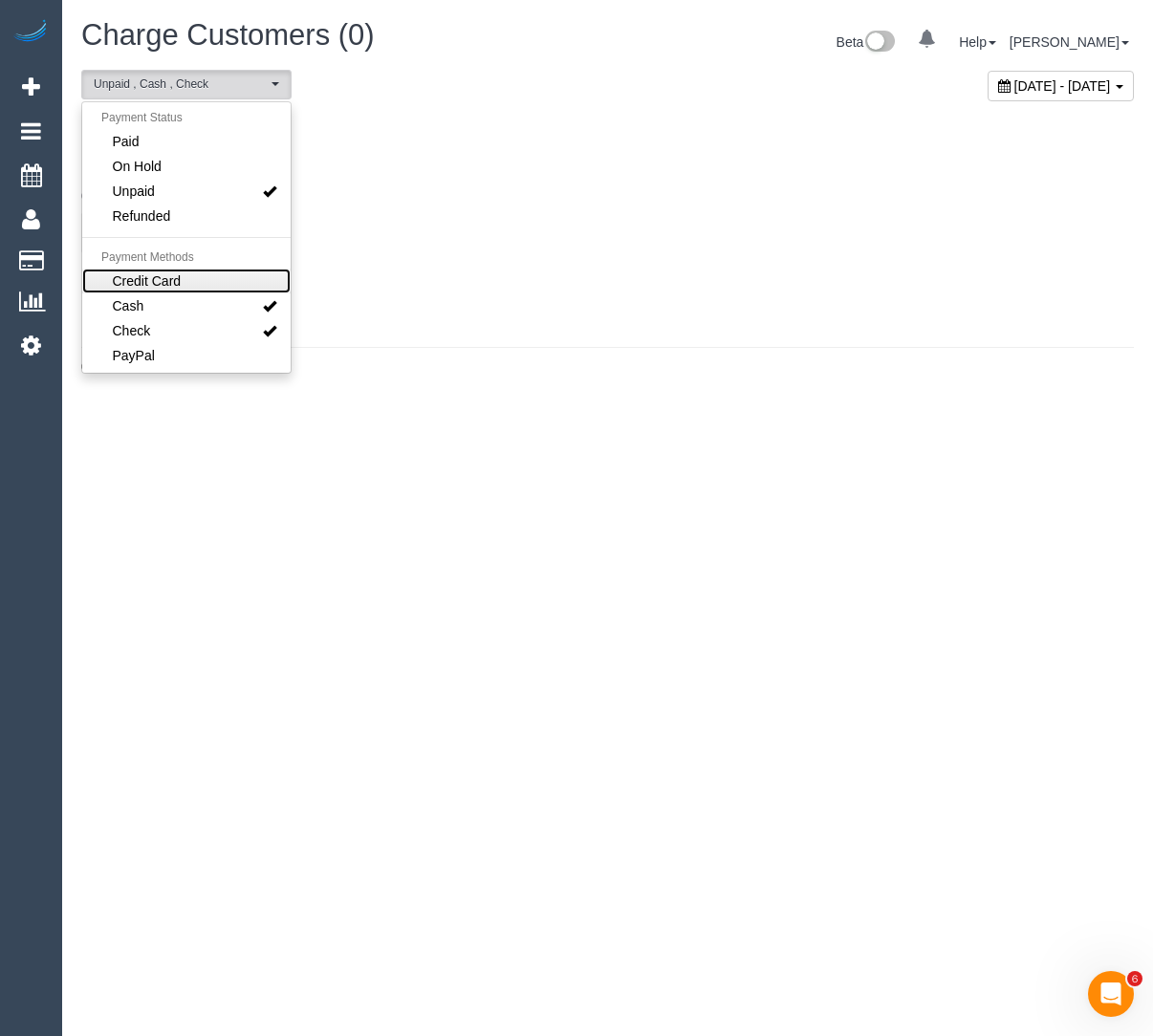 click on "Credit Card" at bounding box center (147, 281) 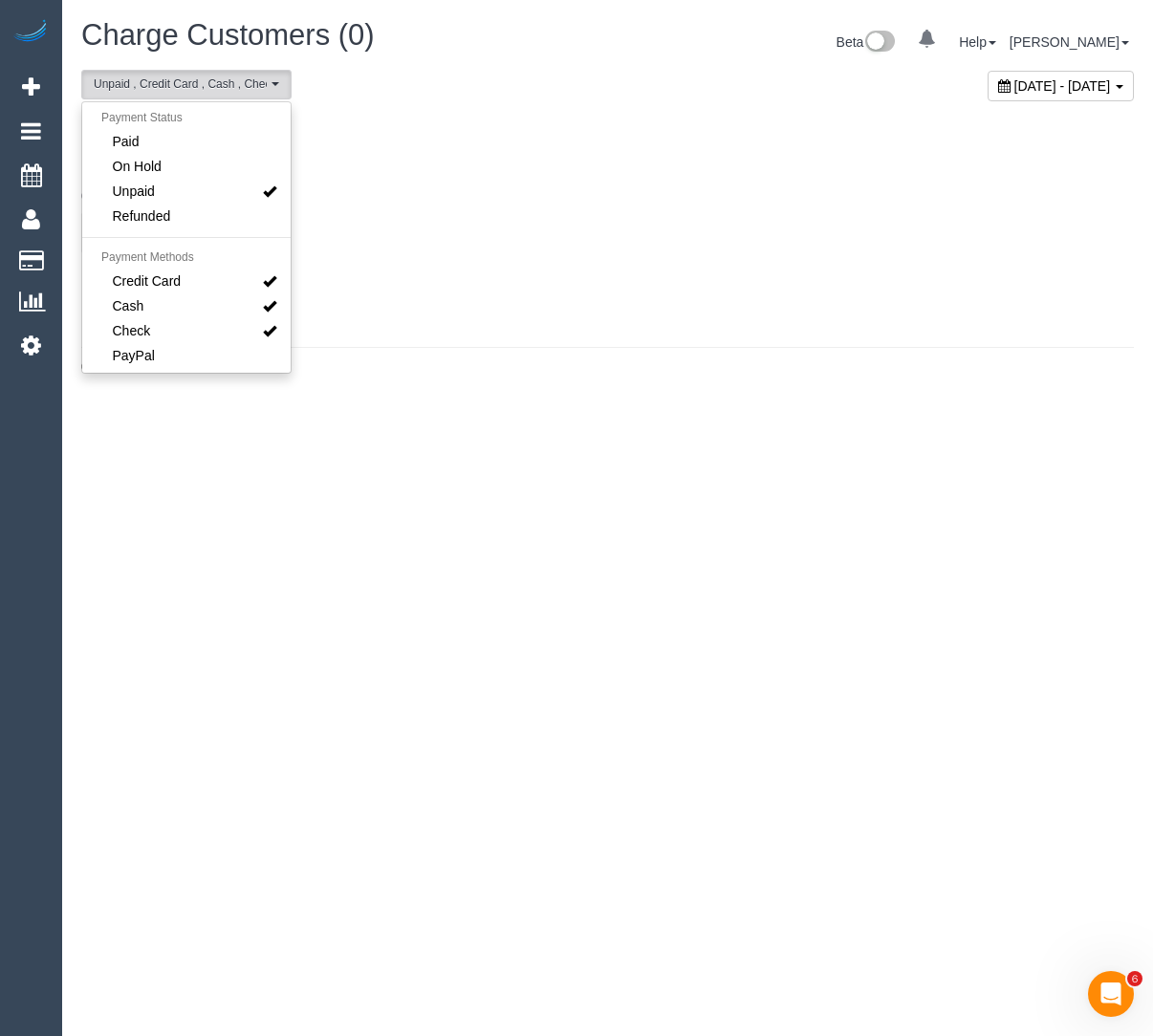 click on "Wednesday
June 18, 2025" at bounding box center [337, 136] 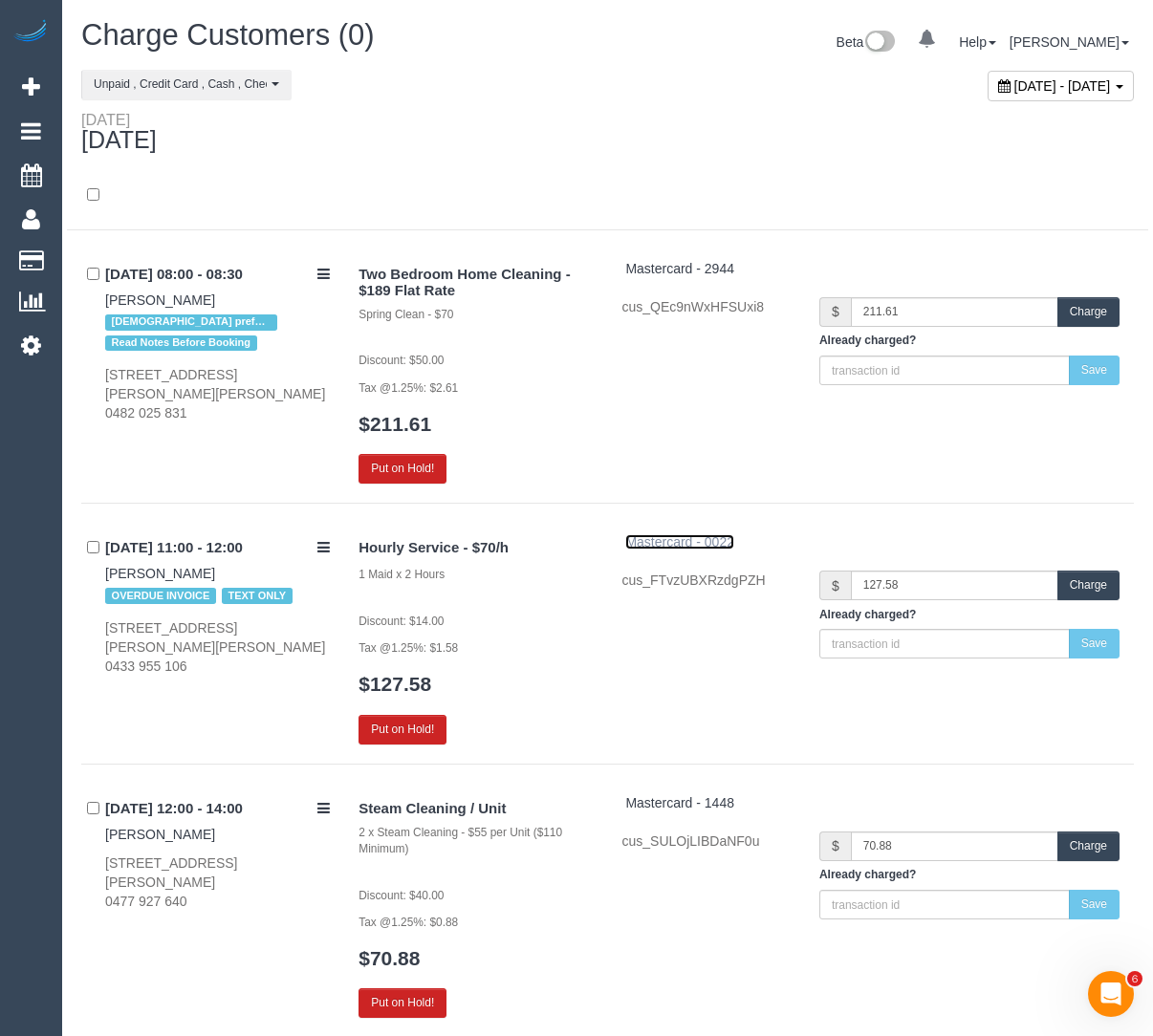 click on "Mastercard - 0022" at bounding box center (680, 542) 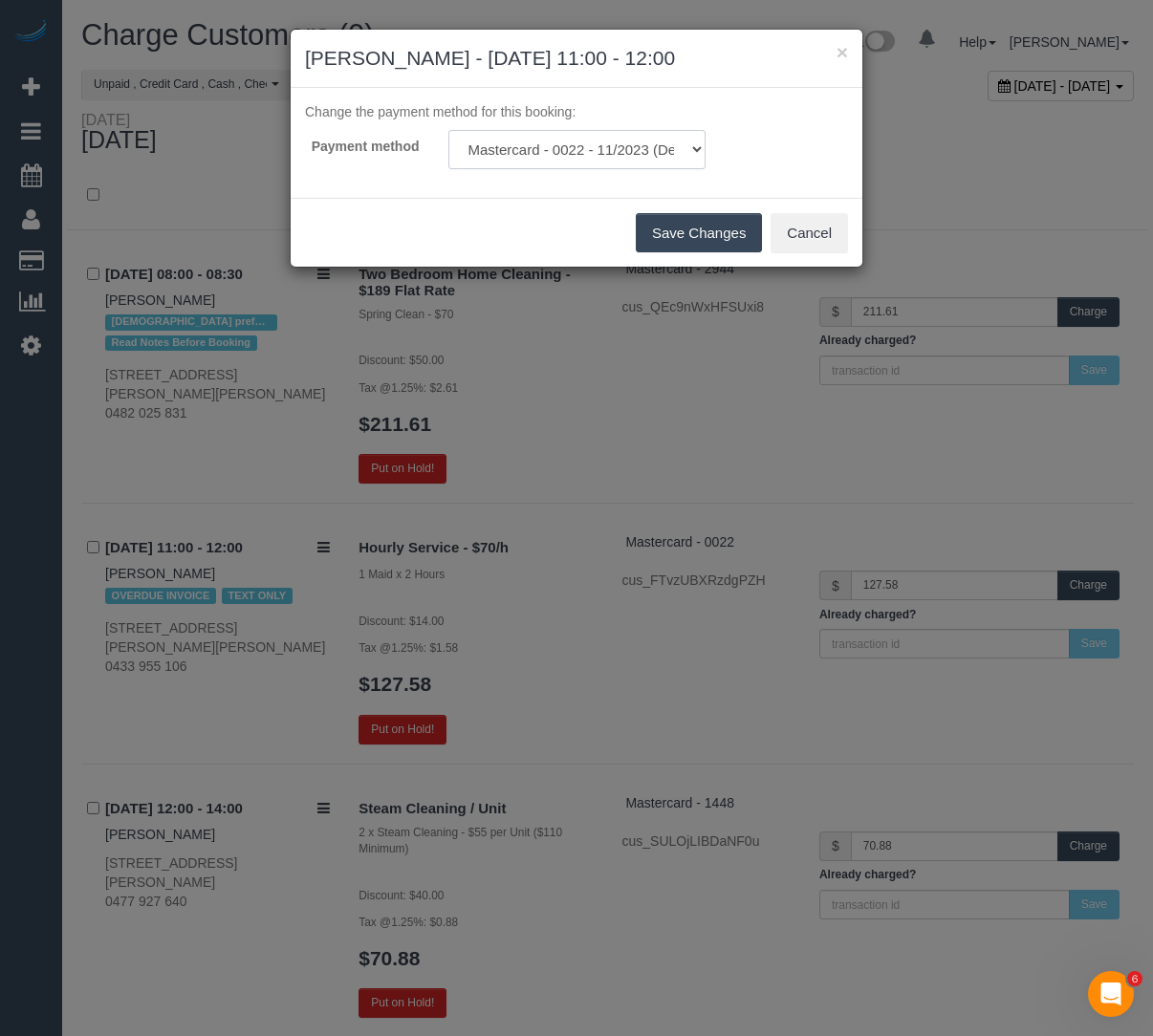 click on "Mastercard - 0022 - 11/2023 (Default) Add Credit Card ─────────────── Cash Check Paypal" at bounding box center (576, 149) 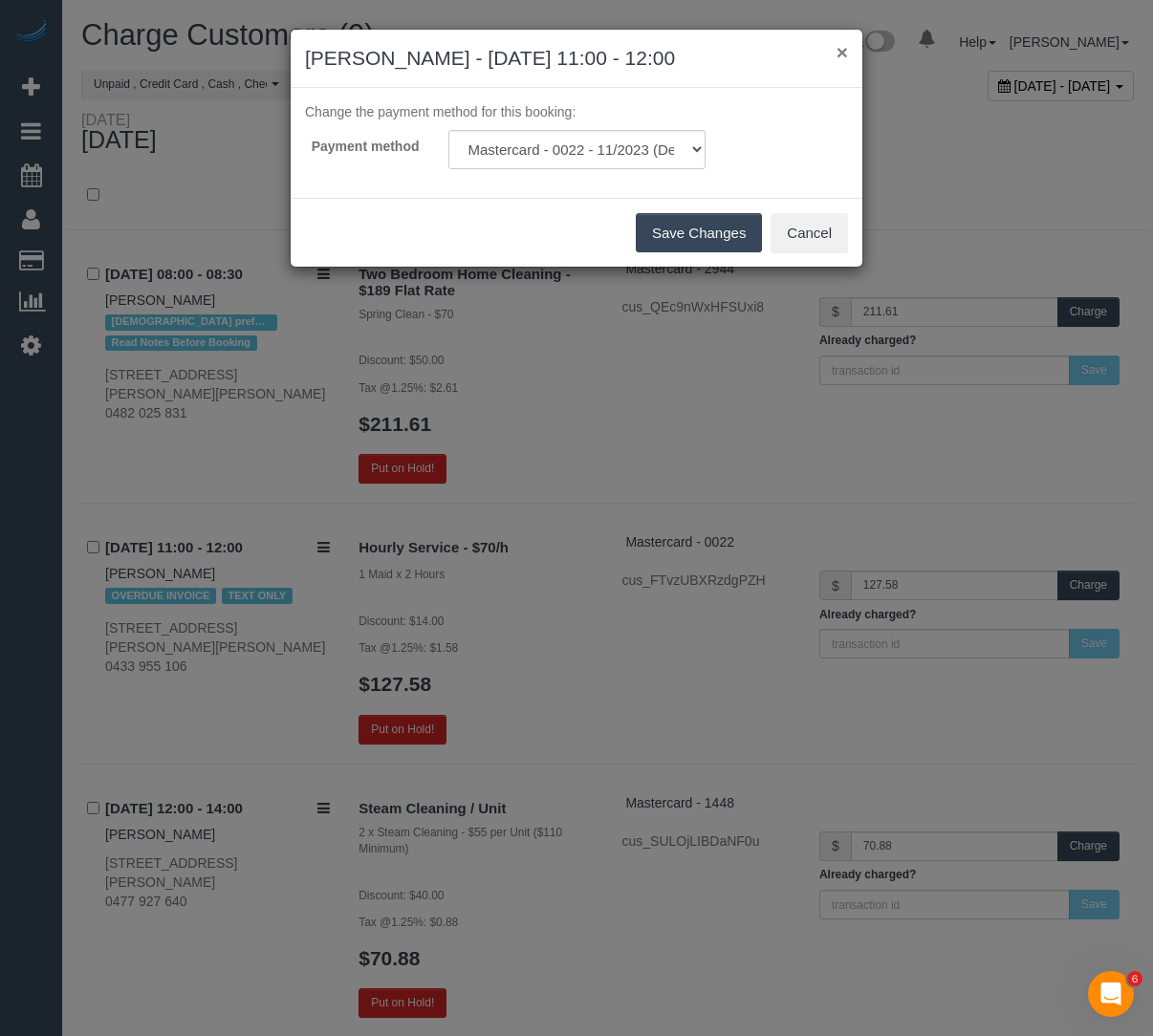click on "×" at bounding box center [842, 52] 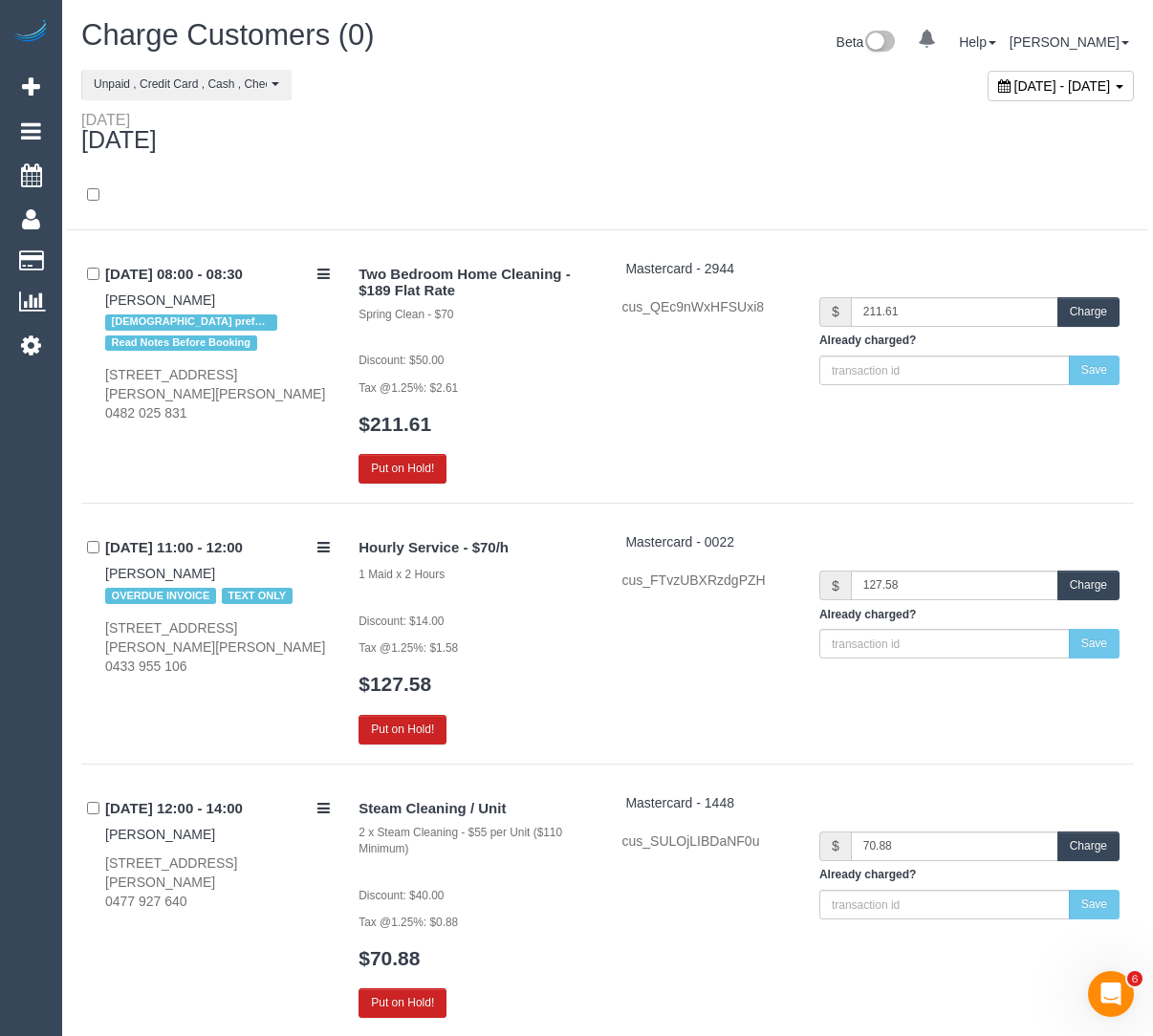 click on "Charge" at bounding box center [1088, 585] 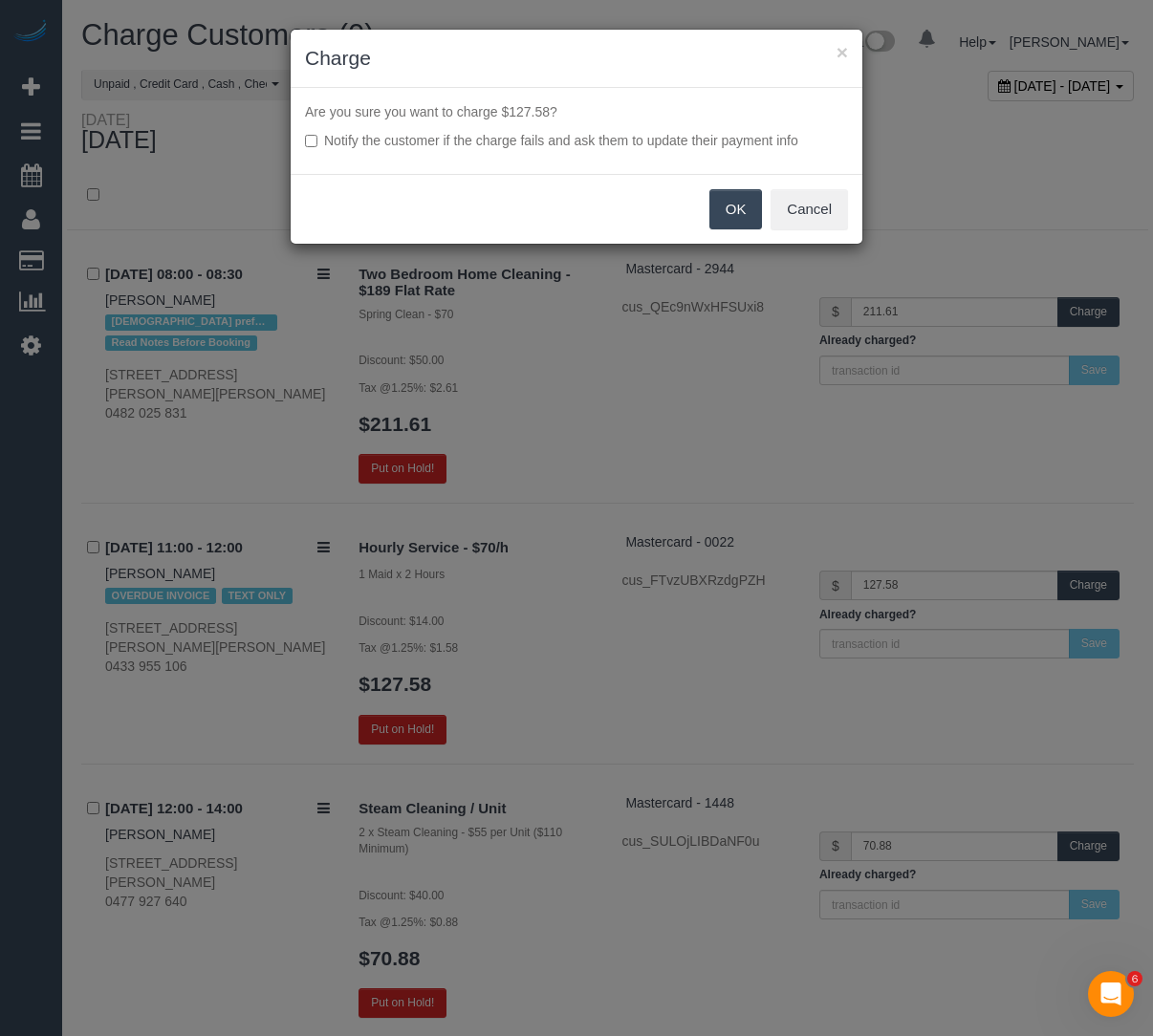 click on "OK" at bounding box center (736, 209) 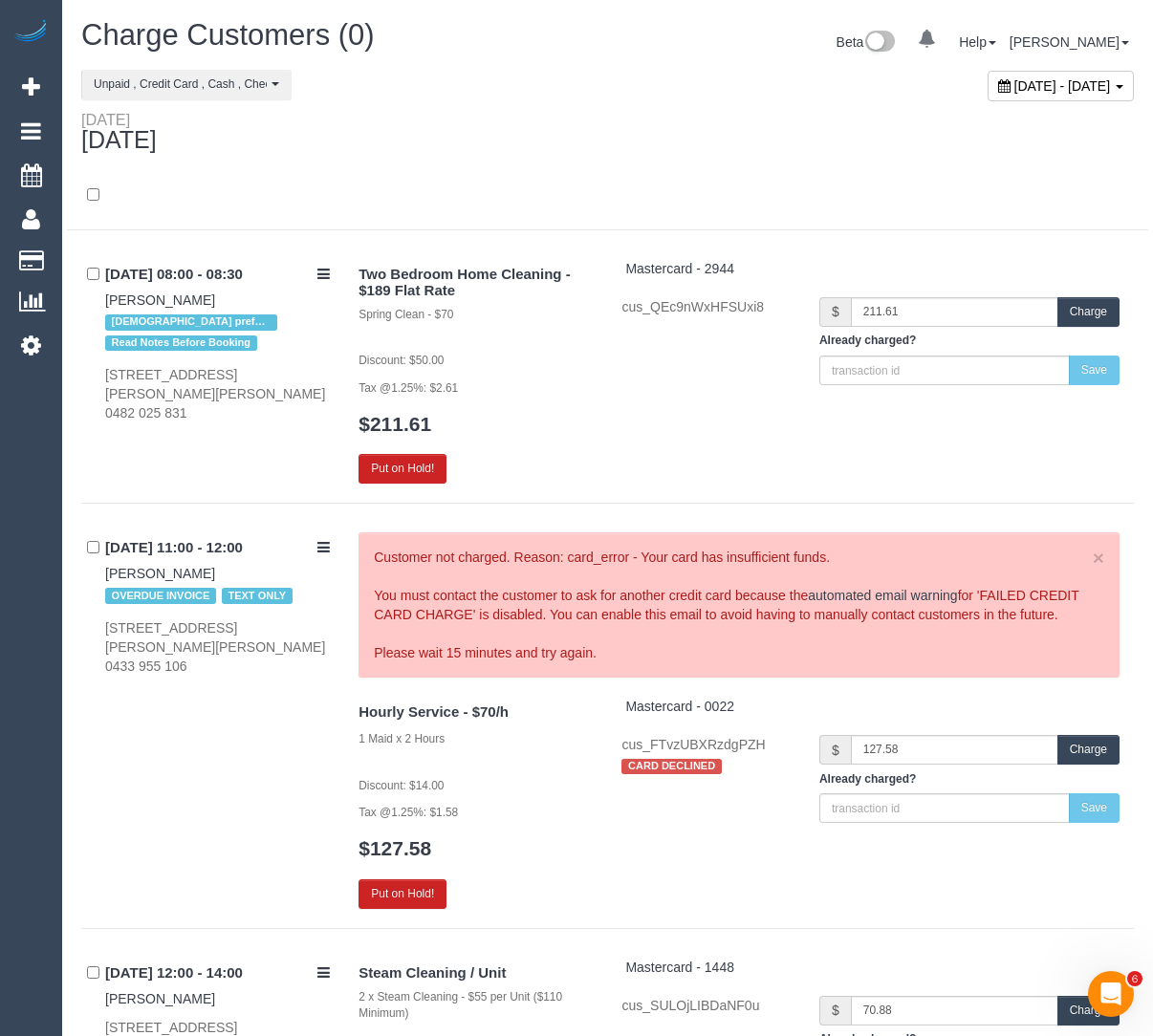 click on "$127.58" at bounding box center [475, 848] 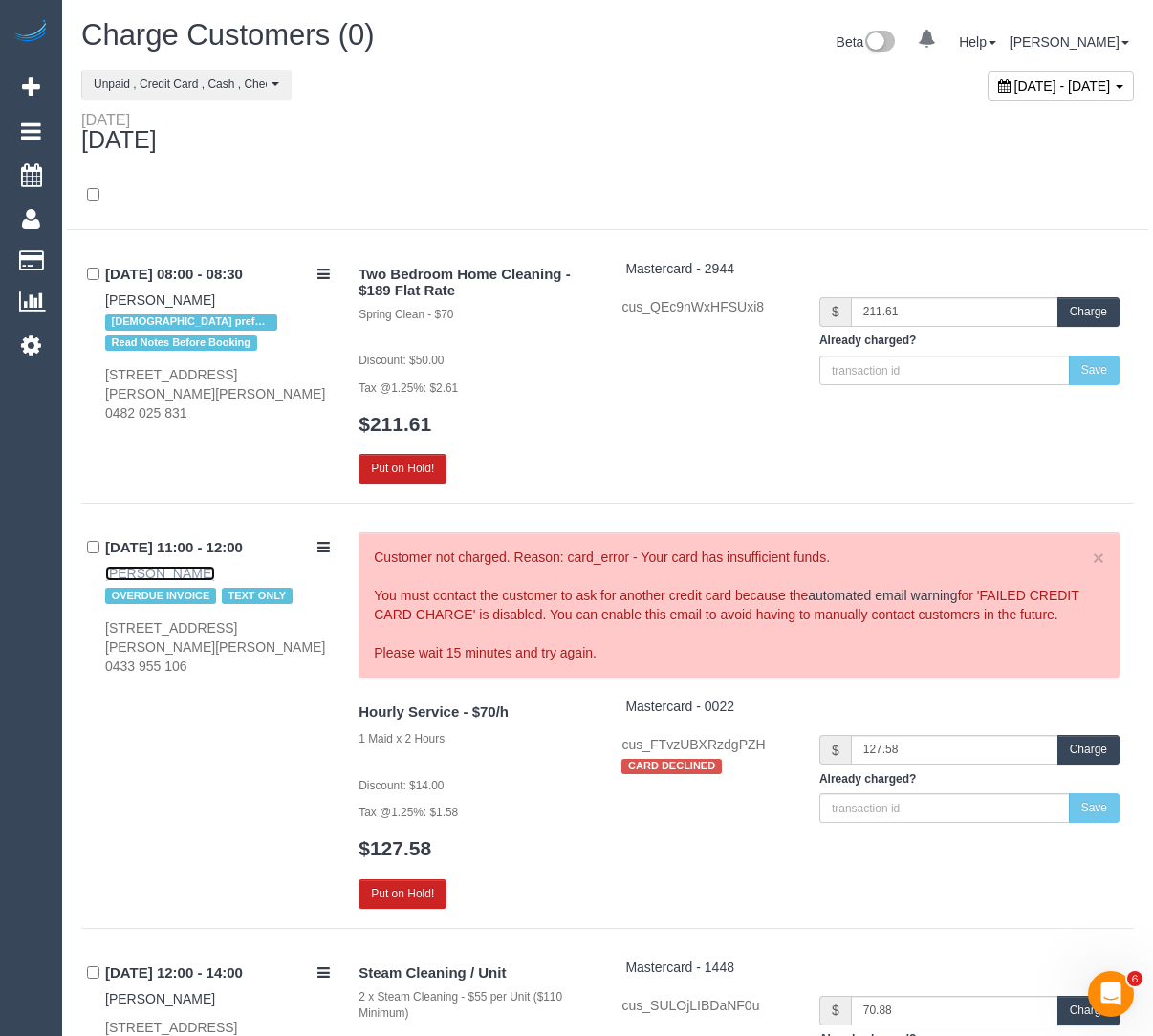 click on "Nathan Liascos" at bounding box center (160, 573) 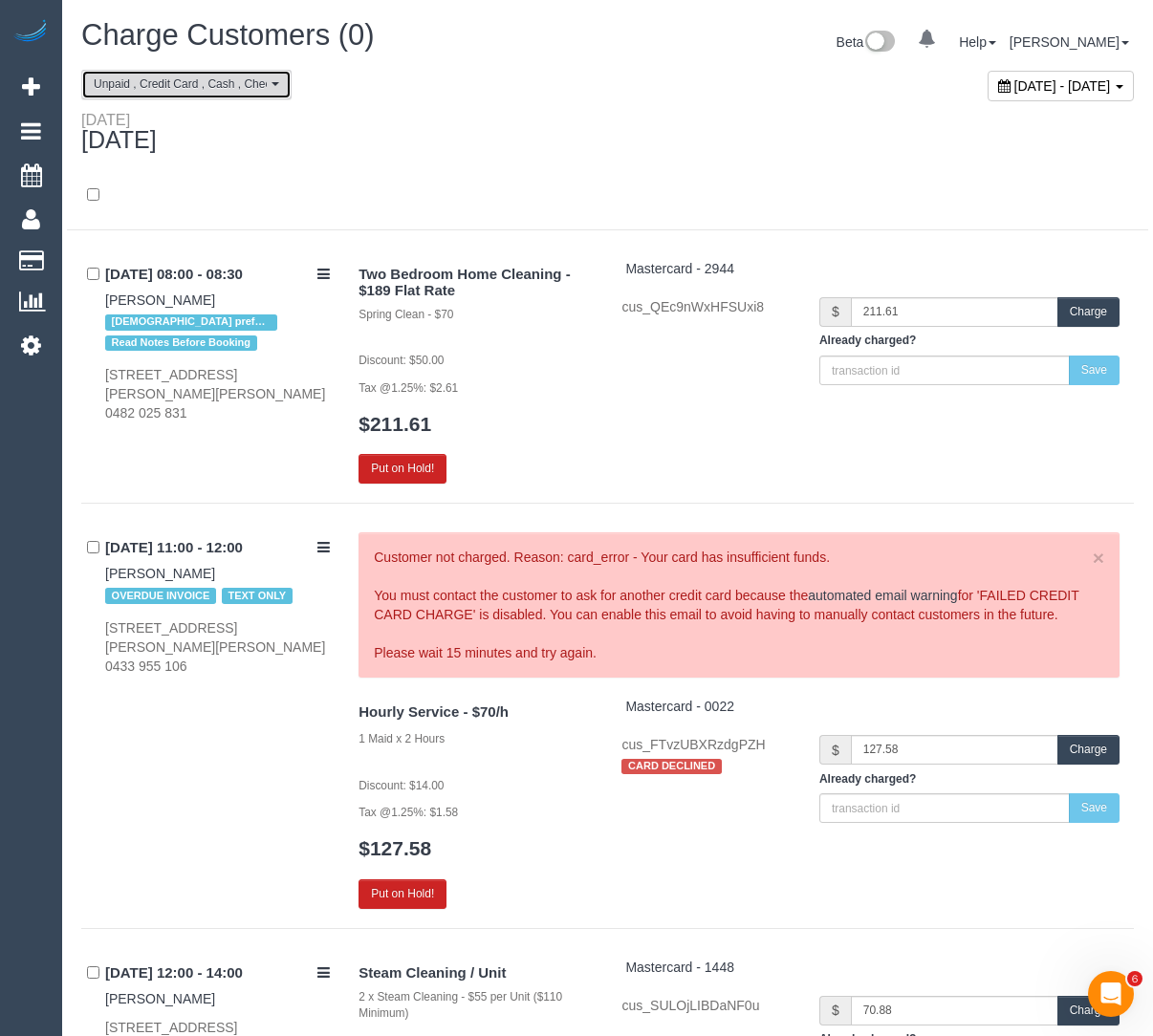 click on "Unpaid
,
Credit Card
,
Cash
,
Check" at bounding box center (180, 84) 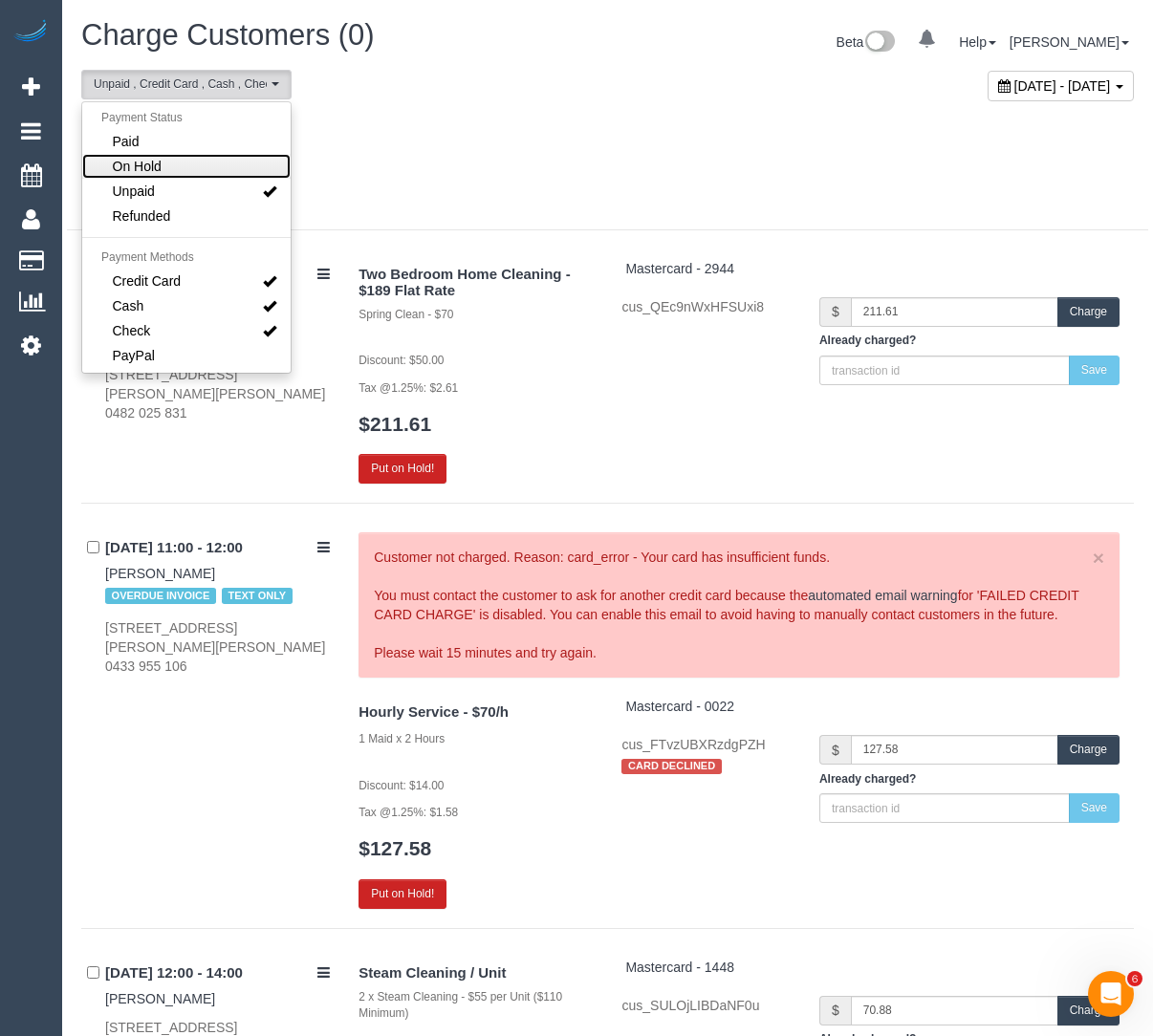 click on "On Hold" at bounding box center [137, 166] 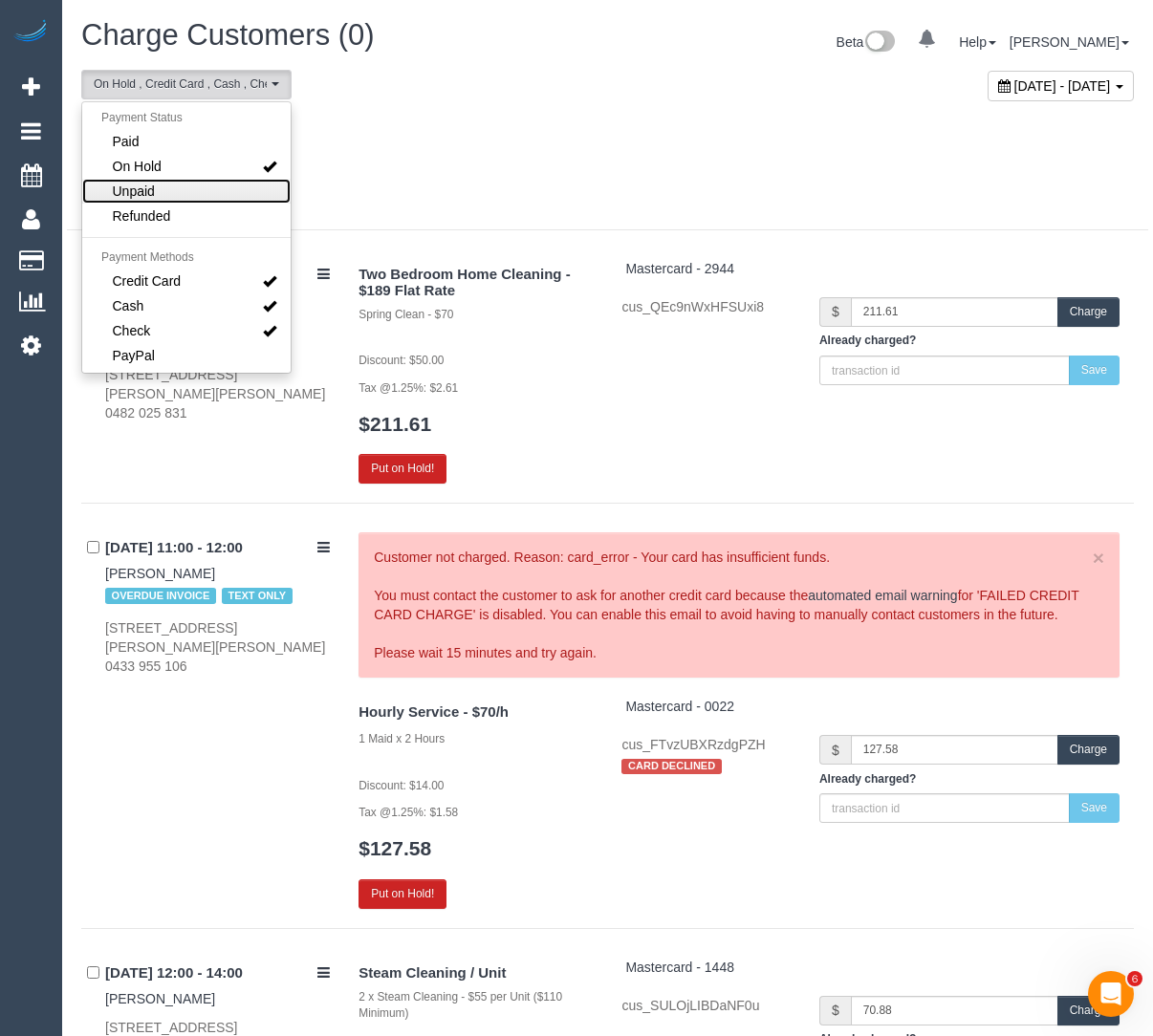 click on "Unpaid" at bounding box center [186, 191] 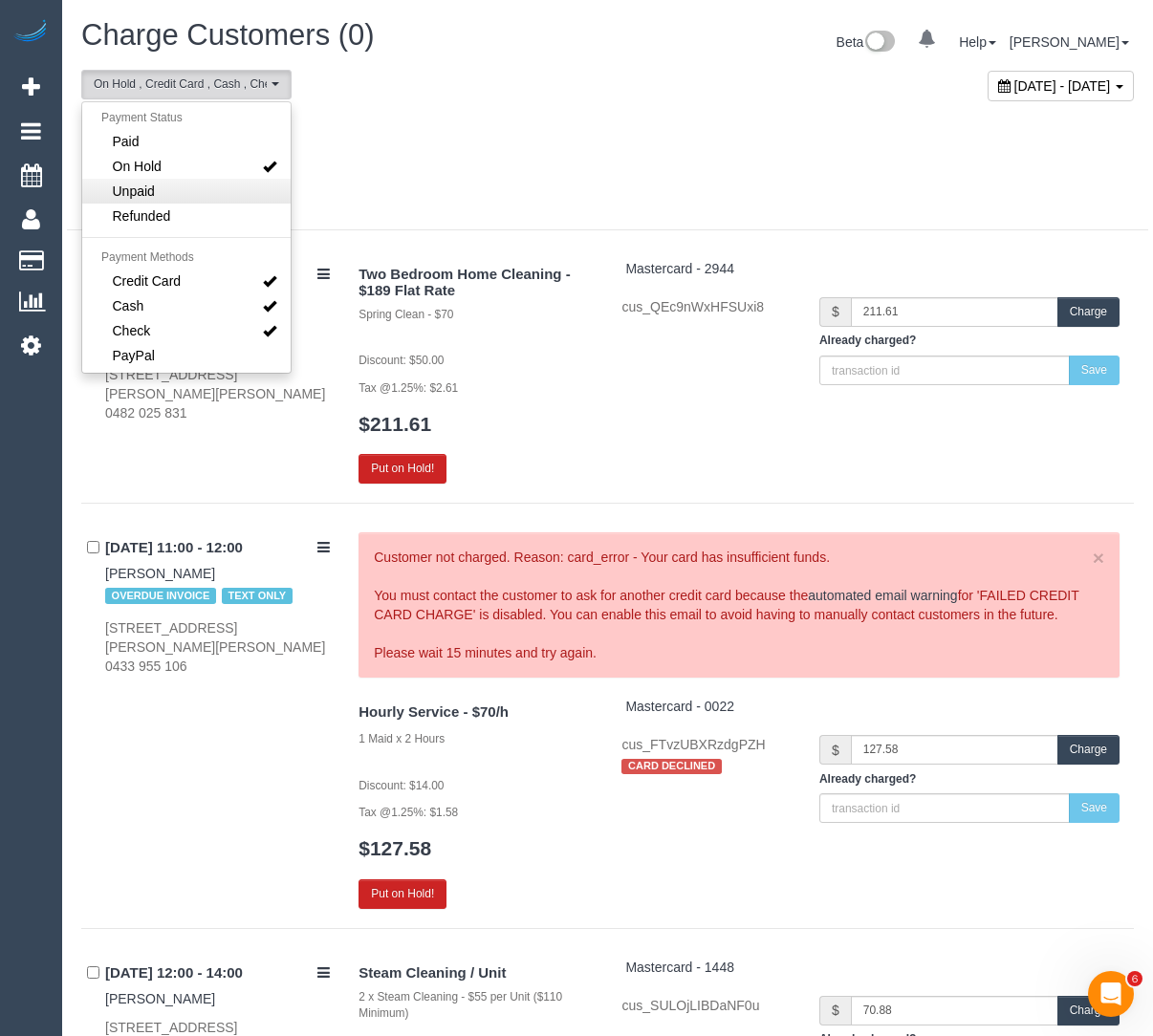 select on "******" 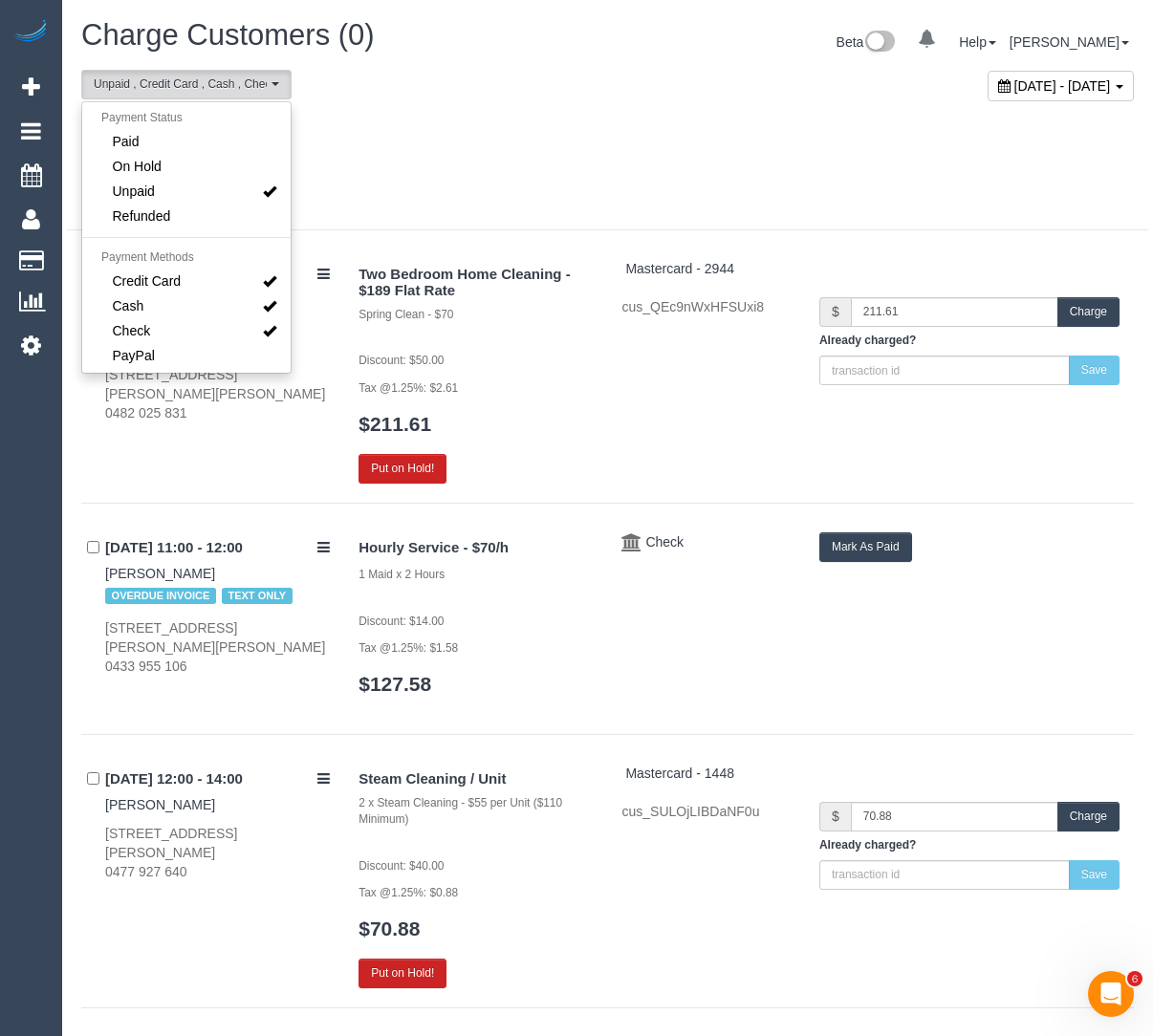 click on "18/06/2025 08:00 - 08:30
Parris Achard
Female prefered
Read Notes Before Booking
3/135 Smith St, Thornbury, VIC 3071
0482 025 831
Two Bedroom Home Cleaning - $189 Flat Rate
Spring Clean - $70
Discount: $50.00
Tax @1.25%: $2.61
$211.61" at bounding box center [607, 381] 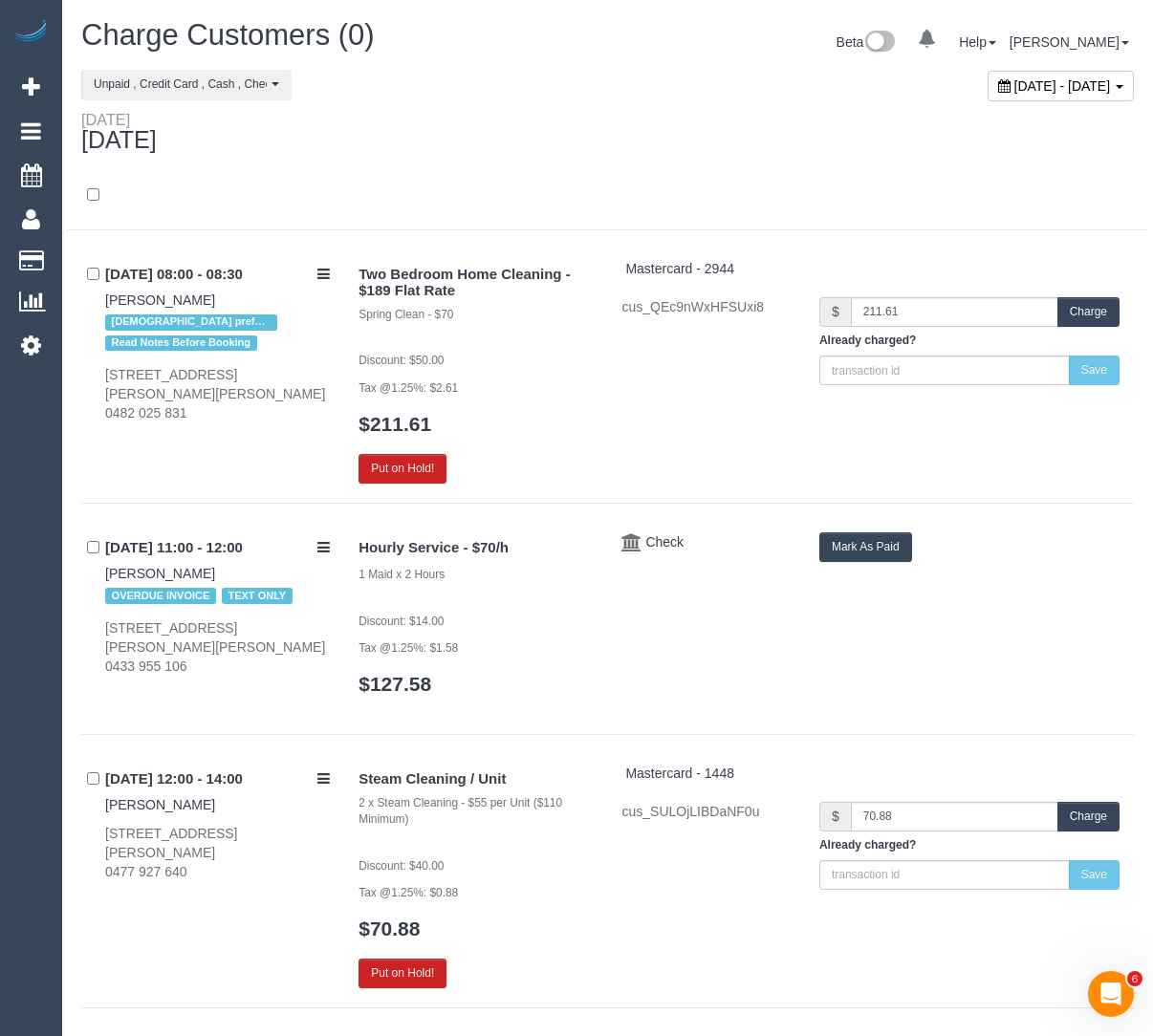 click on "Mark As Paid" at bounding box center (865, 547) 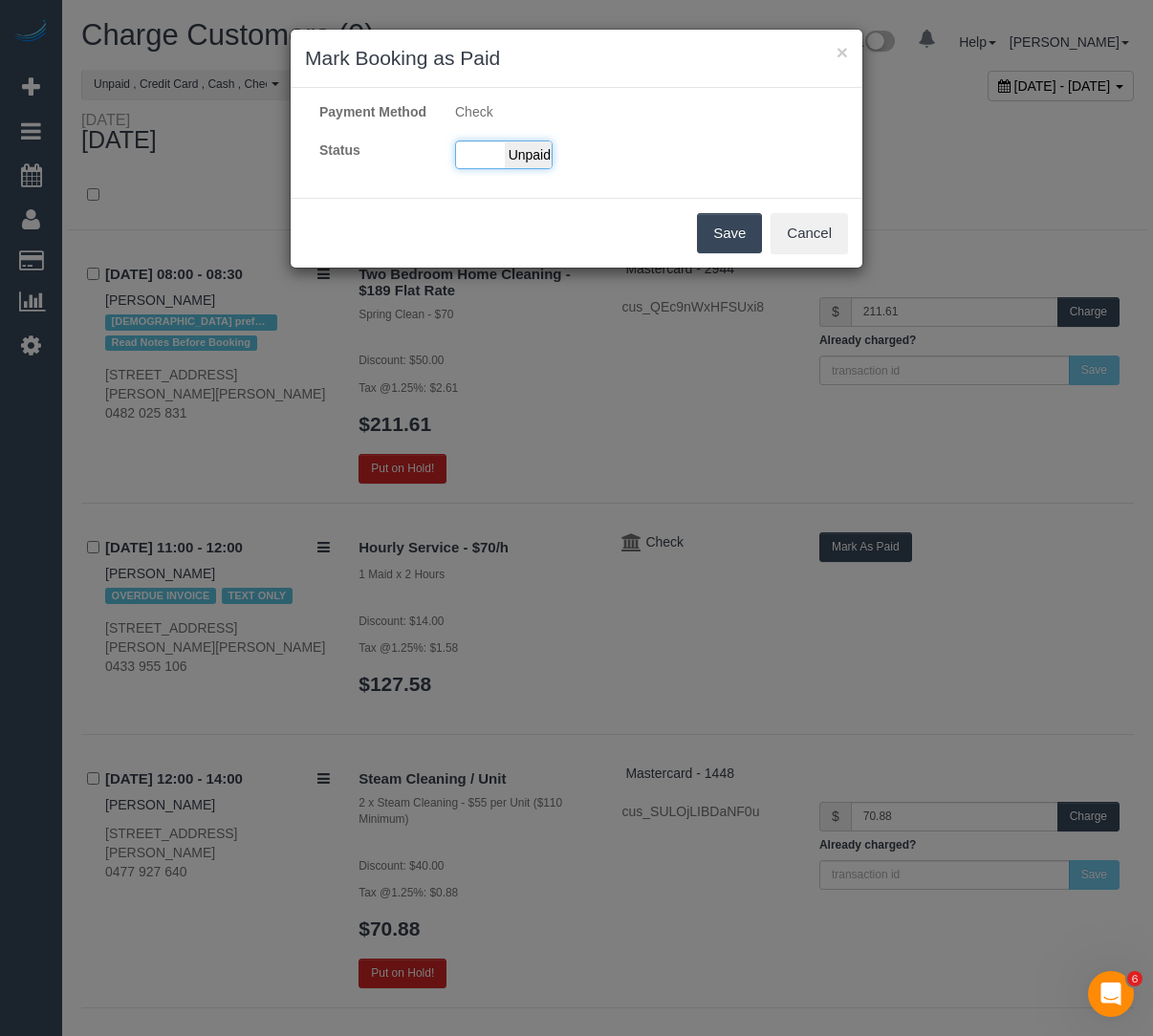 click on "Unpaid" at bounding box center [529, 155] 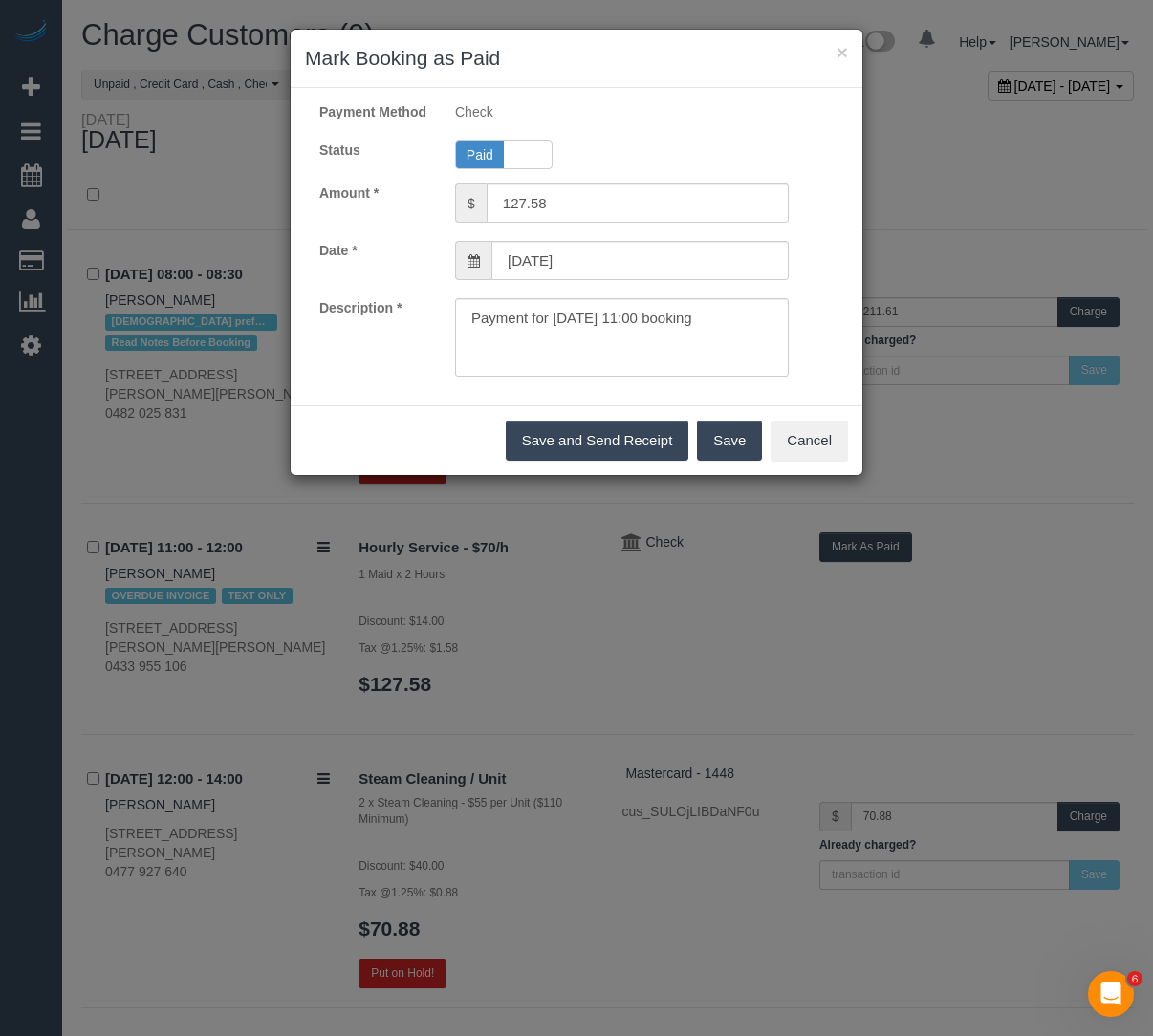 click on "Save" at bounding box center (729, 441) 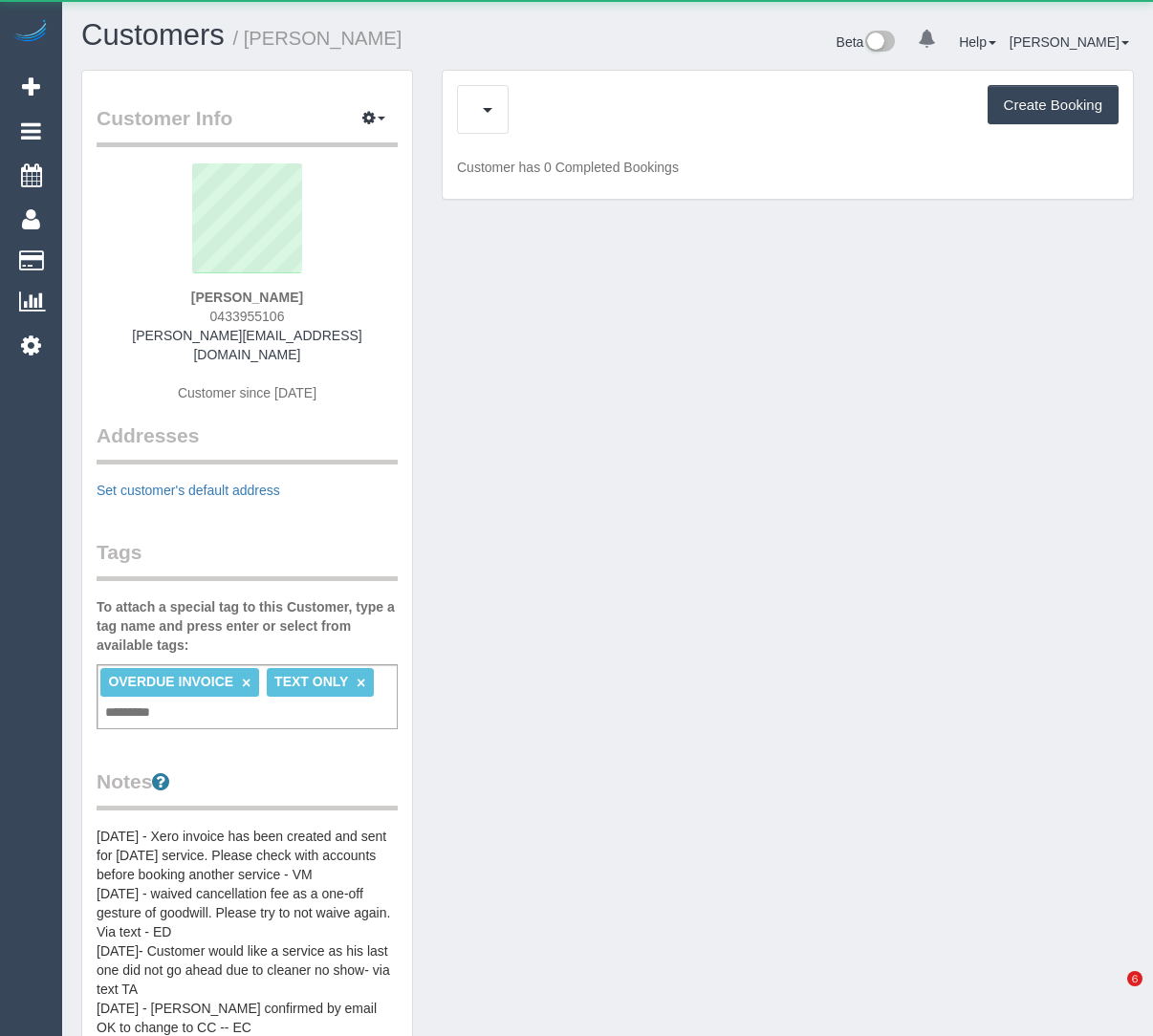 scroll, scrollTop: 0, scrollLeft: 0, axis: both 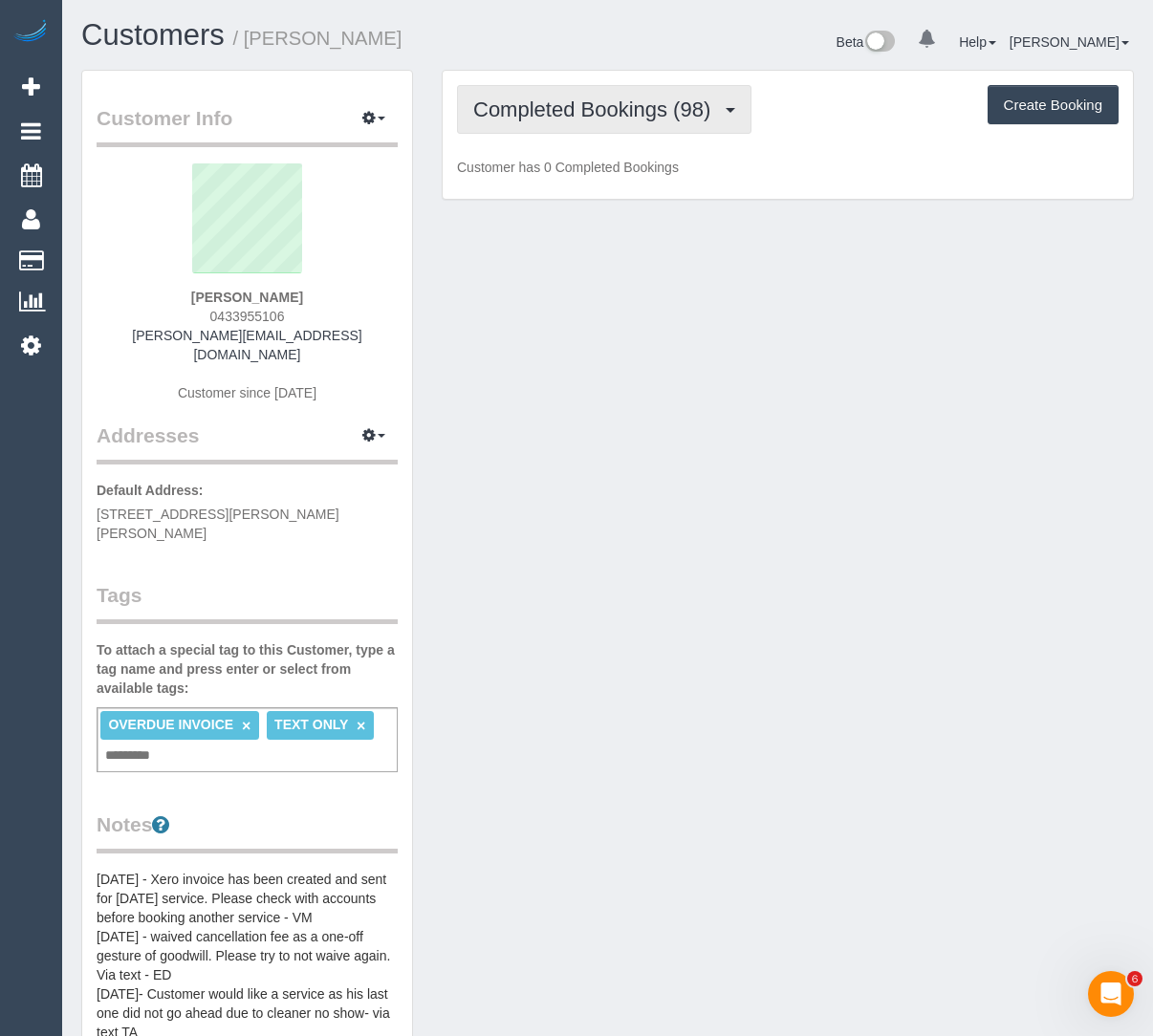 click on "Completed Bookings (98)" at bounding box center [597, 109] 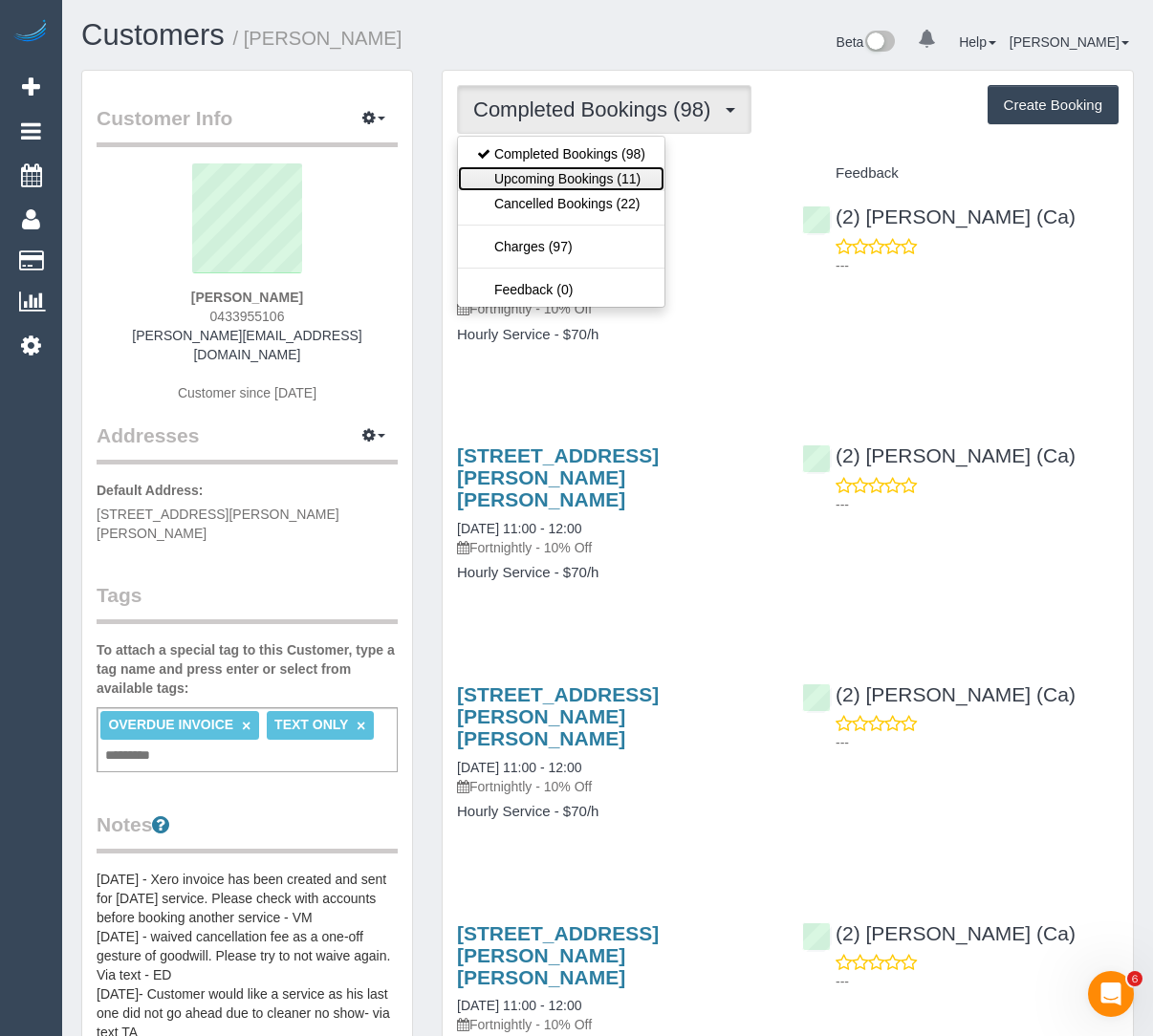 click on "Upcoming Bookings (11)" at bounding box center [561, 179] 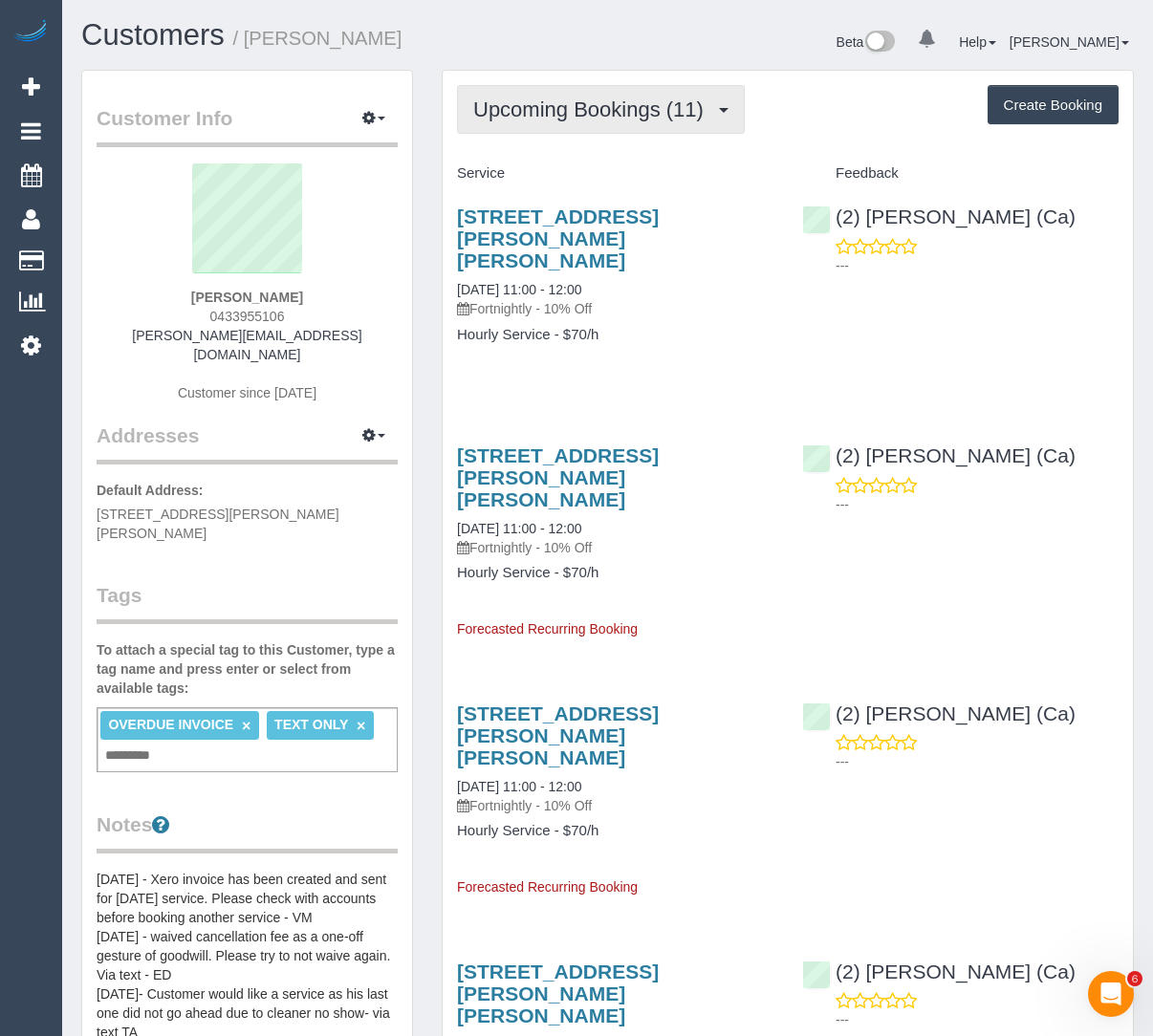 click on "Upcoming Bookings (11)" at bounding box center (593, 109) 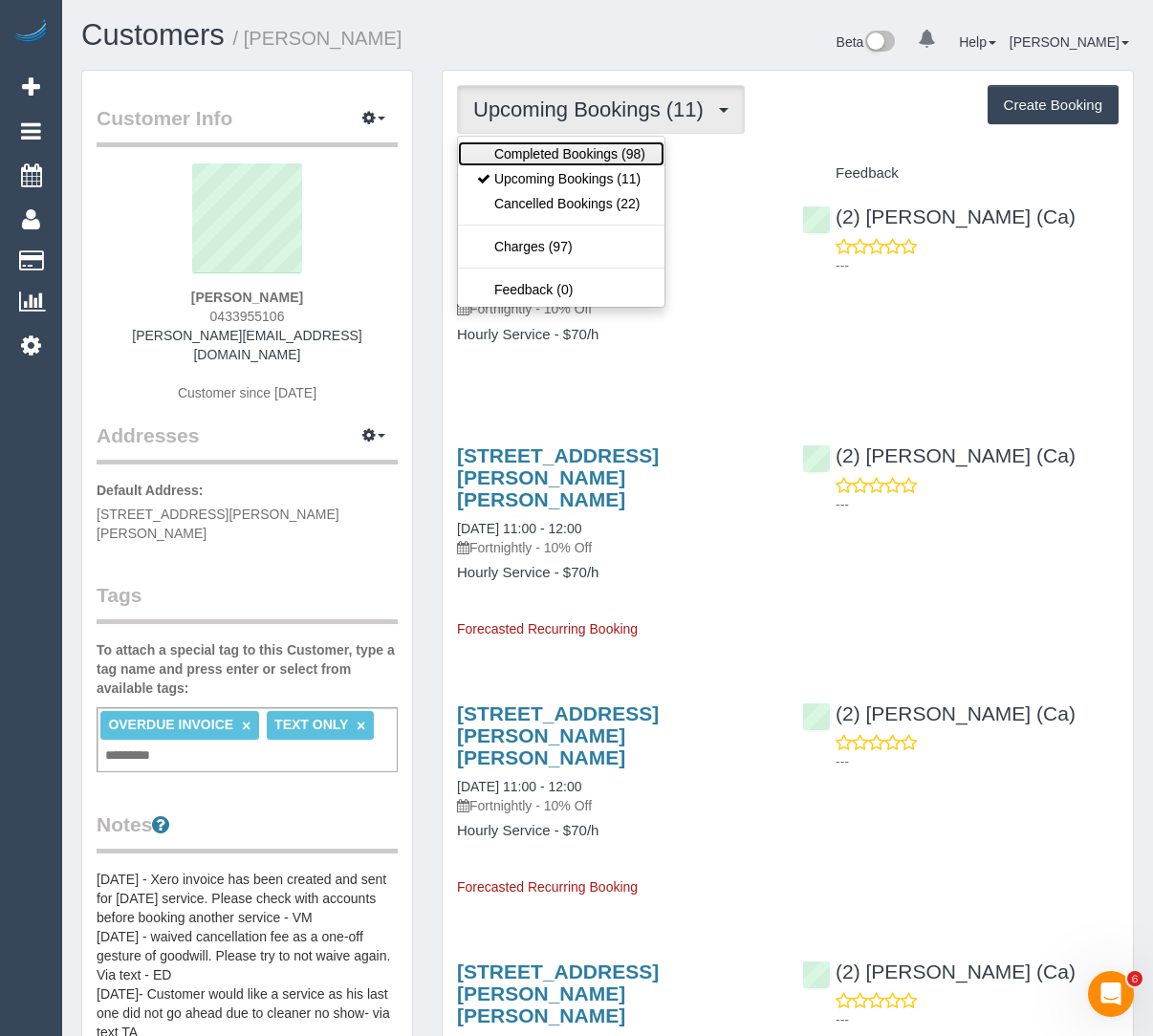 click on "Completed Bookings (98)" at bounding box center [561, 154] 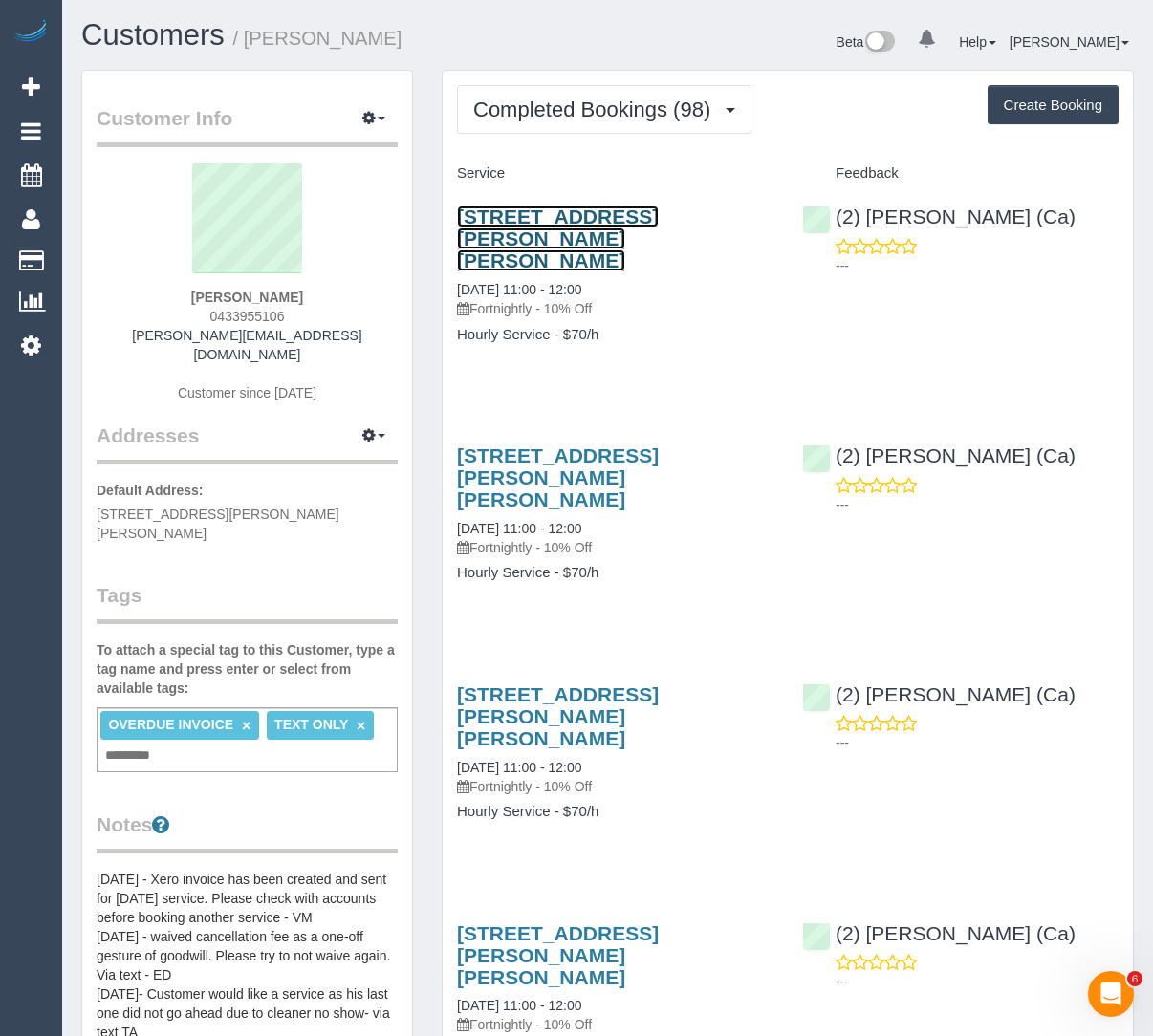 click on "Unit 1/20-24 Kendall St, Preston, VIC 3072" at bounding box center (557, 238) 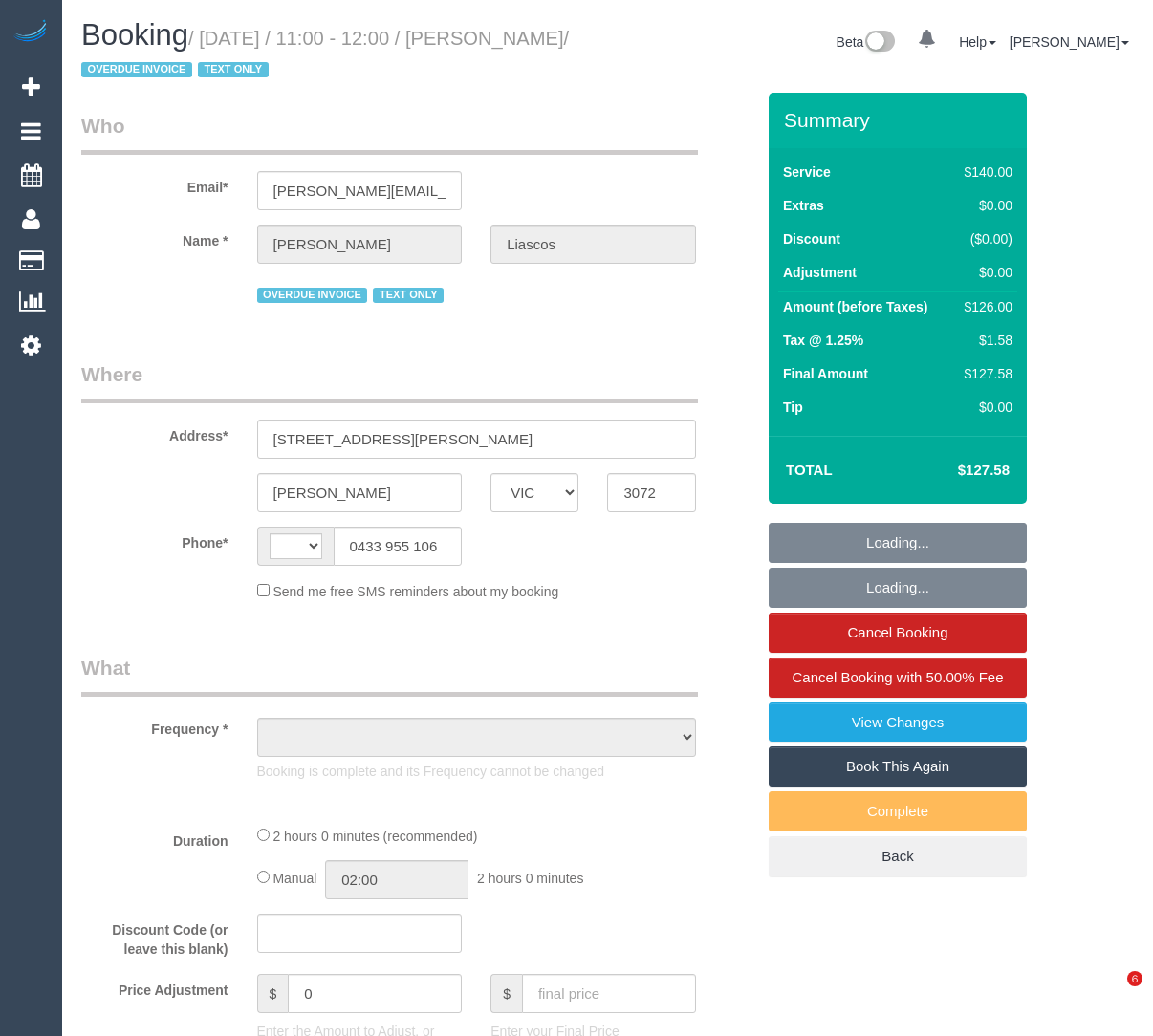 select on "VIC" 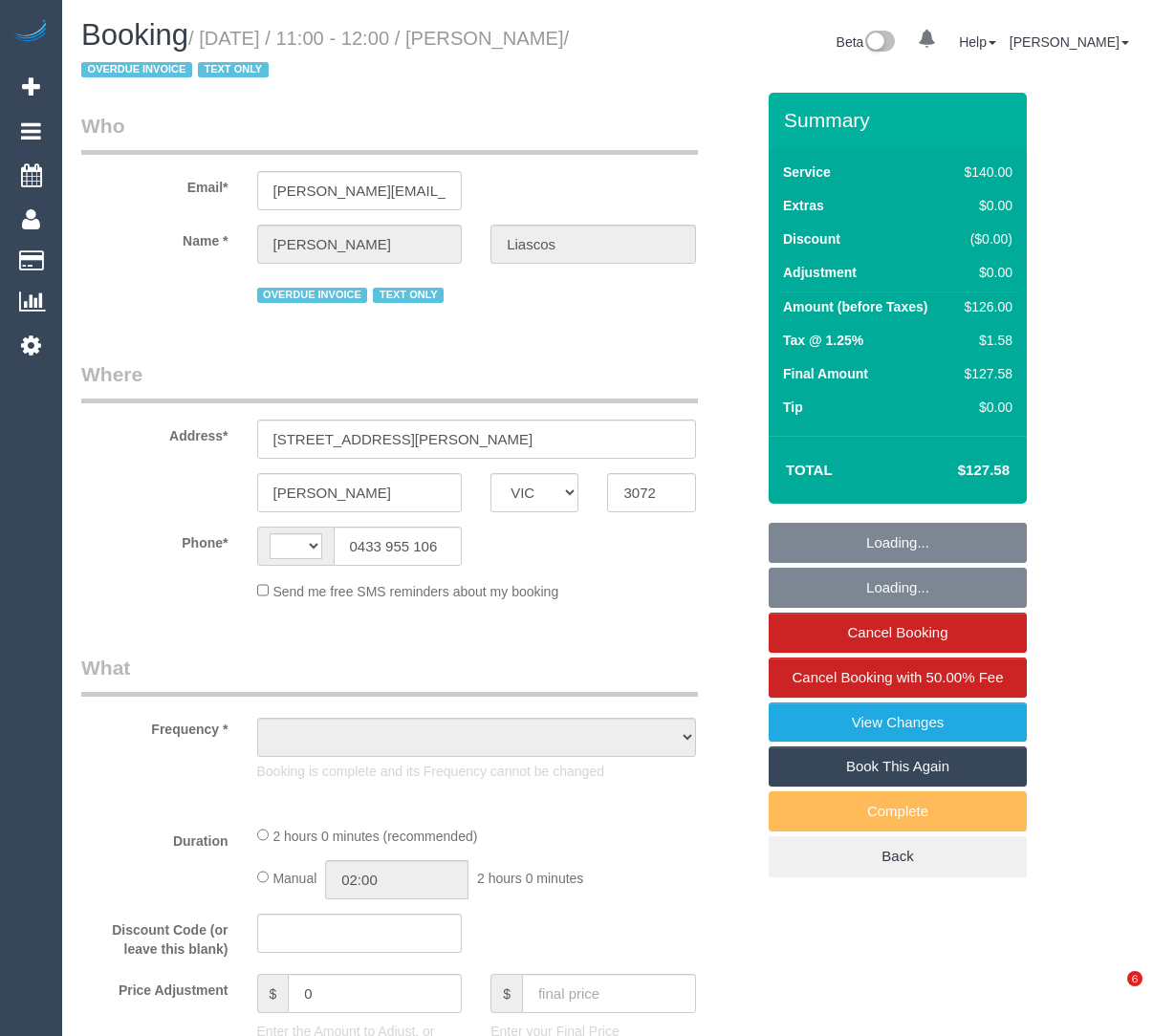 scroll, scrollTop: 0, scrollLeft: 0, axis: both 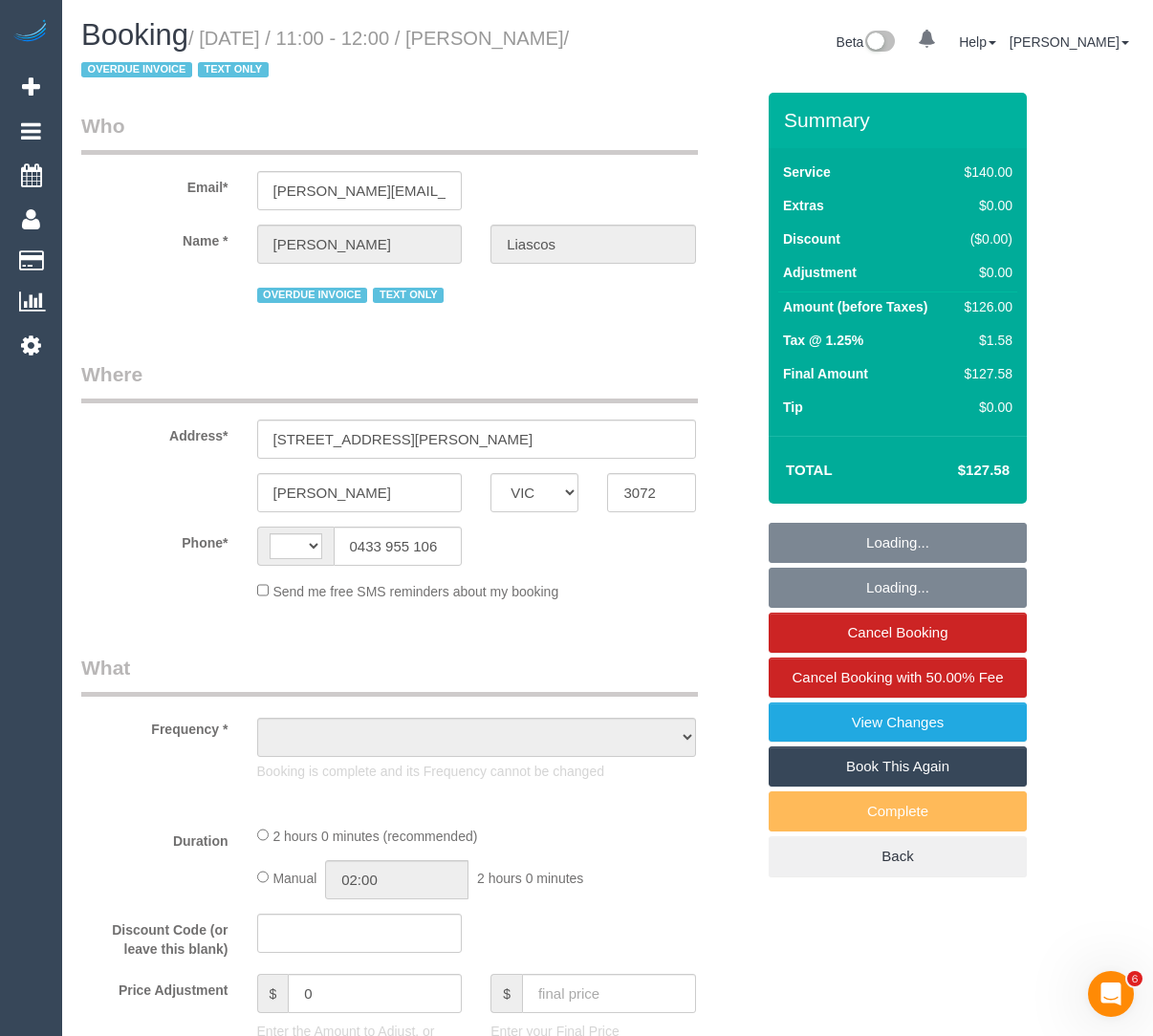select on "string:AU" 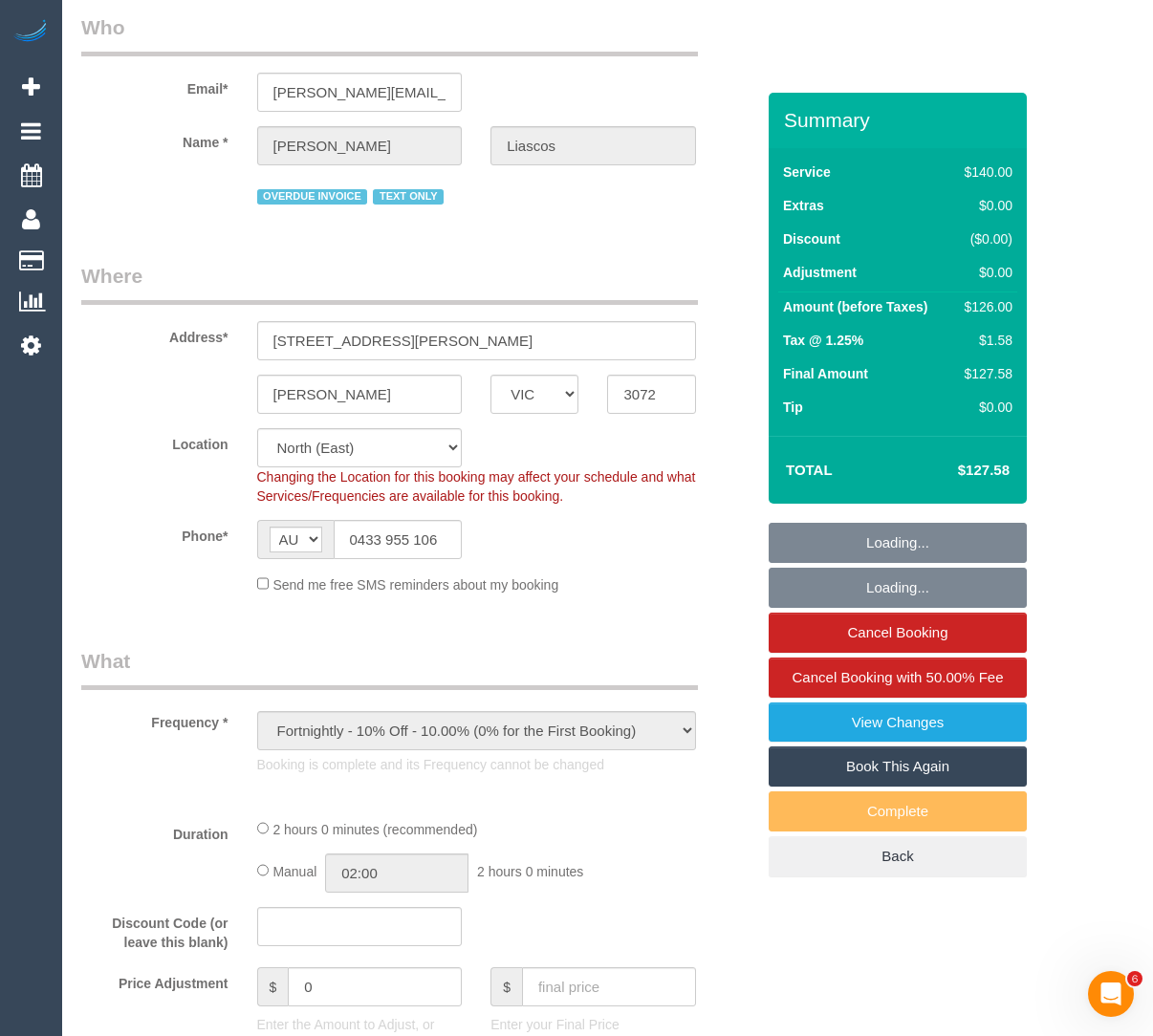 select on "object:721" 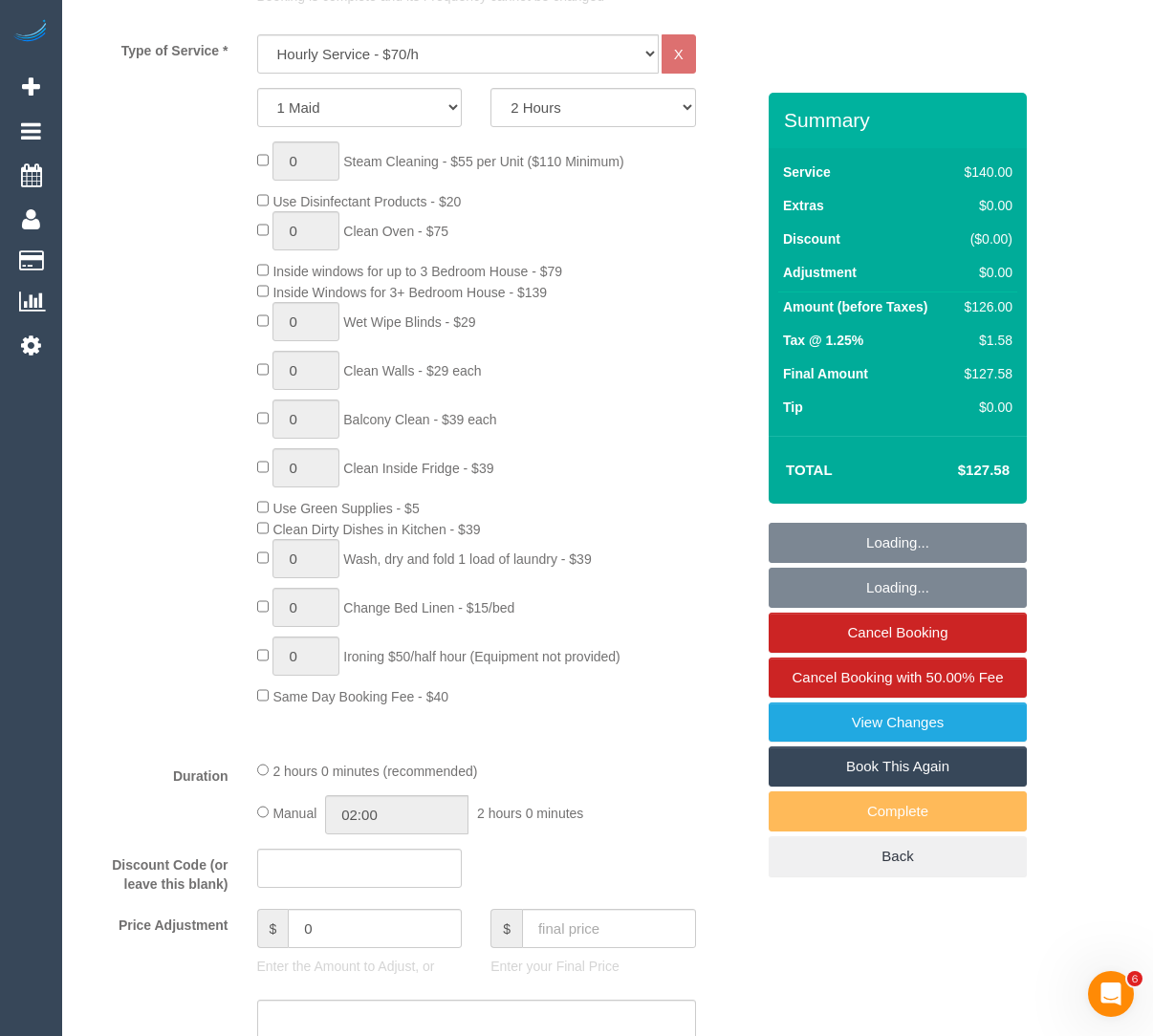 select on "string:stripe-pm_1K8wXO2GScqysDRVSbCrwZCB" 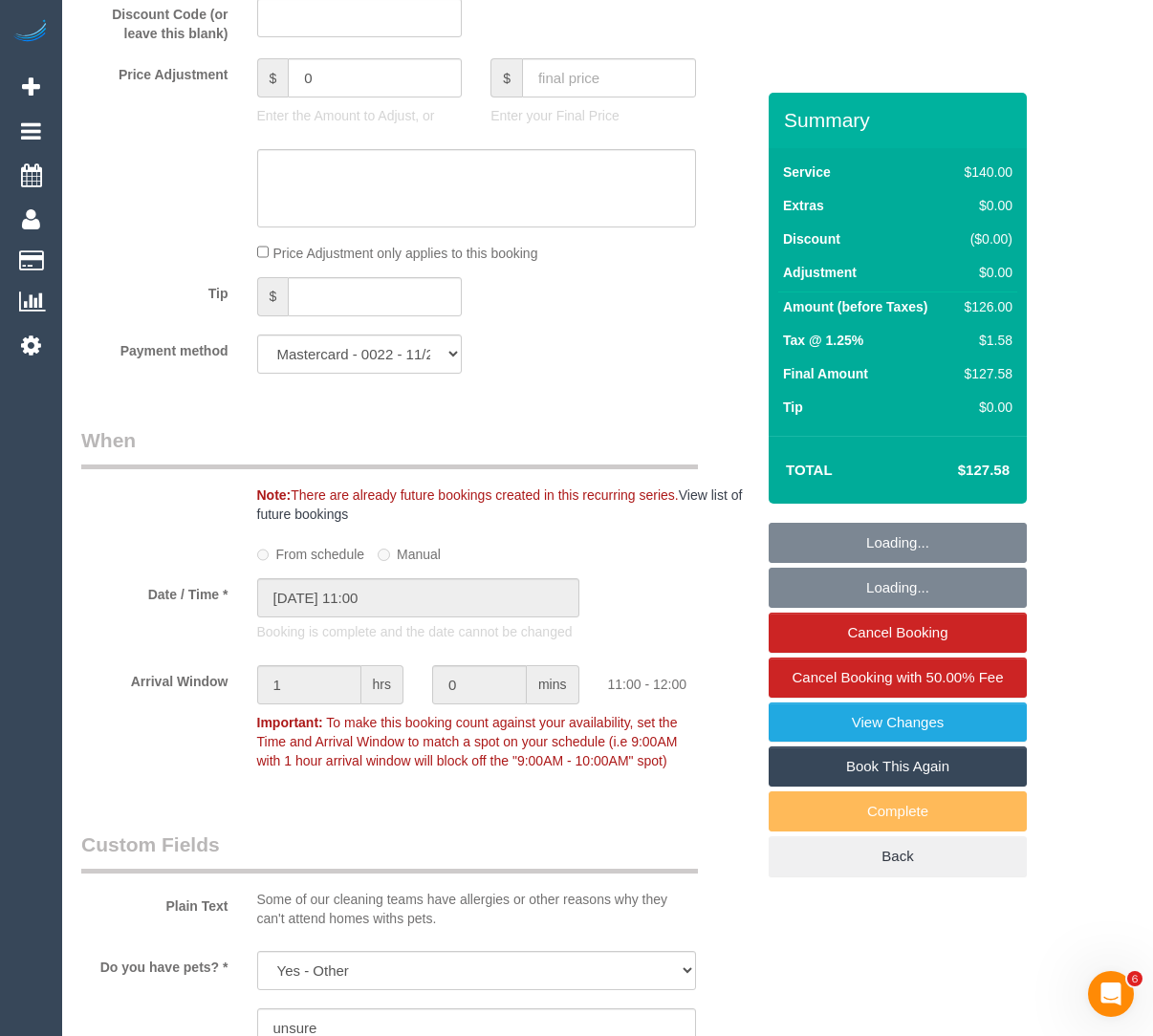 scroll, scrollTop: 1838, scrollLeft: 0, axis: vertical 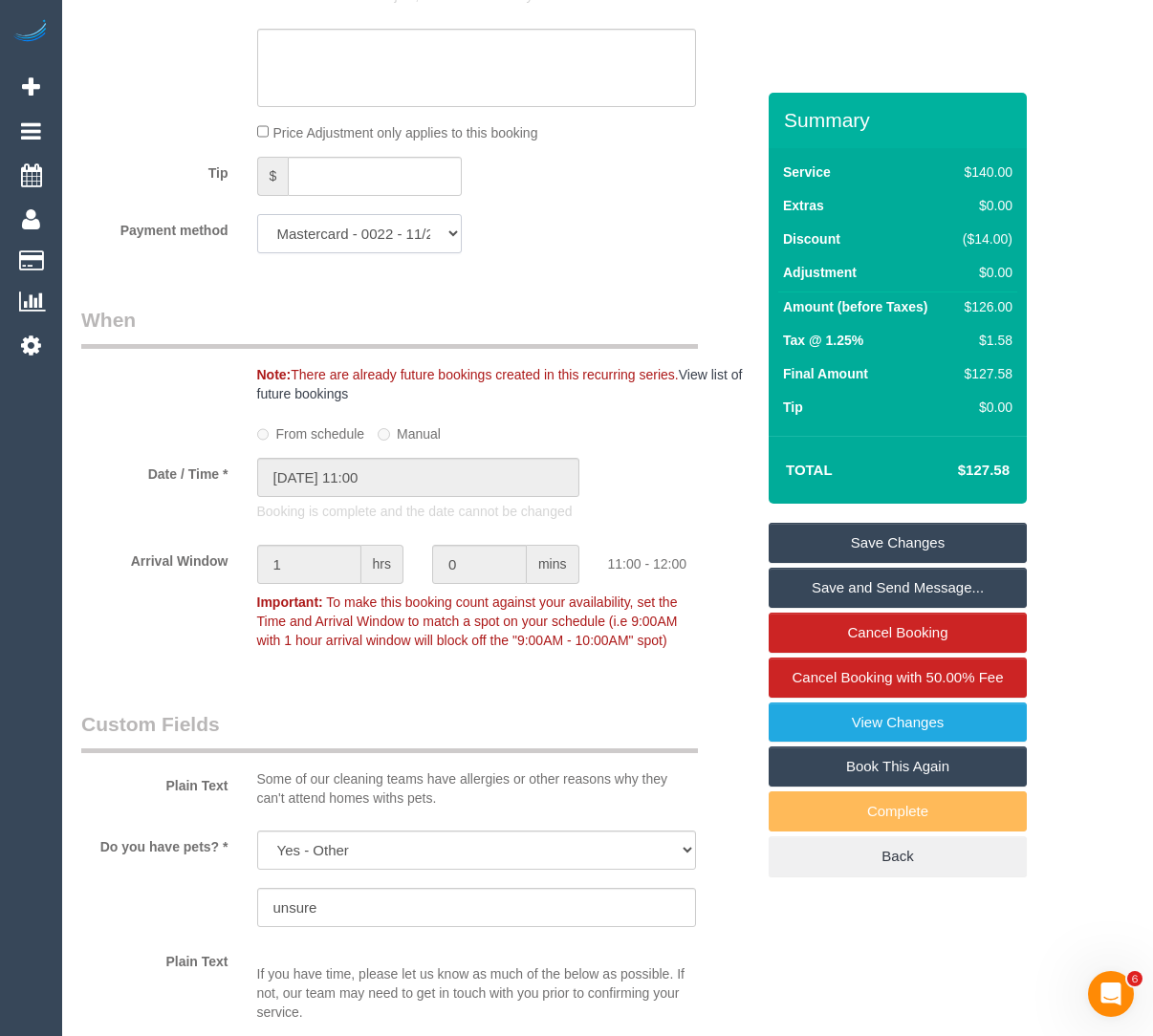 click on "Mastercard - 0022 - 11/2023 (Default) Add Credit Card ─────────────── Cash Check Paypal" 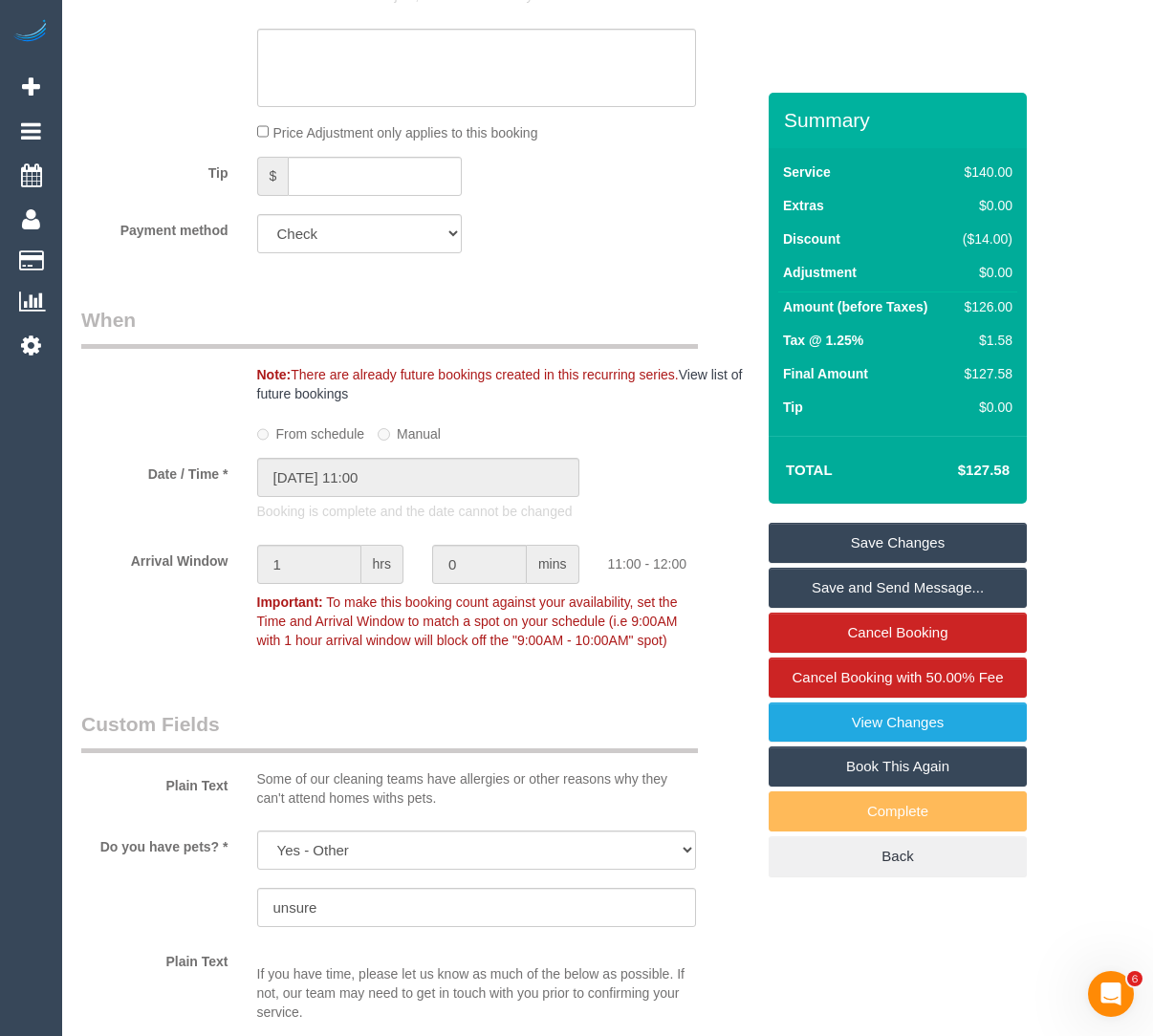 click on "Save Changes" at bounding box center [898, 543] 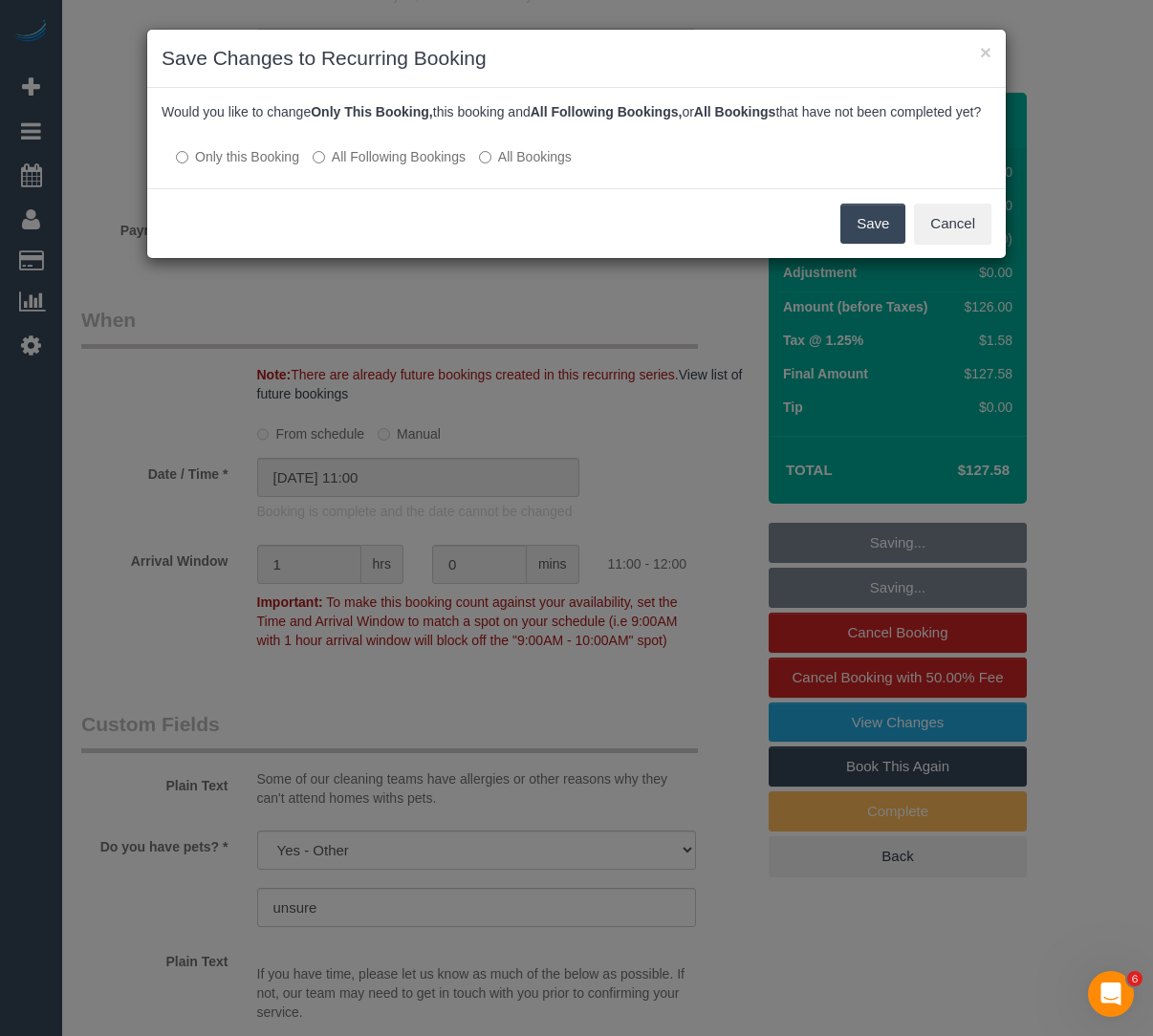 click on "Save" at bounding box center (873, 224) 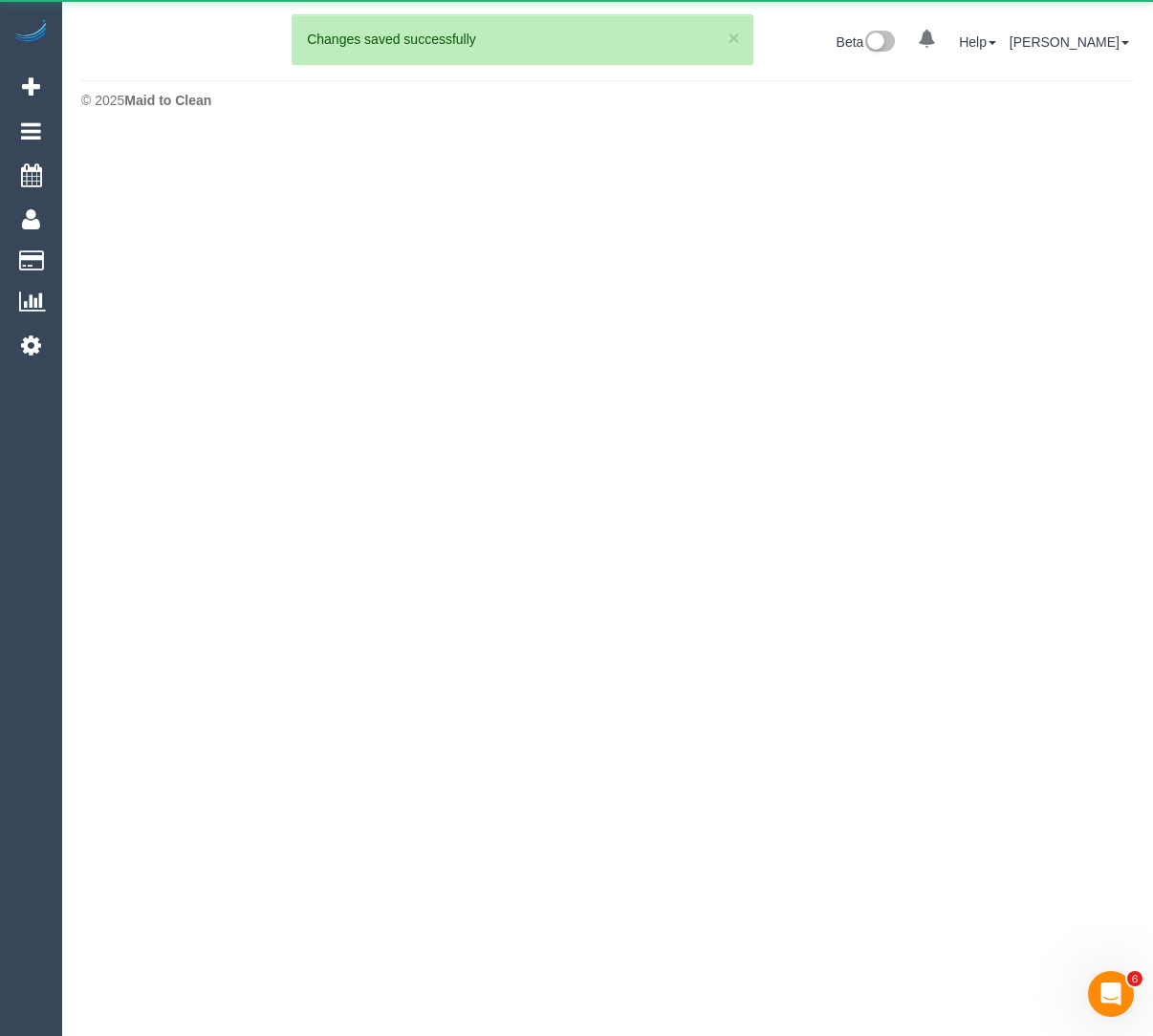 scroll, scrollTop: 0, scrollLeft: 0, axis: both 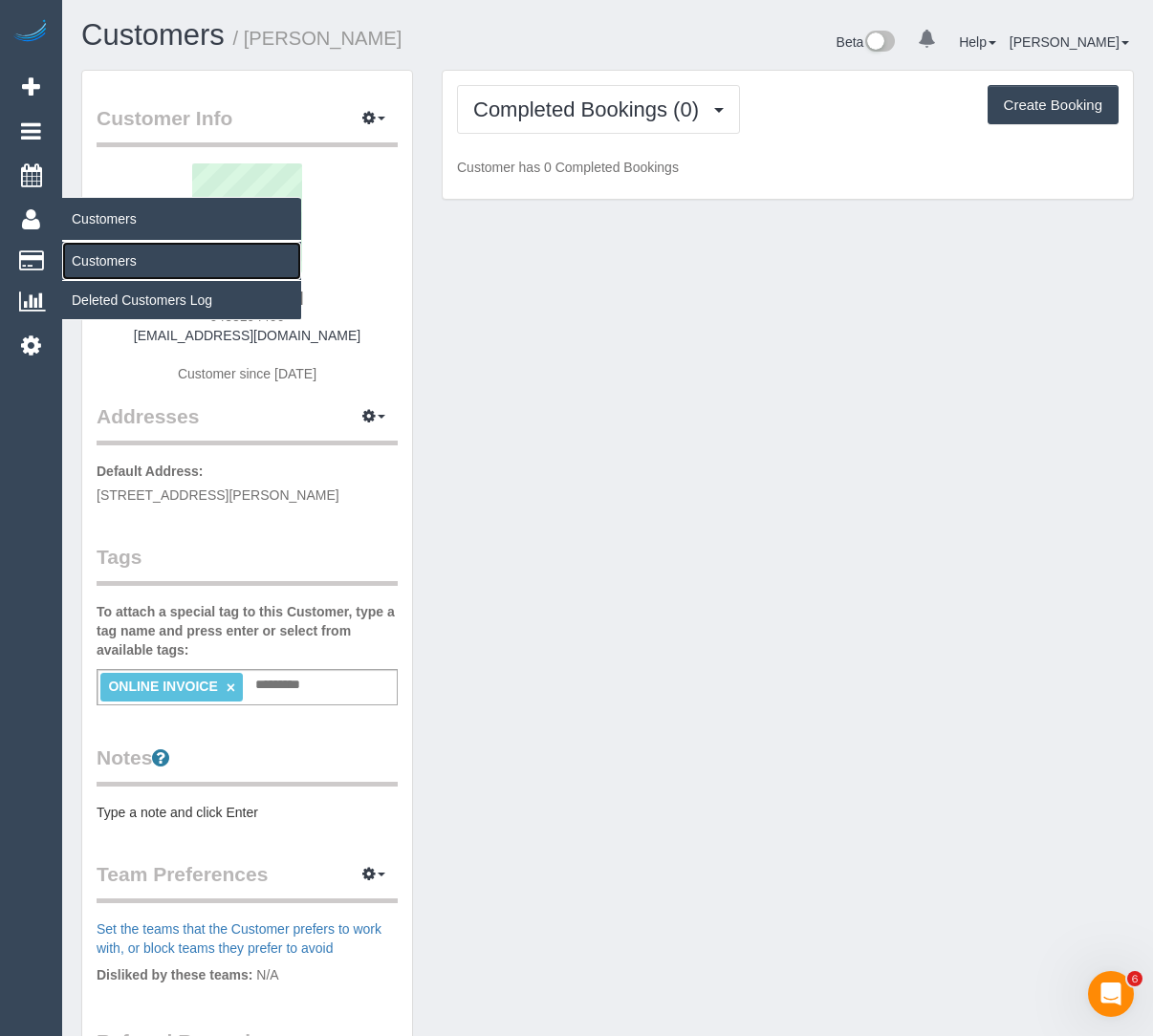 click on "Customers" at bounding box center (182, 261) 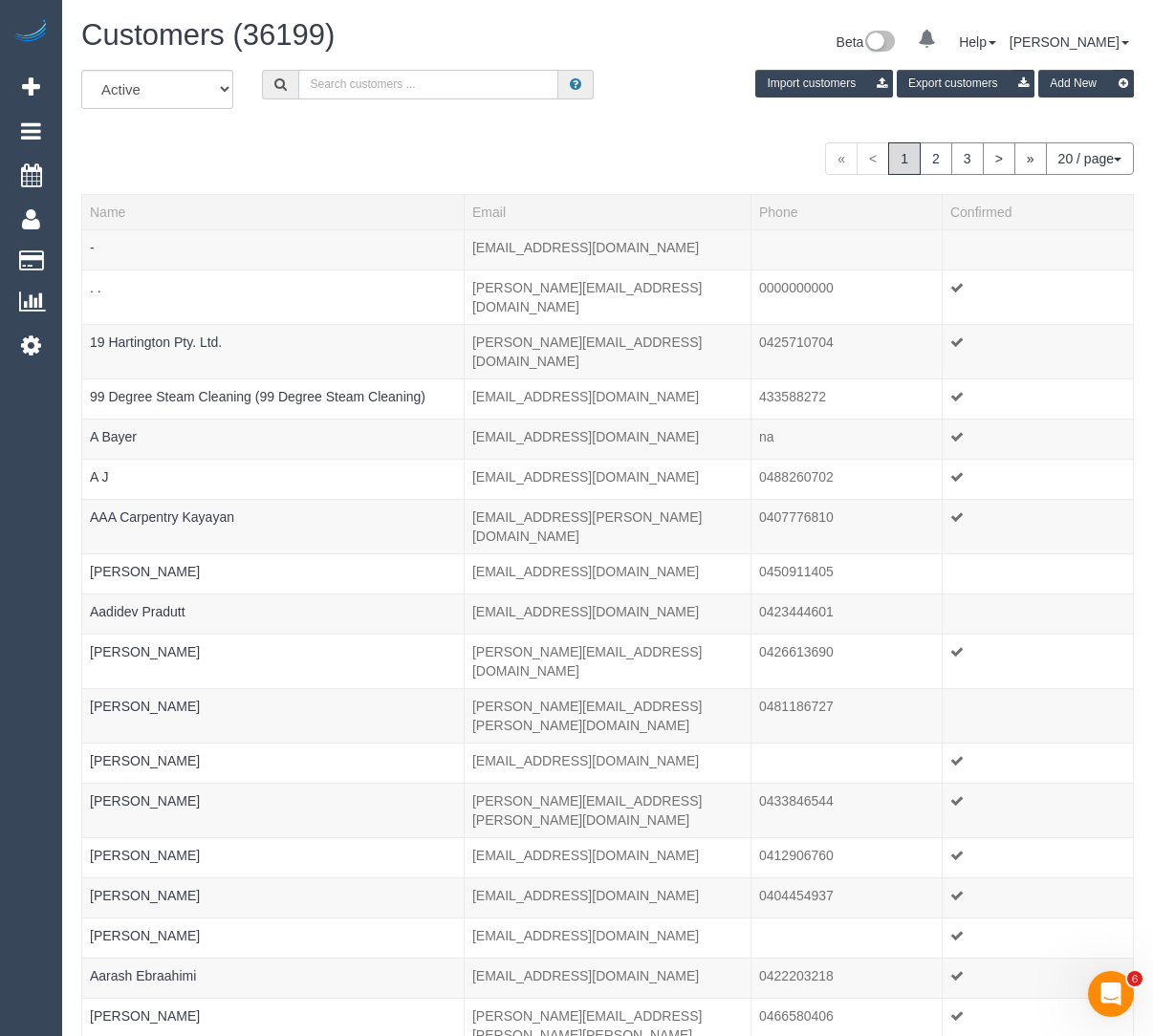 click at bounding box center (428, 84) 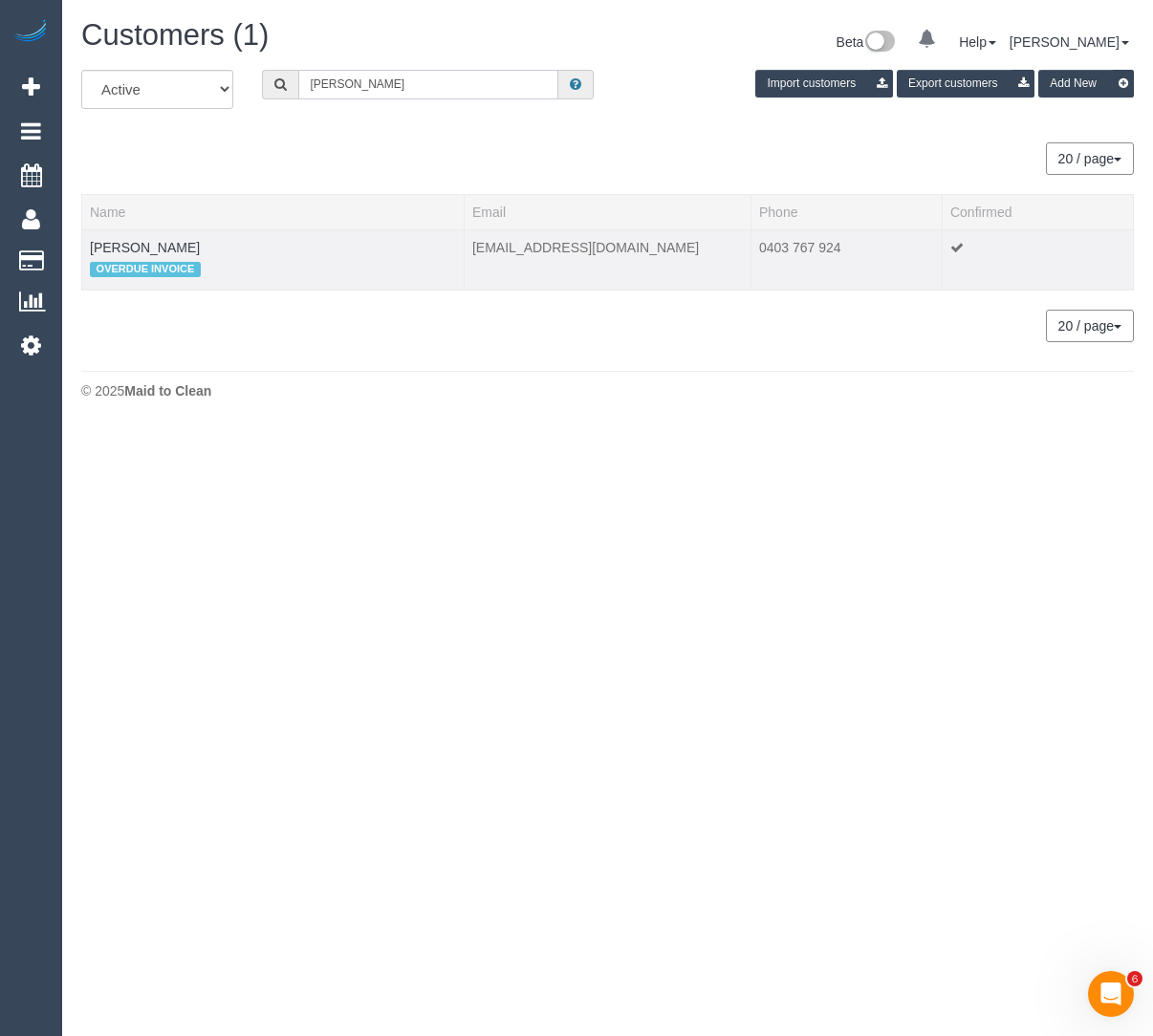 type on "[PERSON_NAME]" 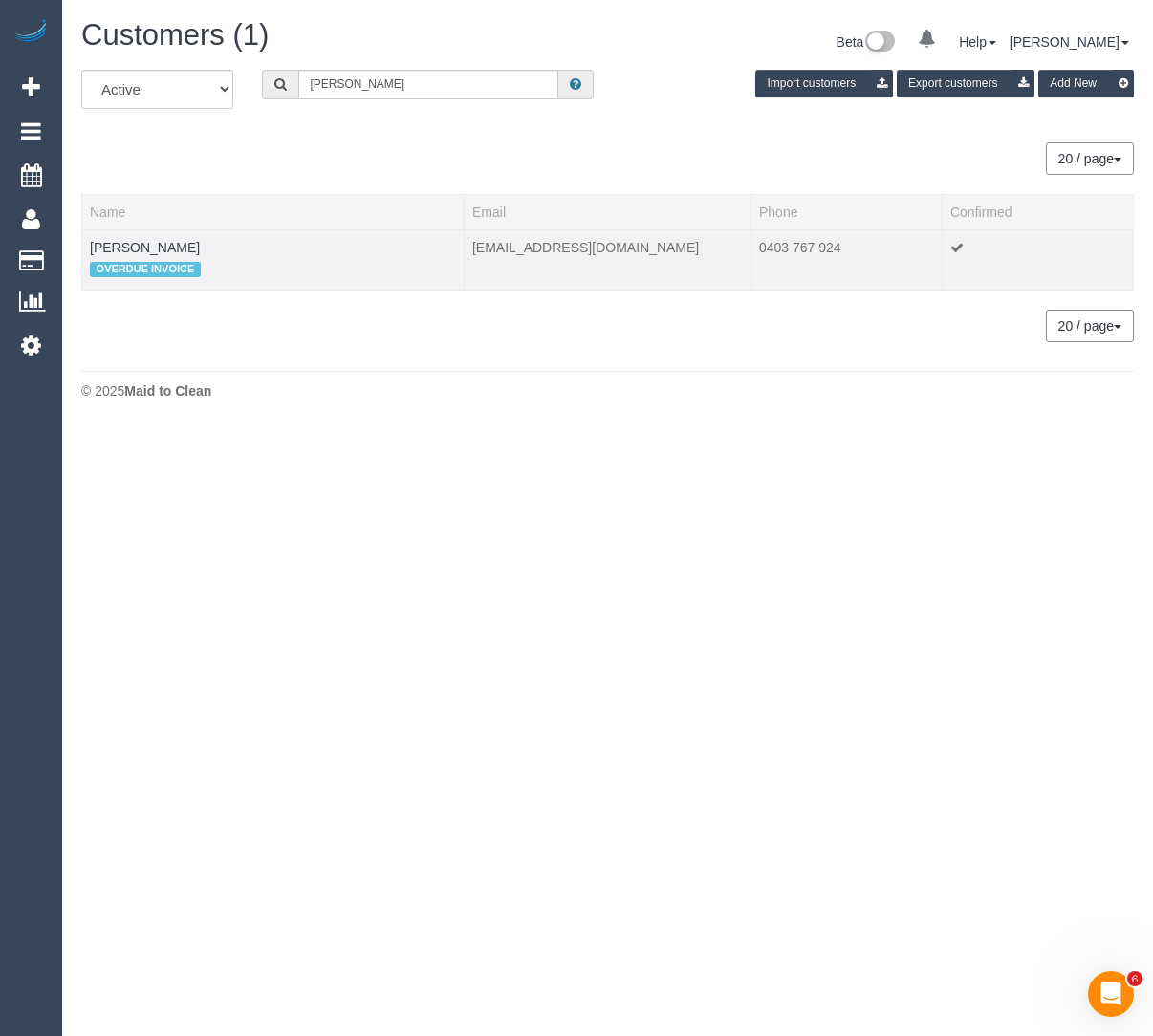 click on "[PERSON_NAME]
OVERDUE INVOICE" at bounding box center [273, 259] 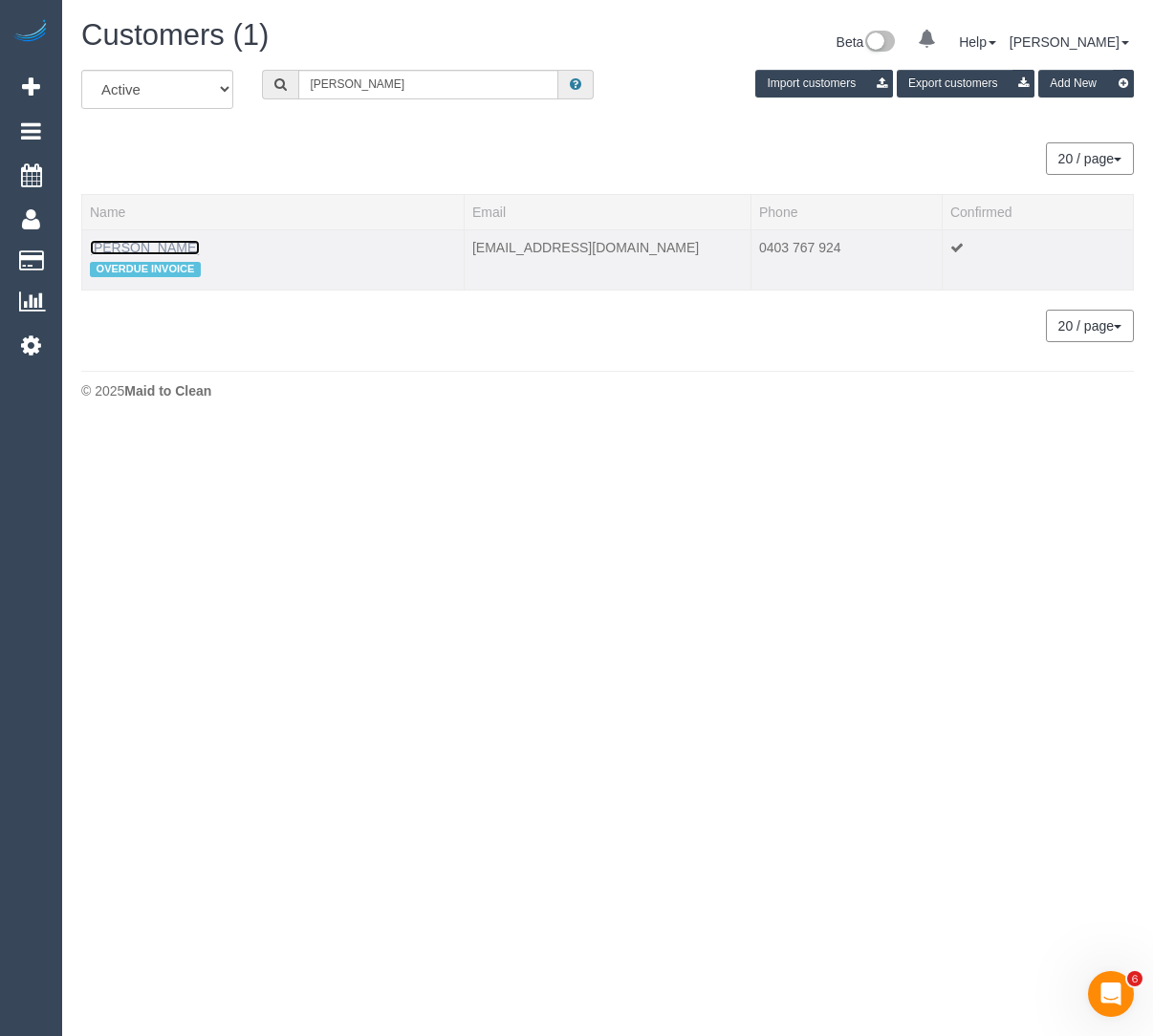 click on "[PERSON_NAME]" at bounding box center [144, 248] 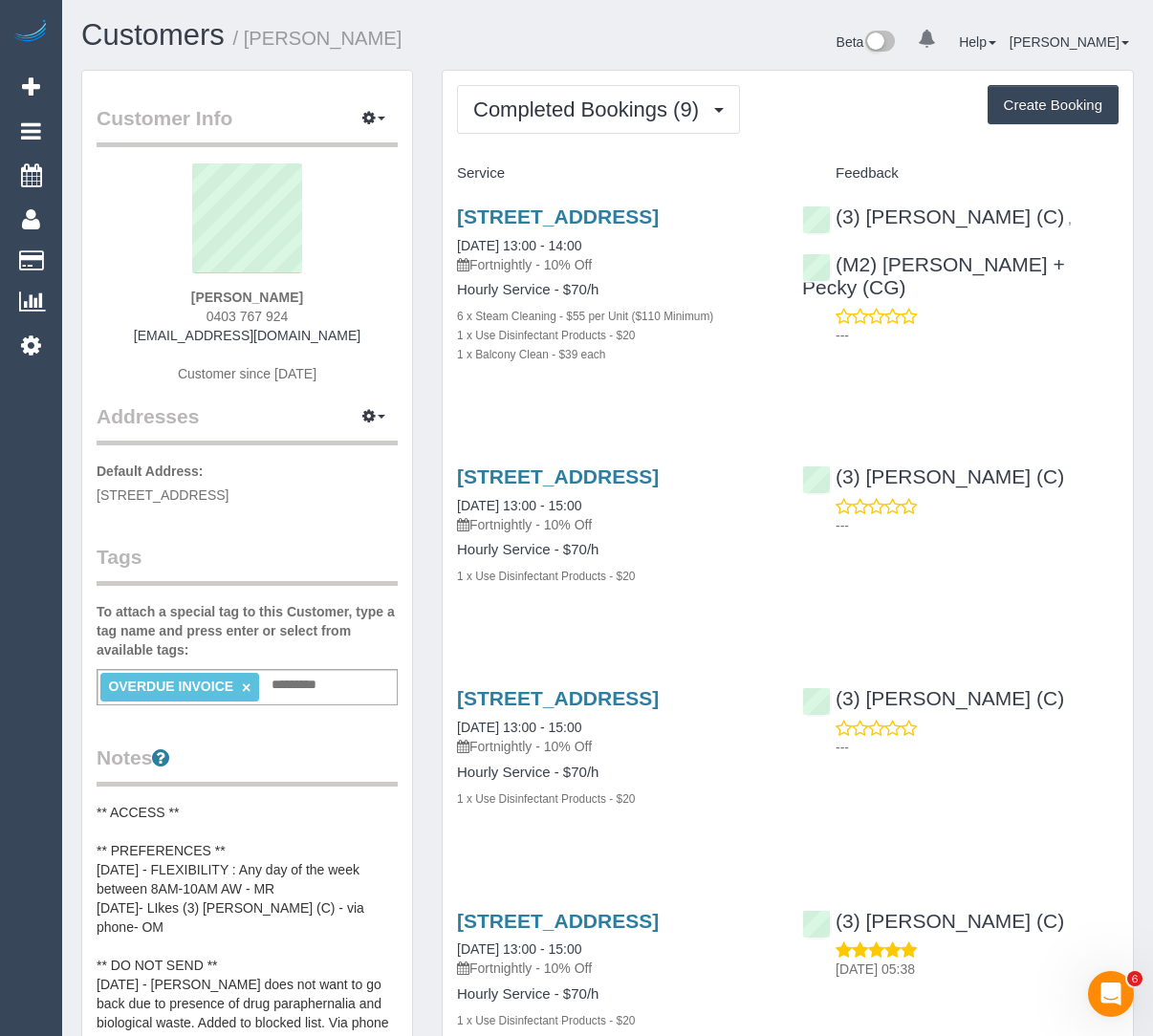 click on "[PERSON_NAME]
0403 767 924
[EMAIL_ADDRESS][DOMAIN_NAME]
Customer since [DATE]" at bounding box center (247, 283) 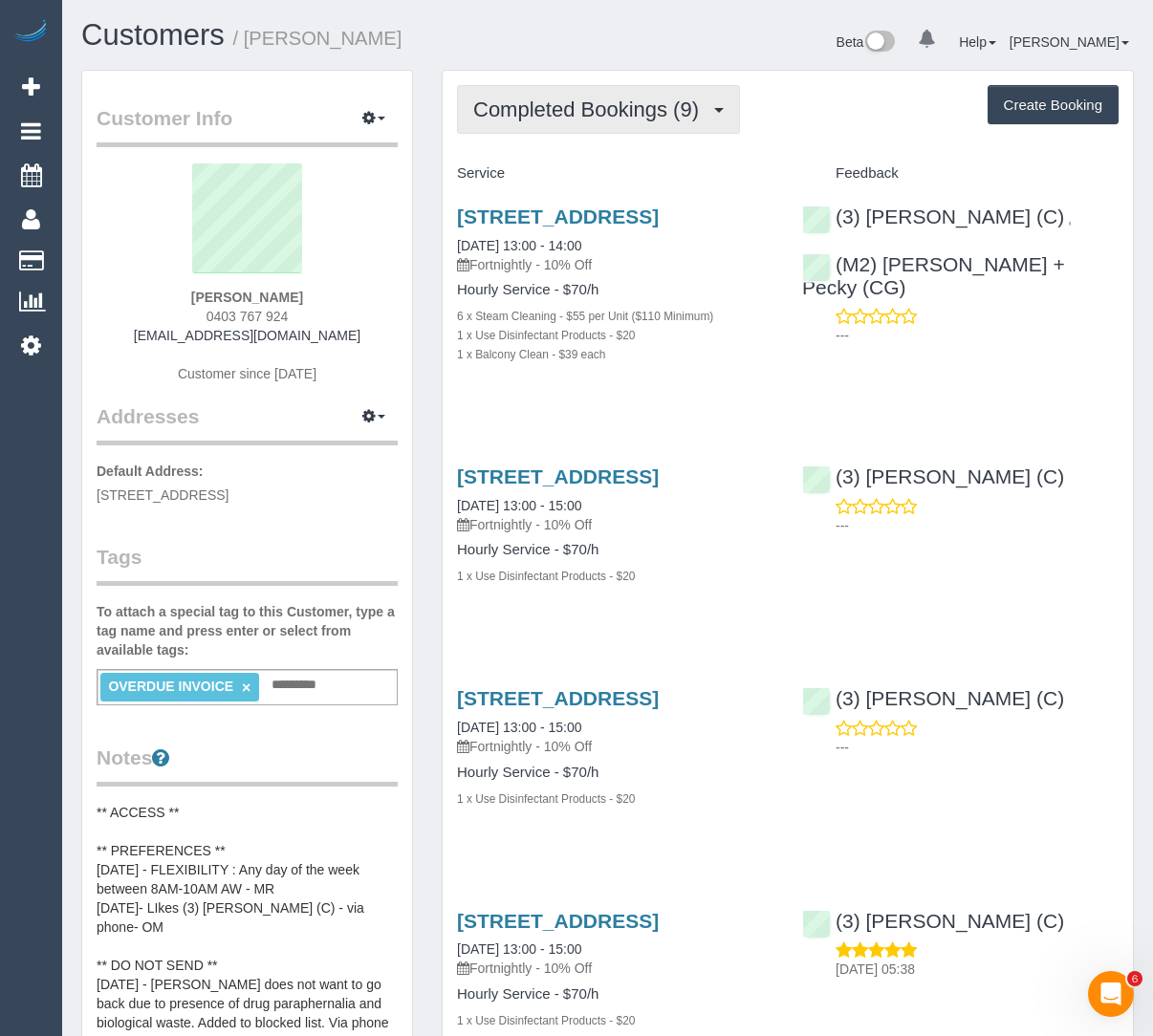 click on "Completed Bookings (9)" at bounding box center (591, 109) 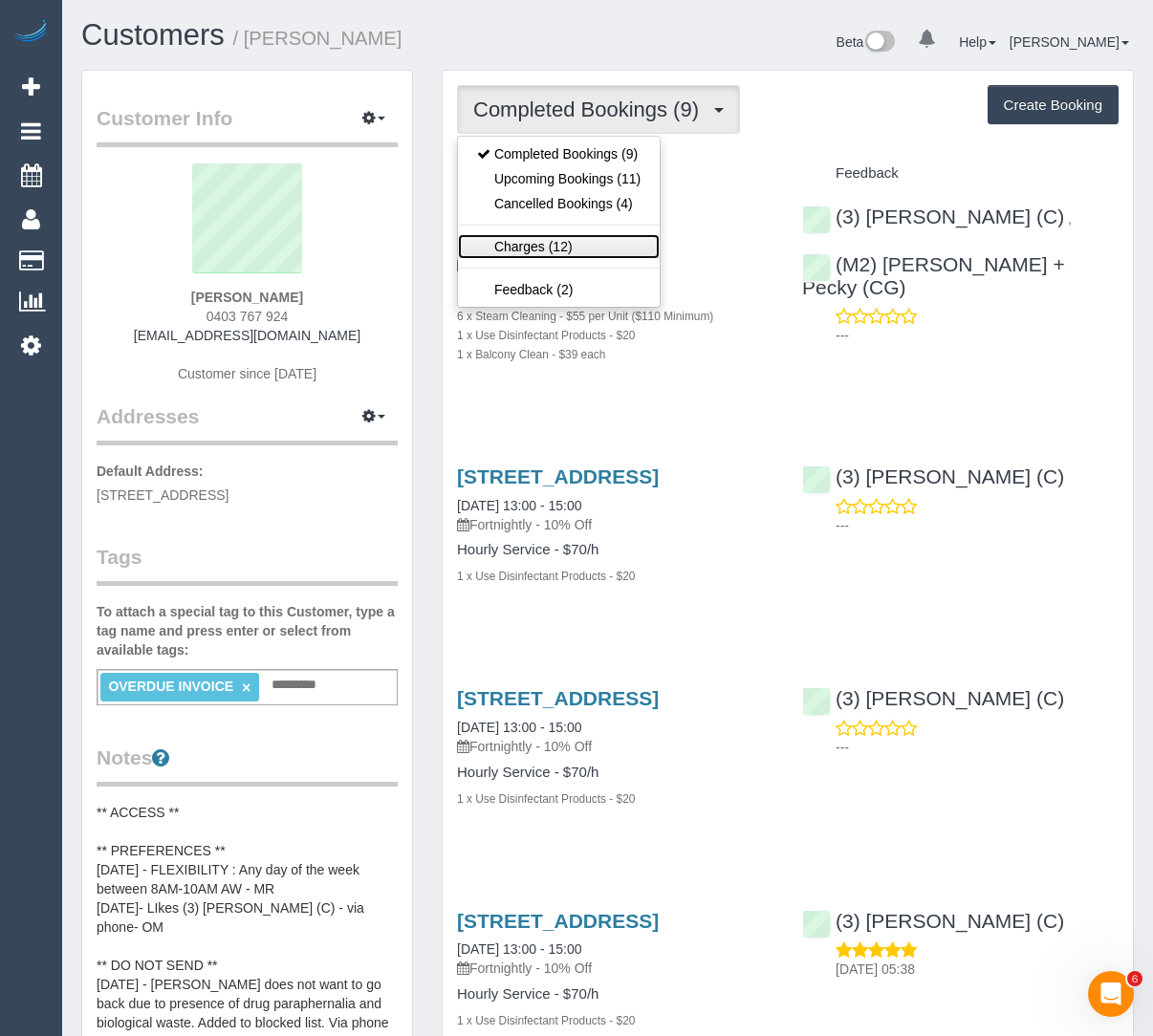click on "Charges (12)" at bounding box center (558, 247) 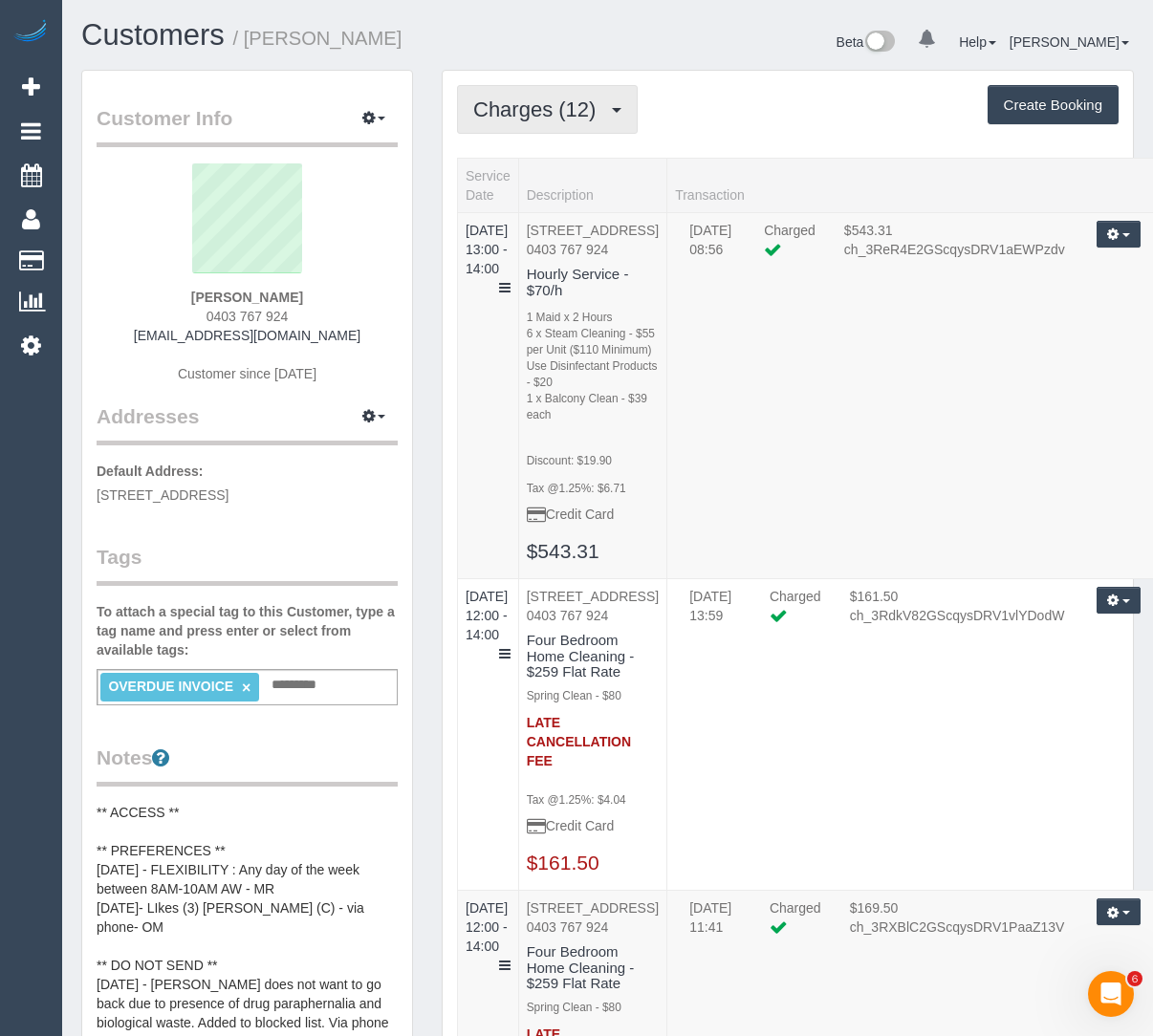 click on "Charges (12)" at bounding box center (539, 109) 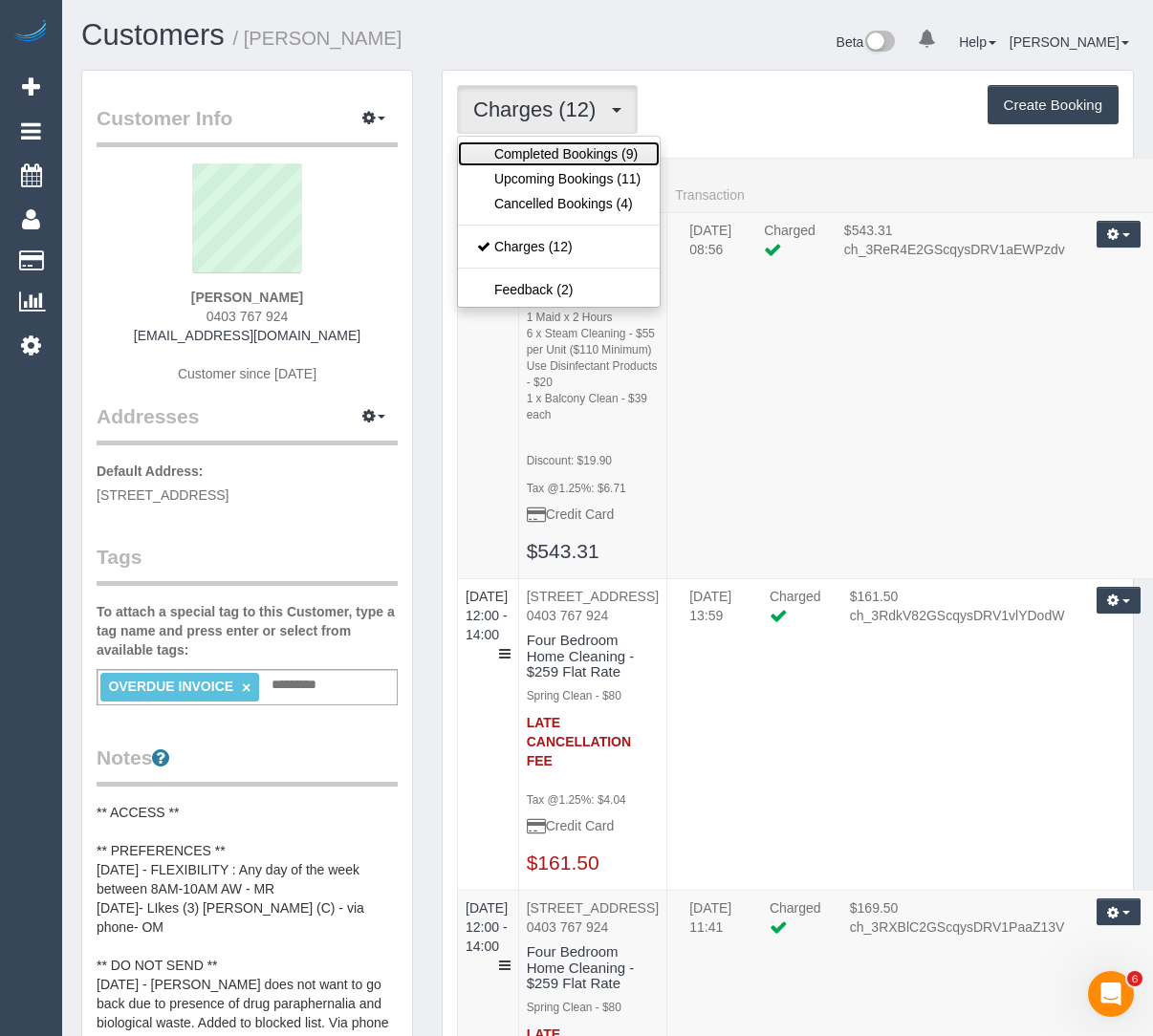 click on "Completed Bookings (9)" at bounding box center [558, 154] 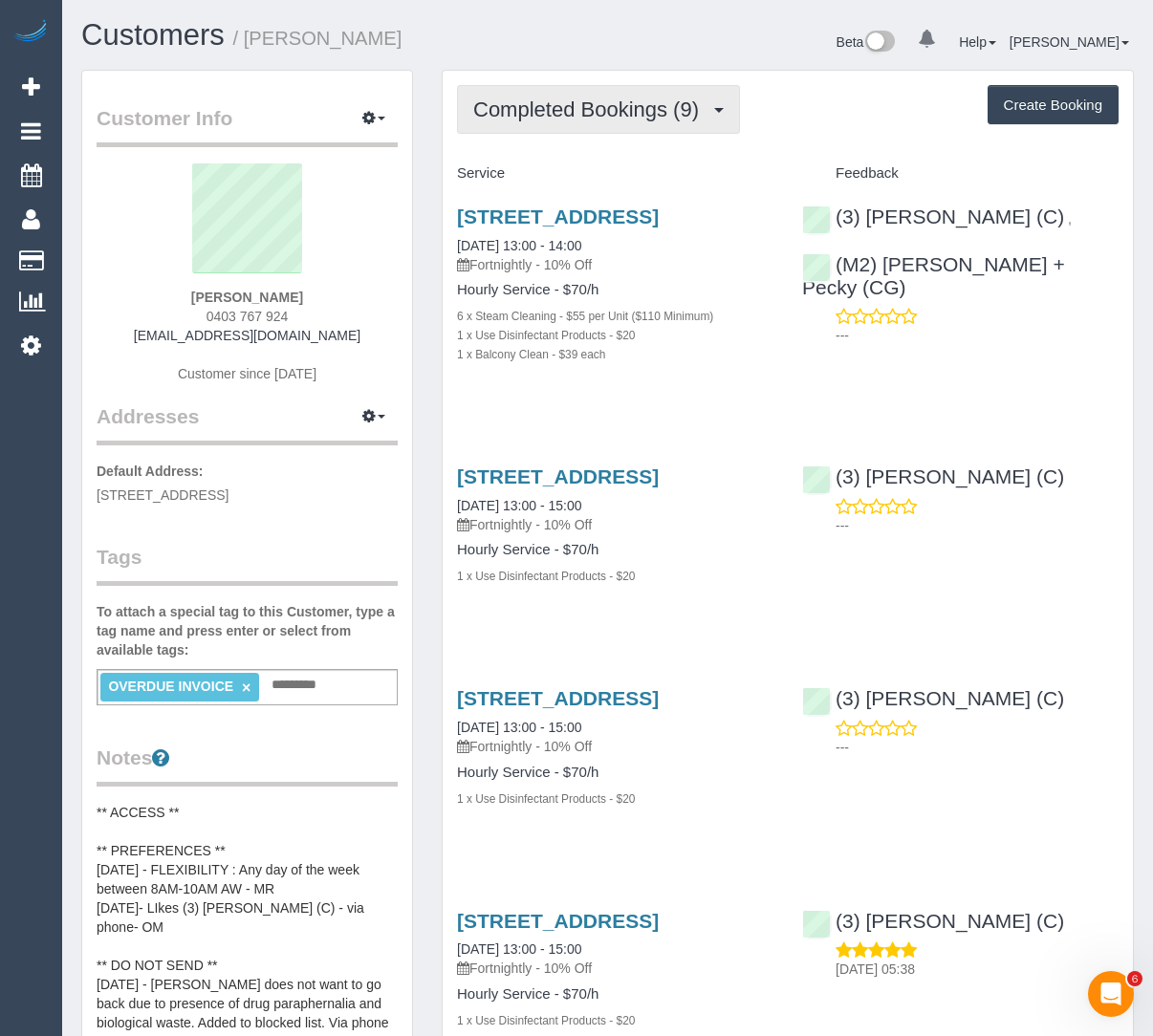 click on "Completed Bookings (9)" at bounding box center (598, 109) 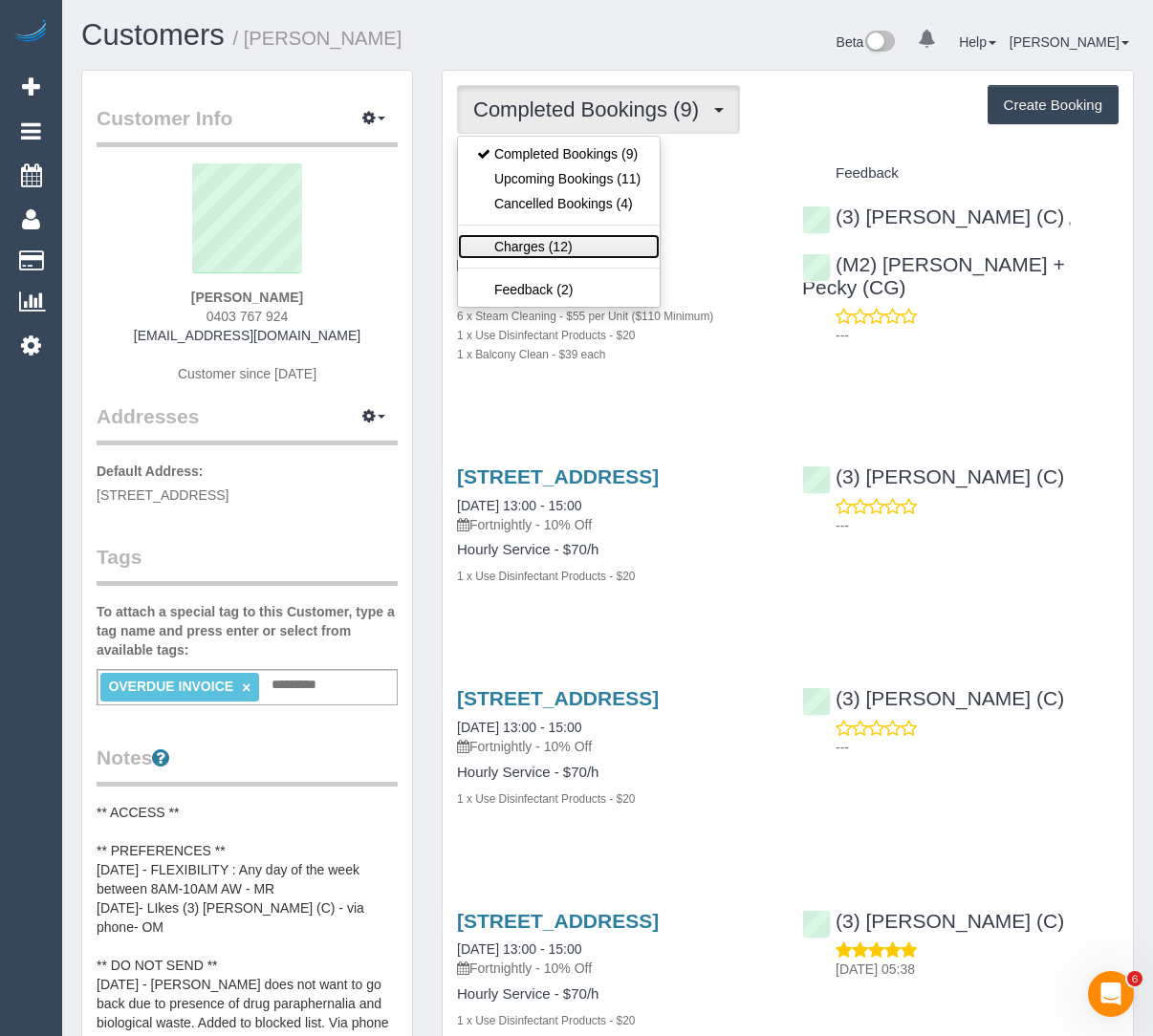 click on "Charges (12)" at bounding box center (558, 247) 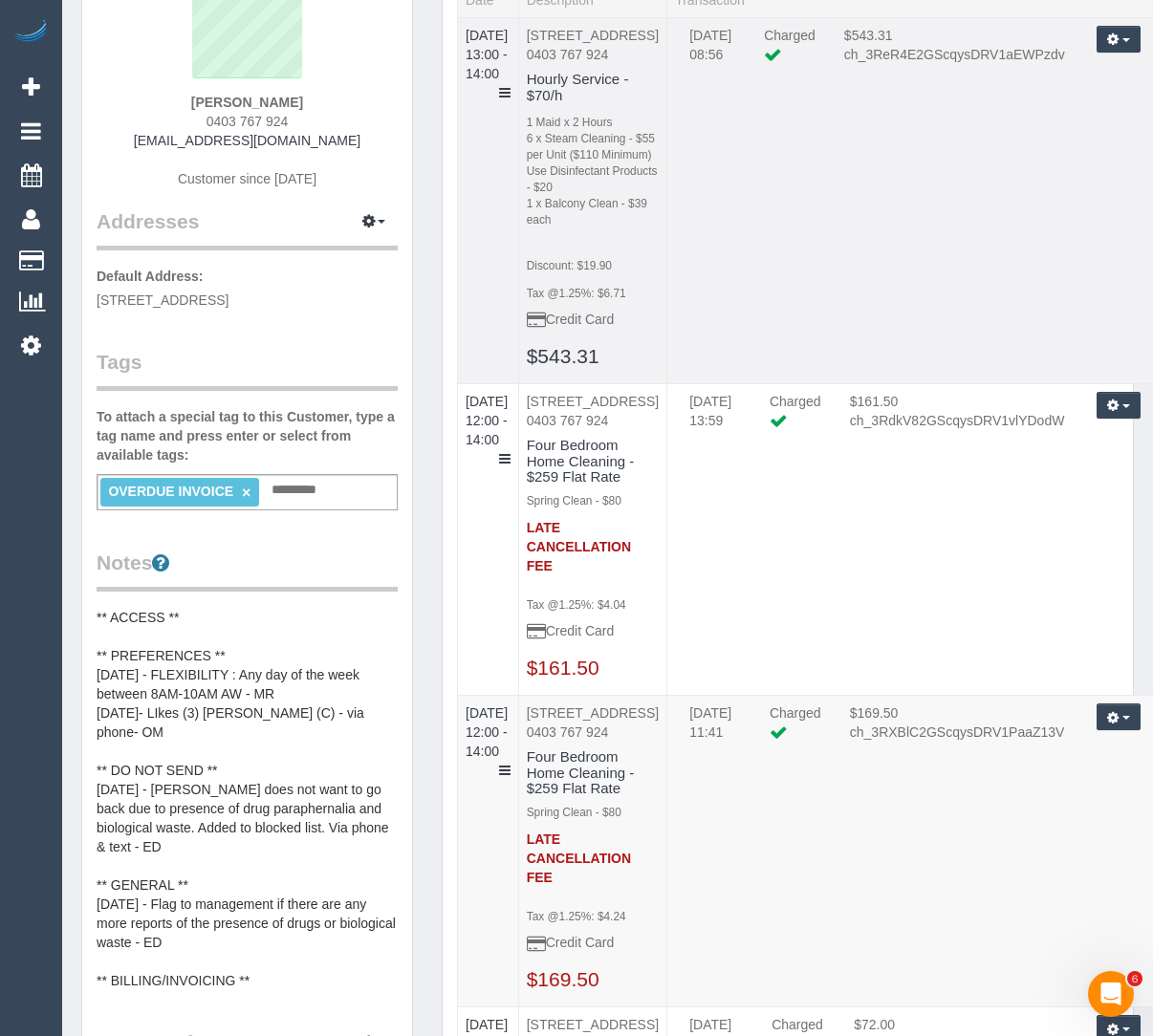 scroll, scrollTop: 0, scrollLeft: 0, axis: both 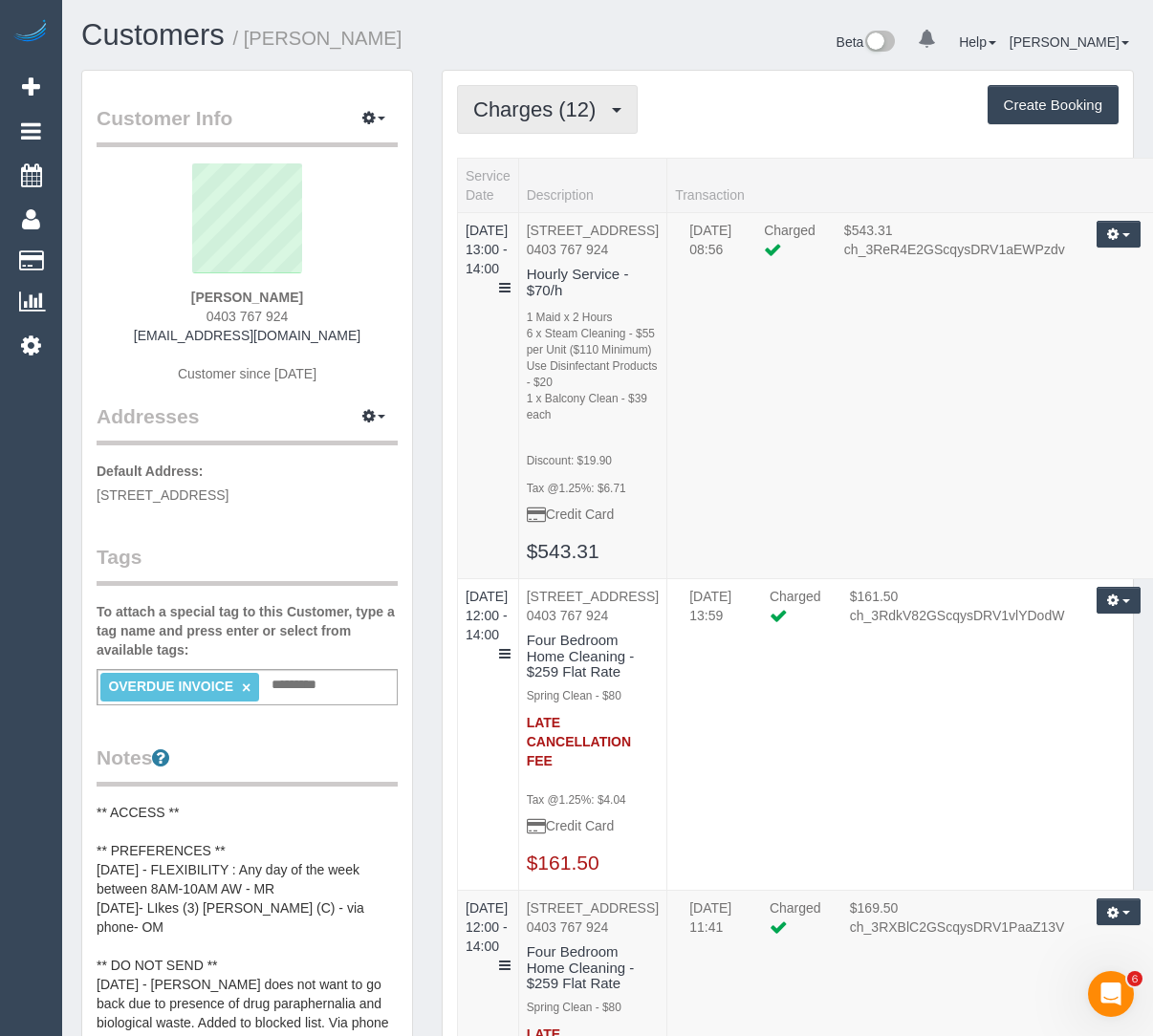 click on "Charges (12)" at bounding box center (539, 109) 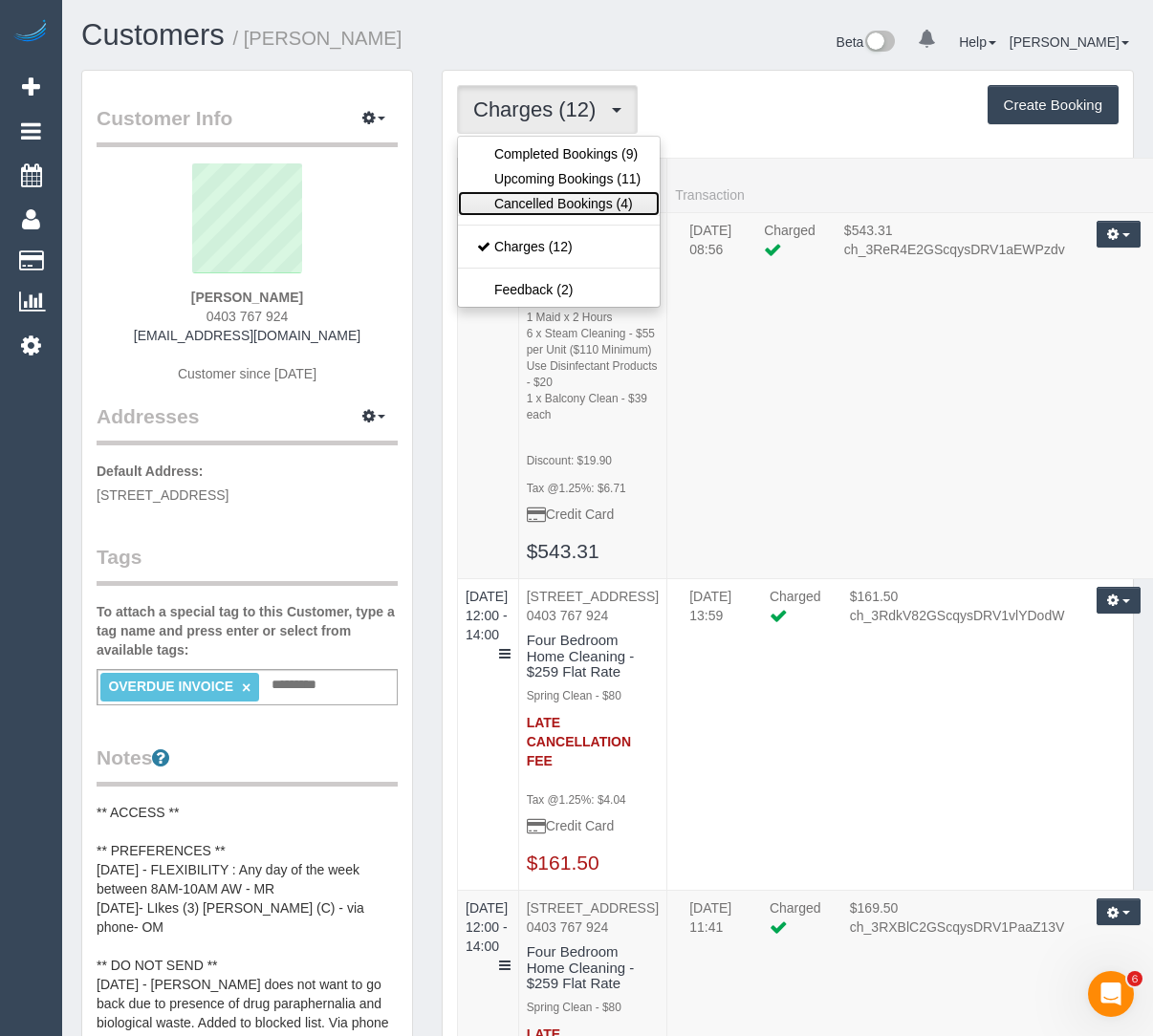 click on "Cancelled Bookings (4)" at bounding box center (558, 204) 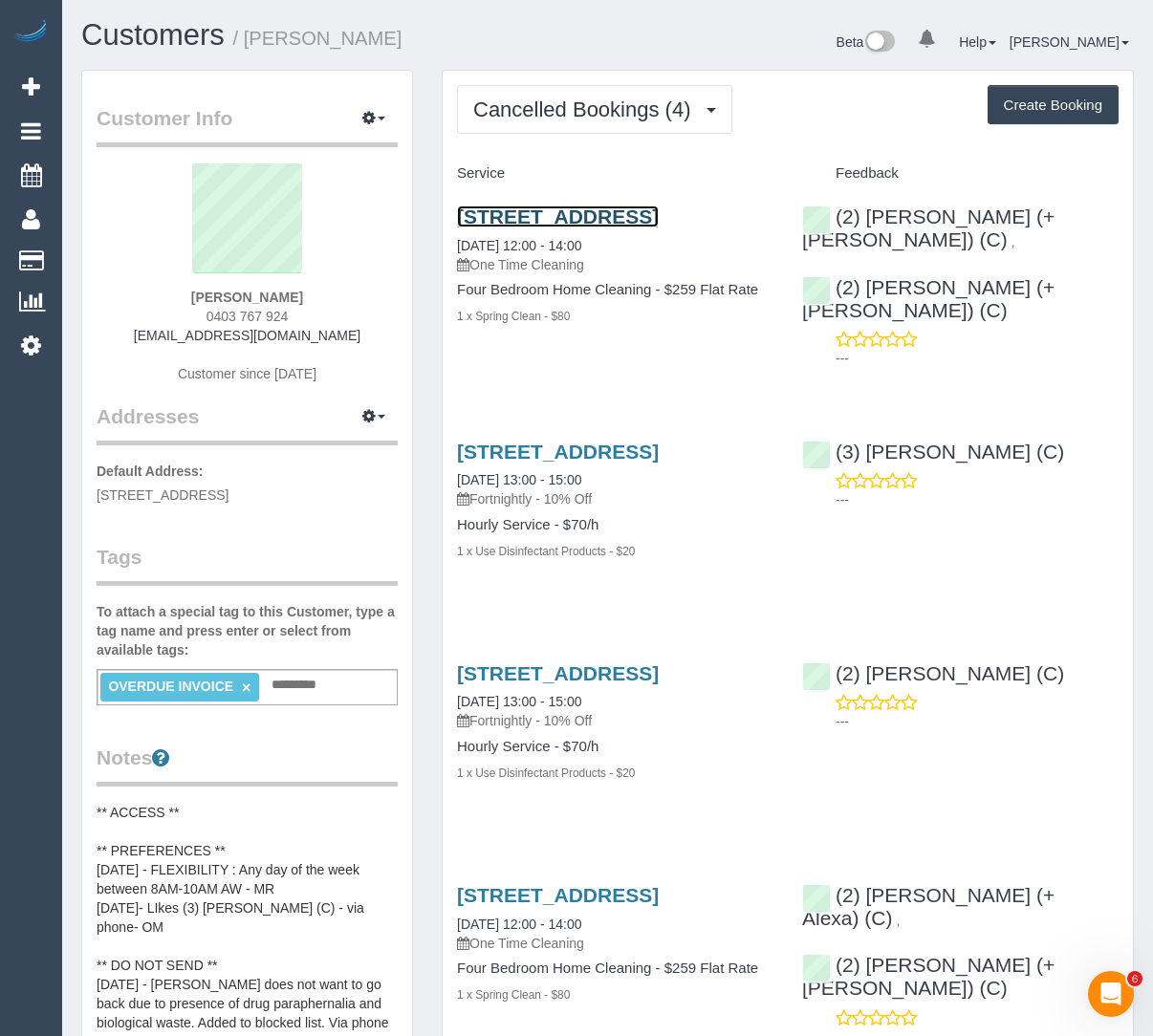 click on "1 Mount Street, 405, Prahran, VIC 3181" at bounding box center [557, 216] 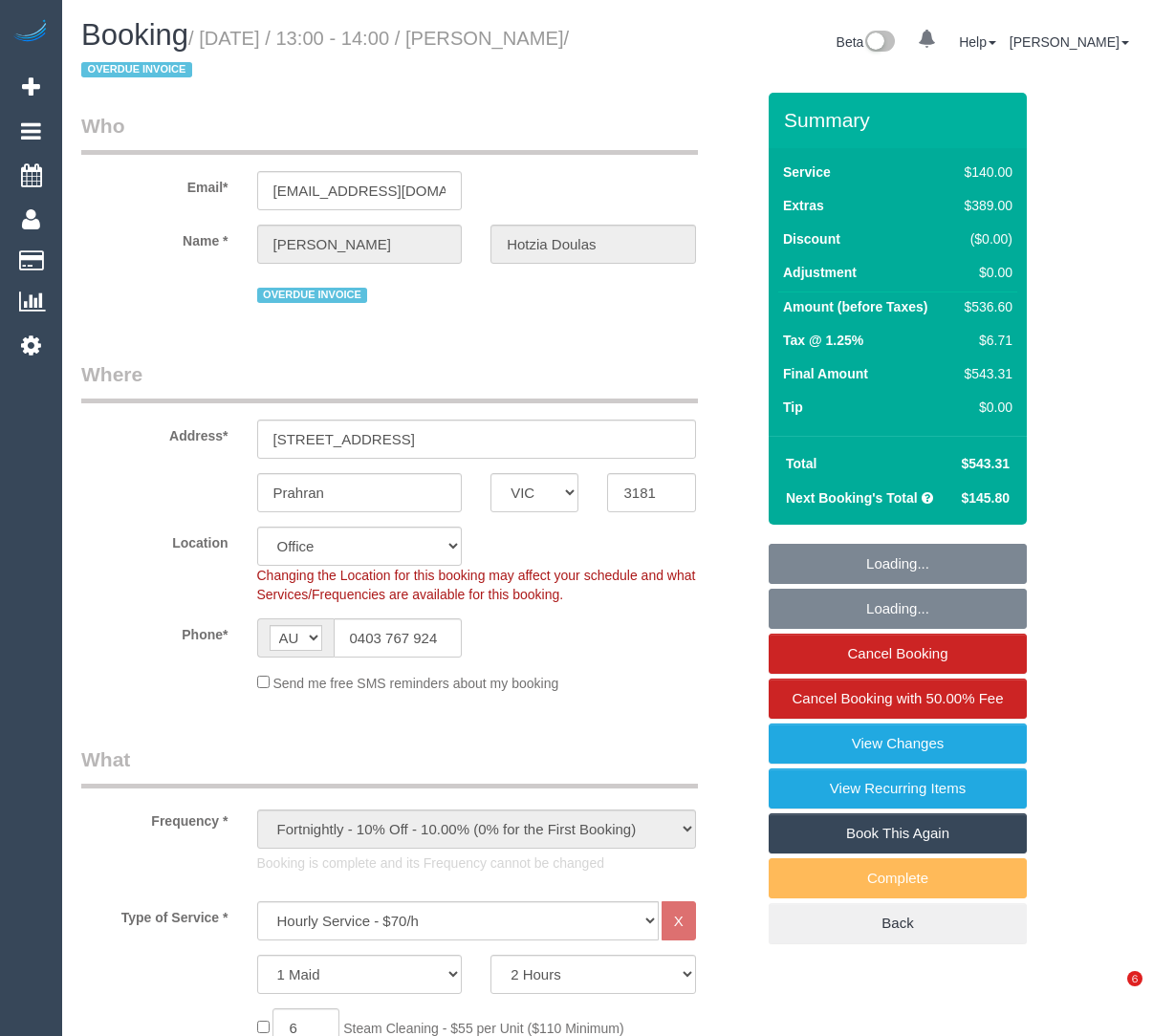 select on "VIC" 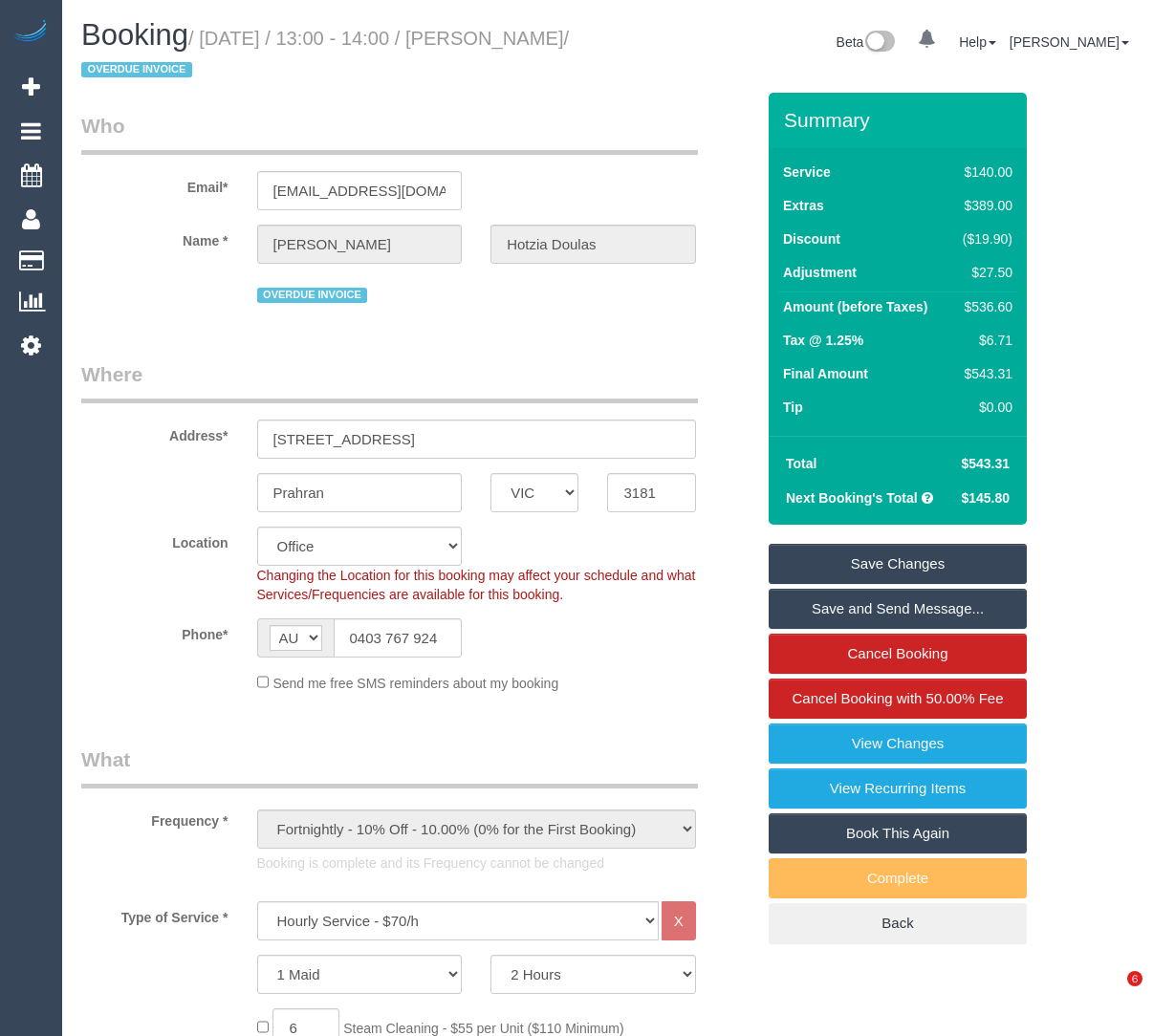 scroll, scrollTop: 0, scrollLeft: 0, axis: both 